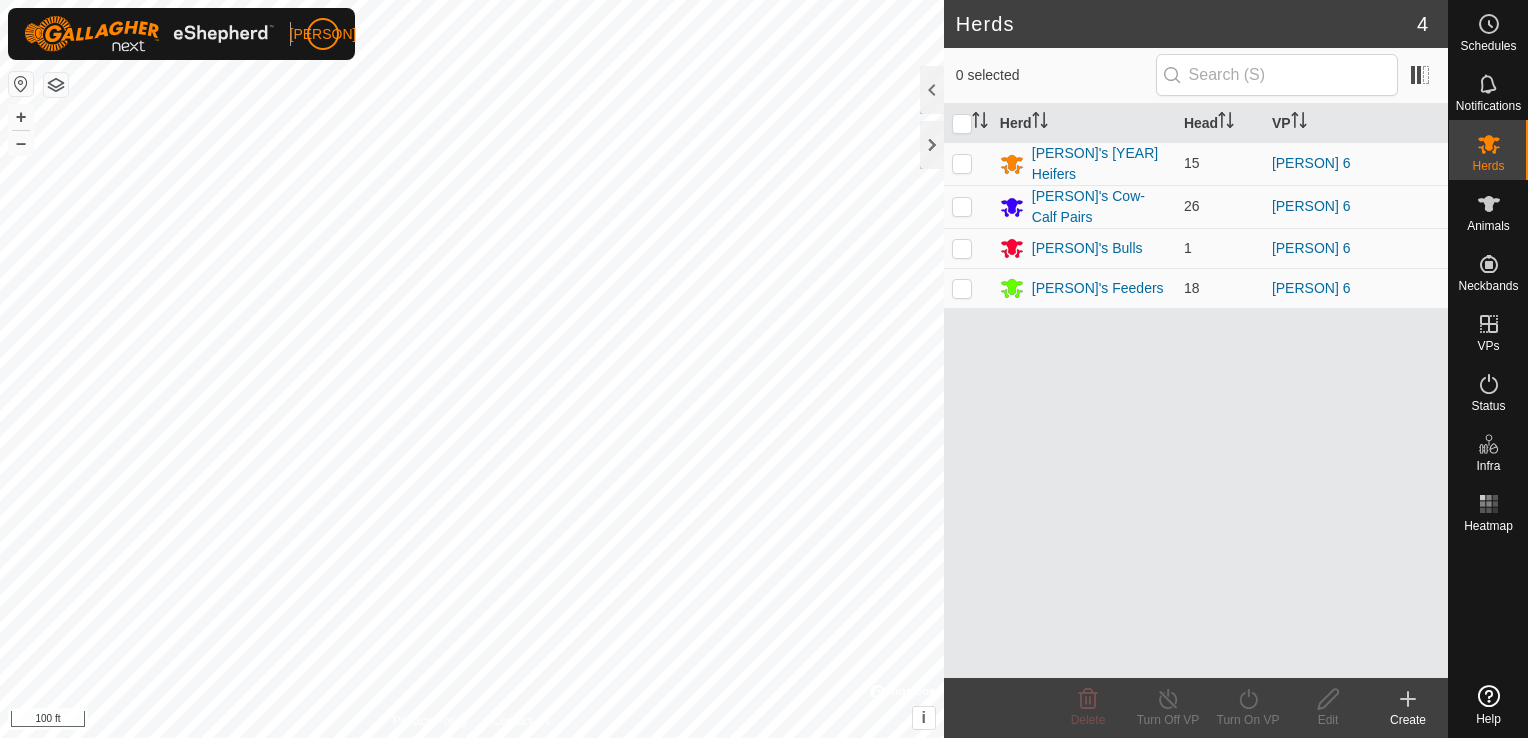 scroll, scrollTop: 0, scrollLeft: 0, axis: both 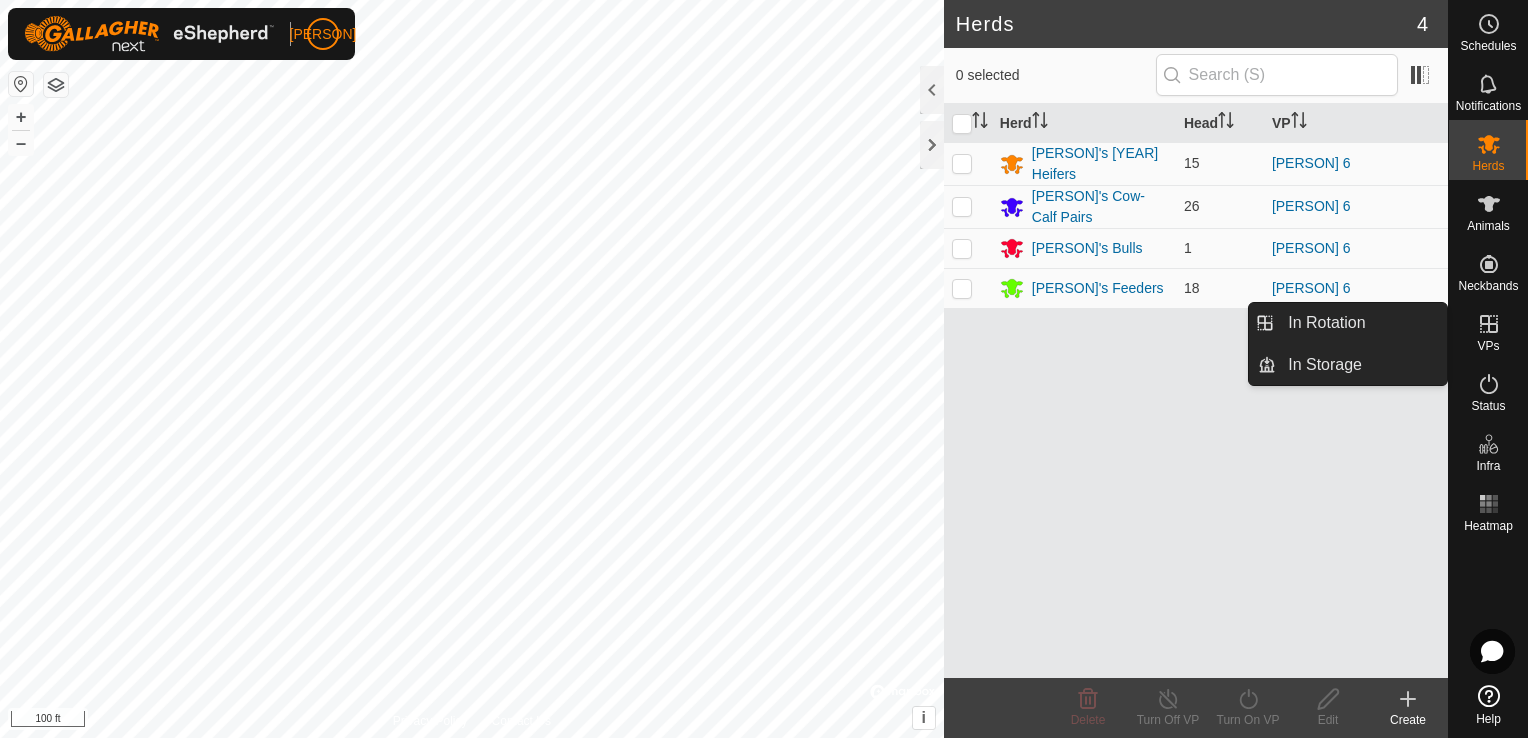 click 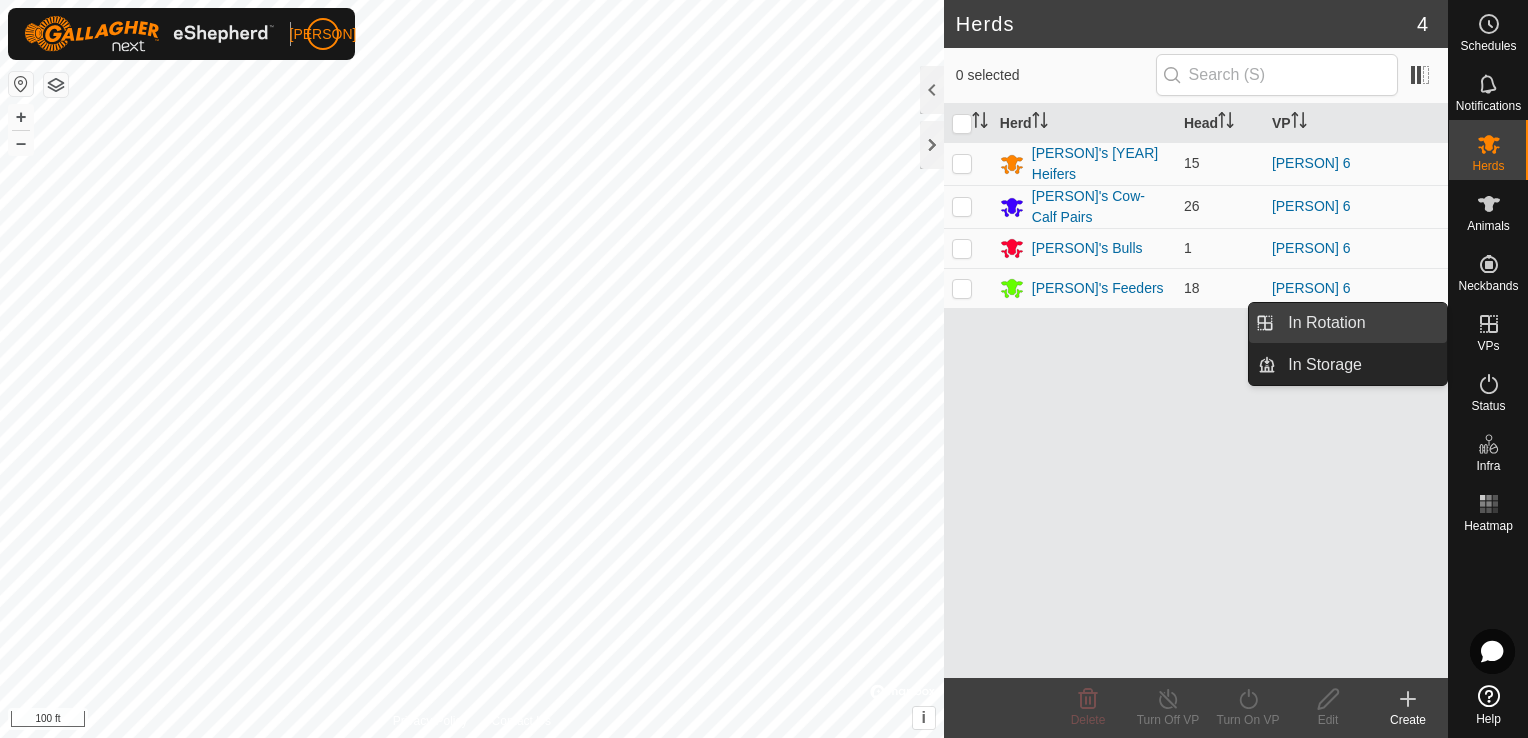 click on "In Rotation" at bounding box center (1361, 323) 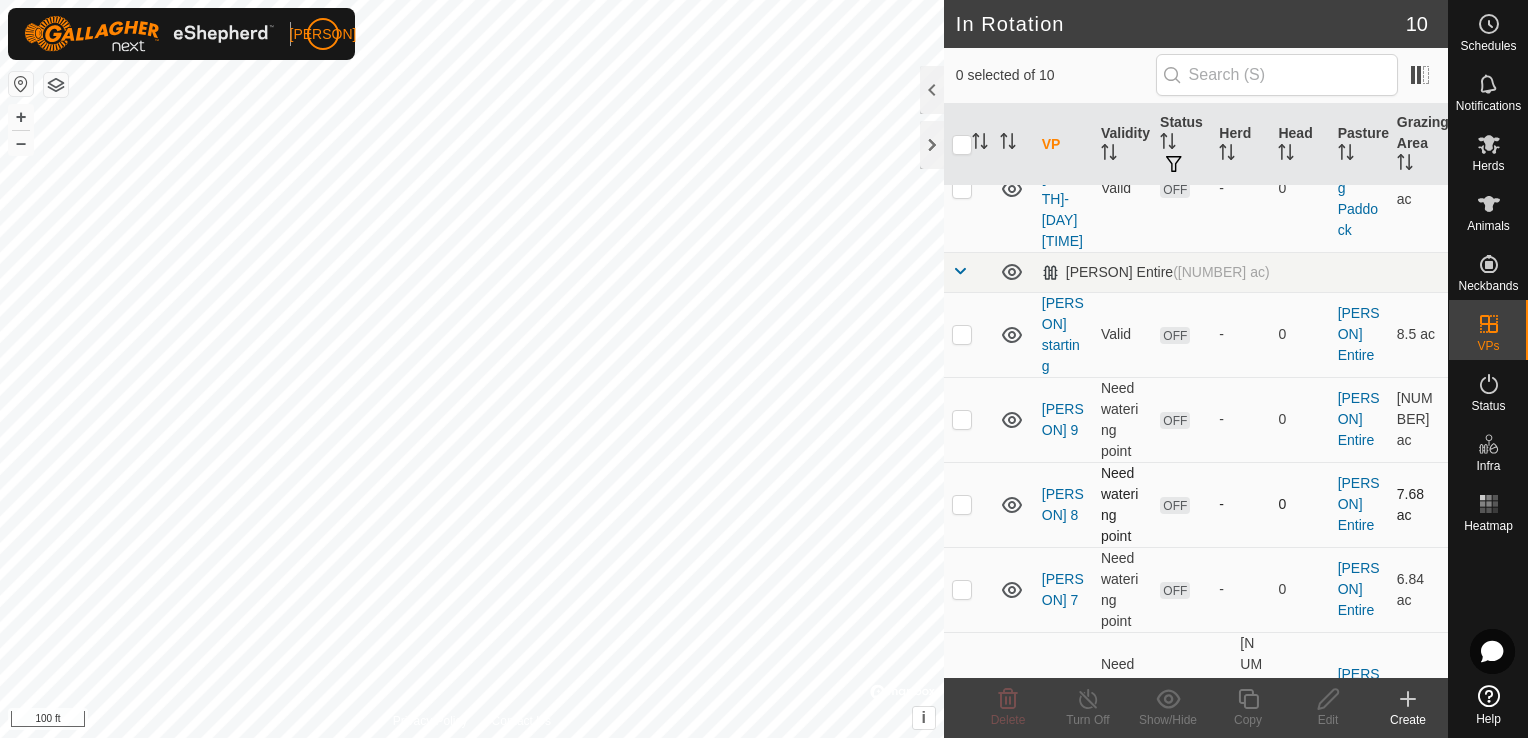 scroll, scrollTop: 200, scrollLeft: 0, axis: vertical 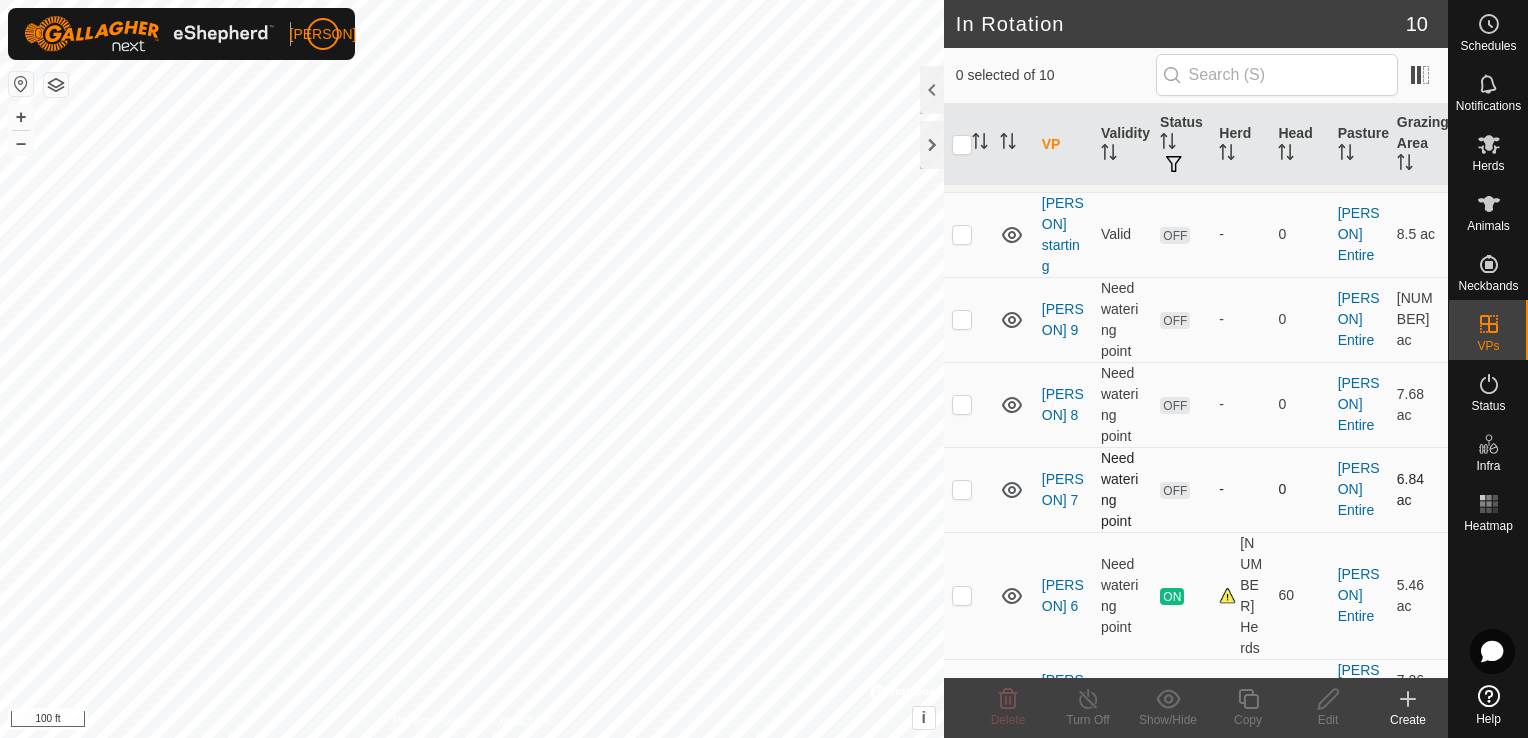 click 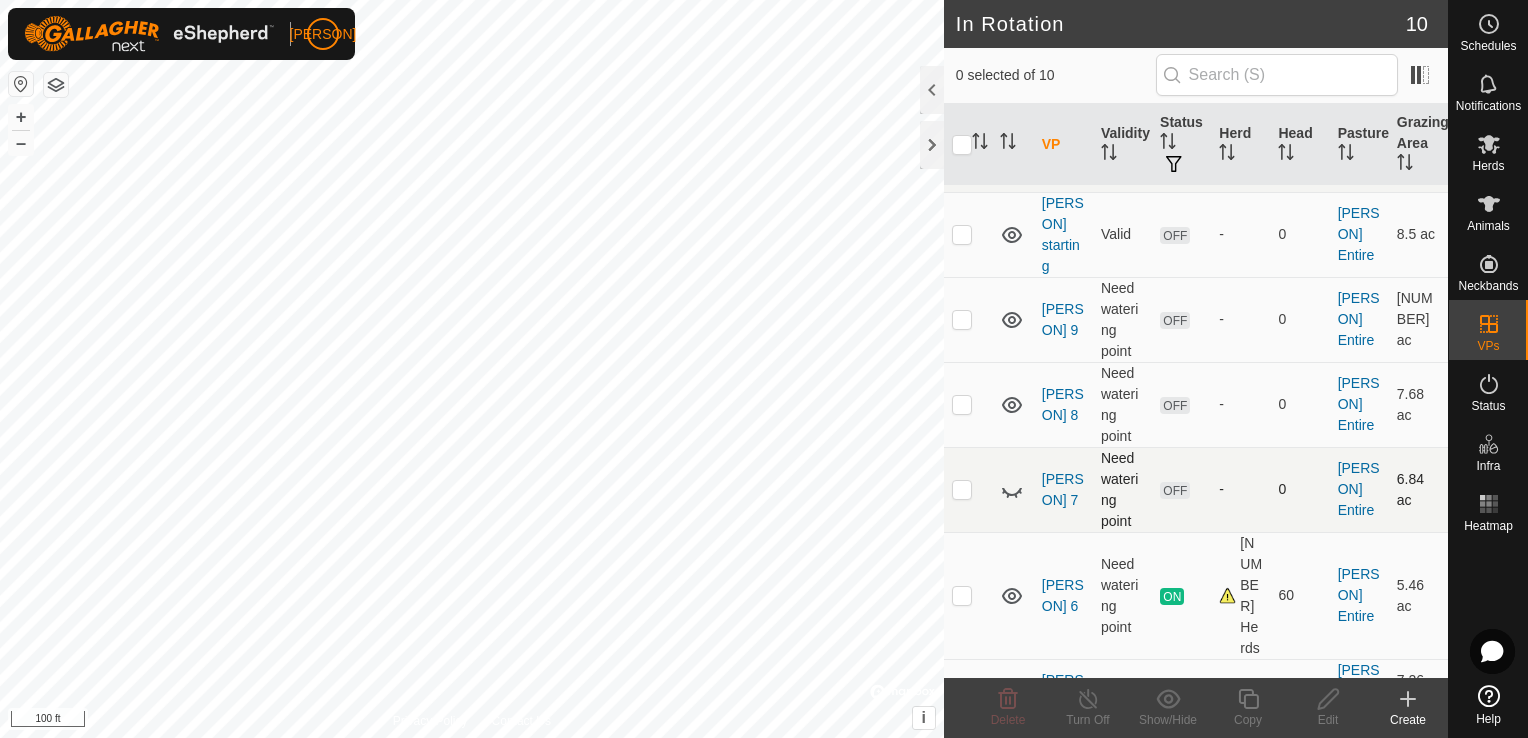 click 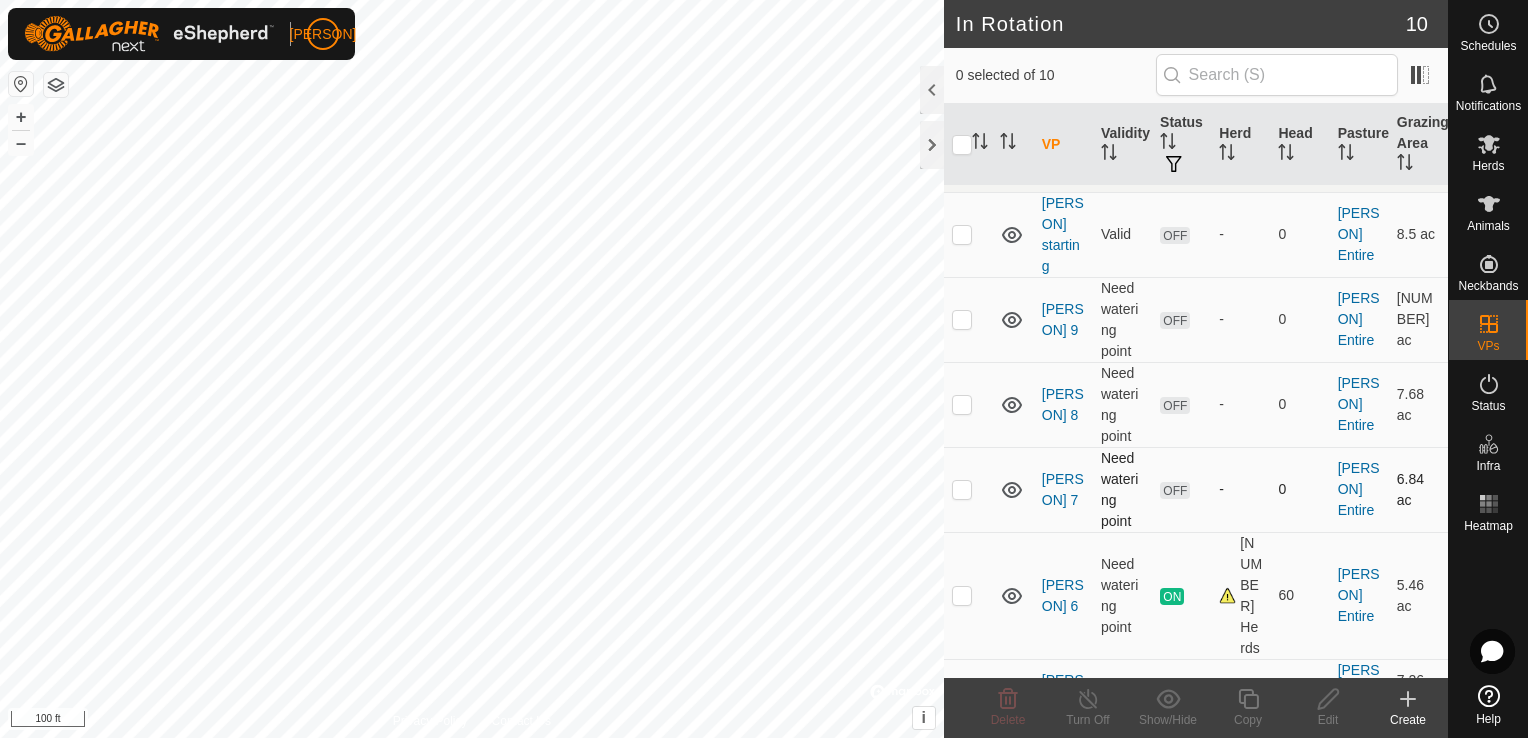 click at bounding box center [962, 489] 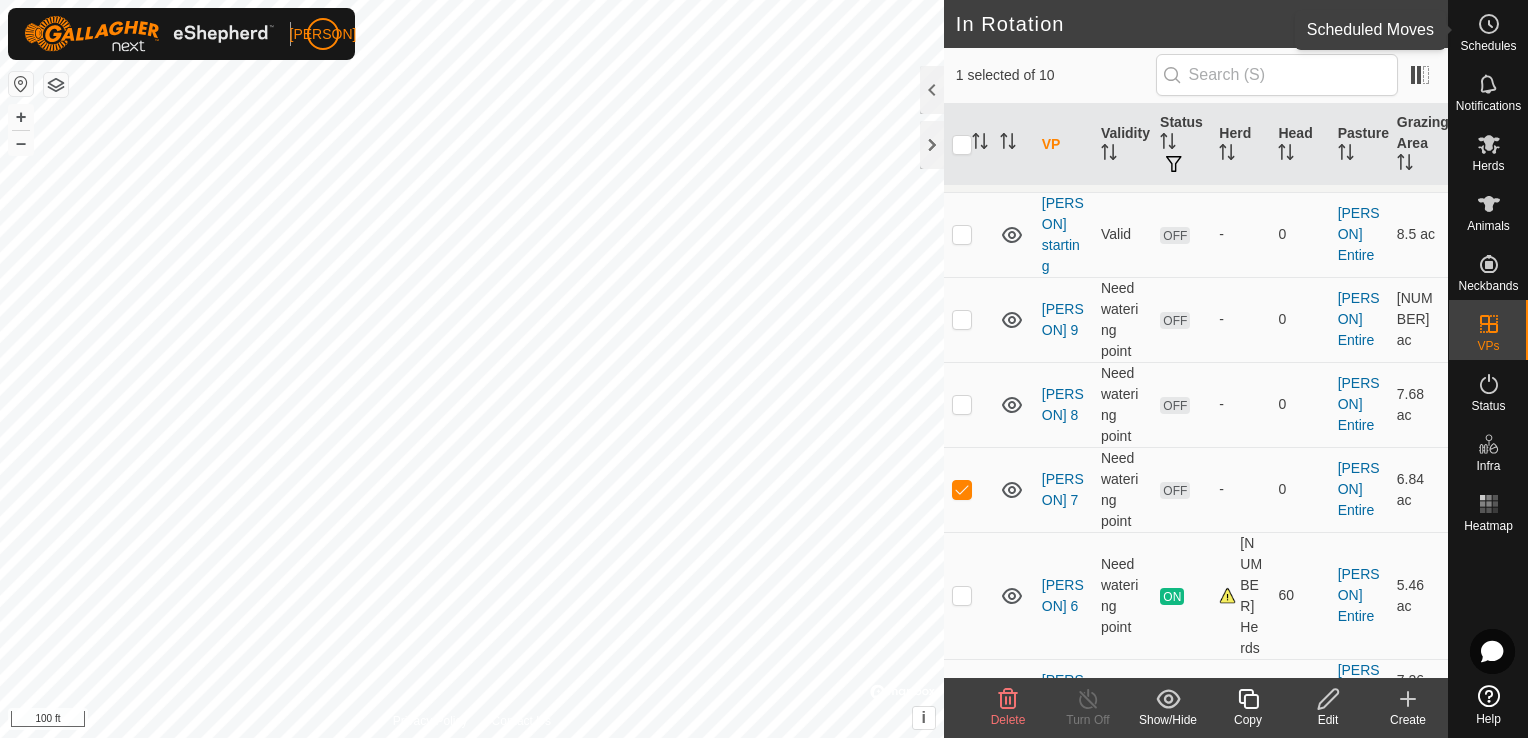 click 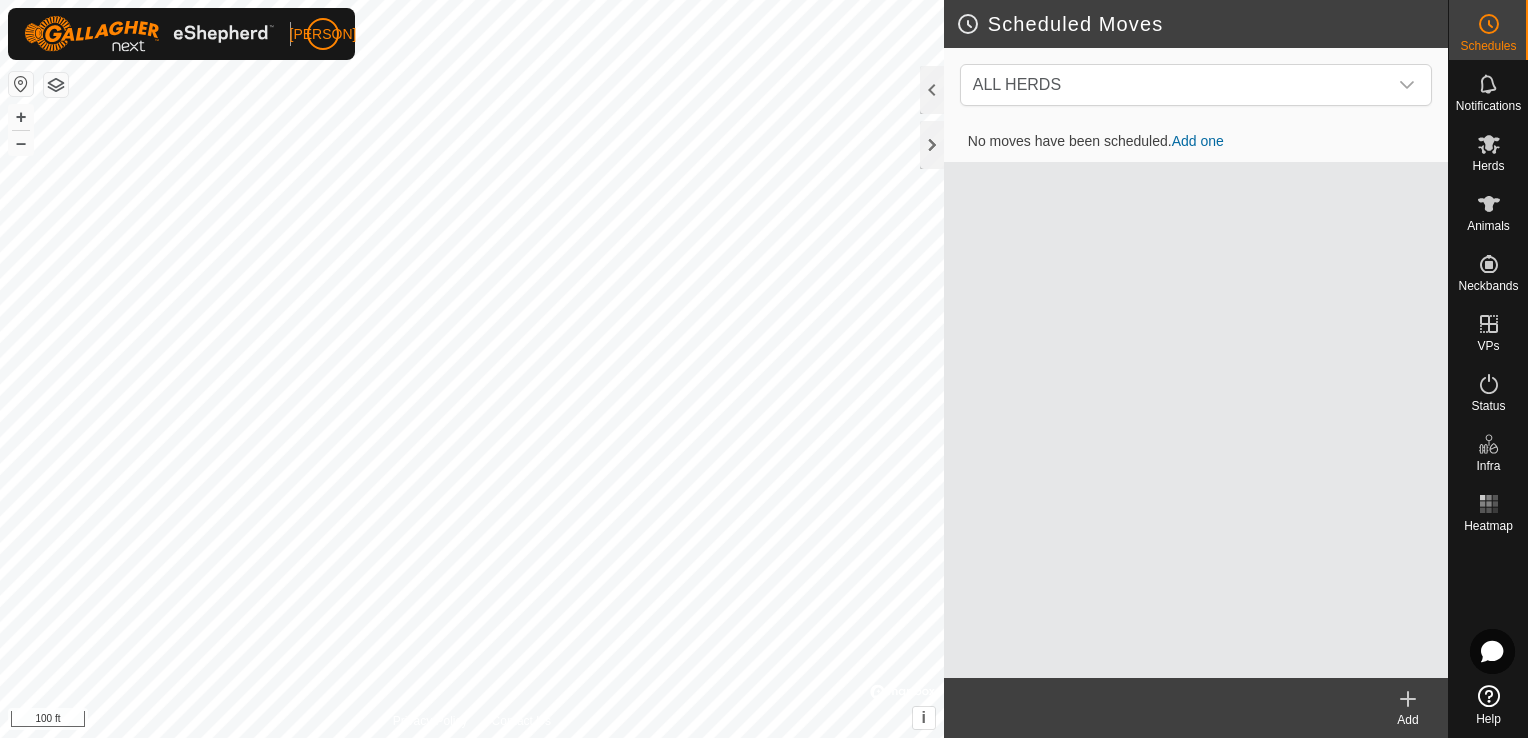 click 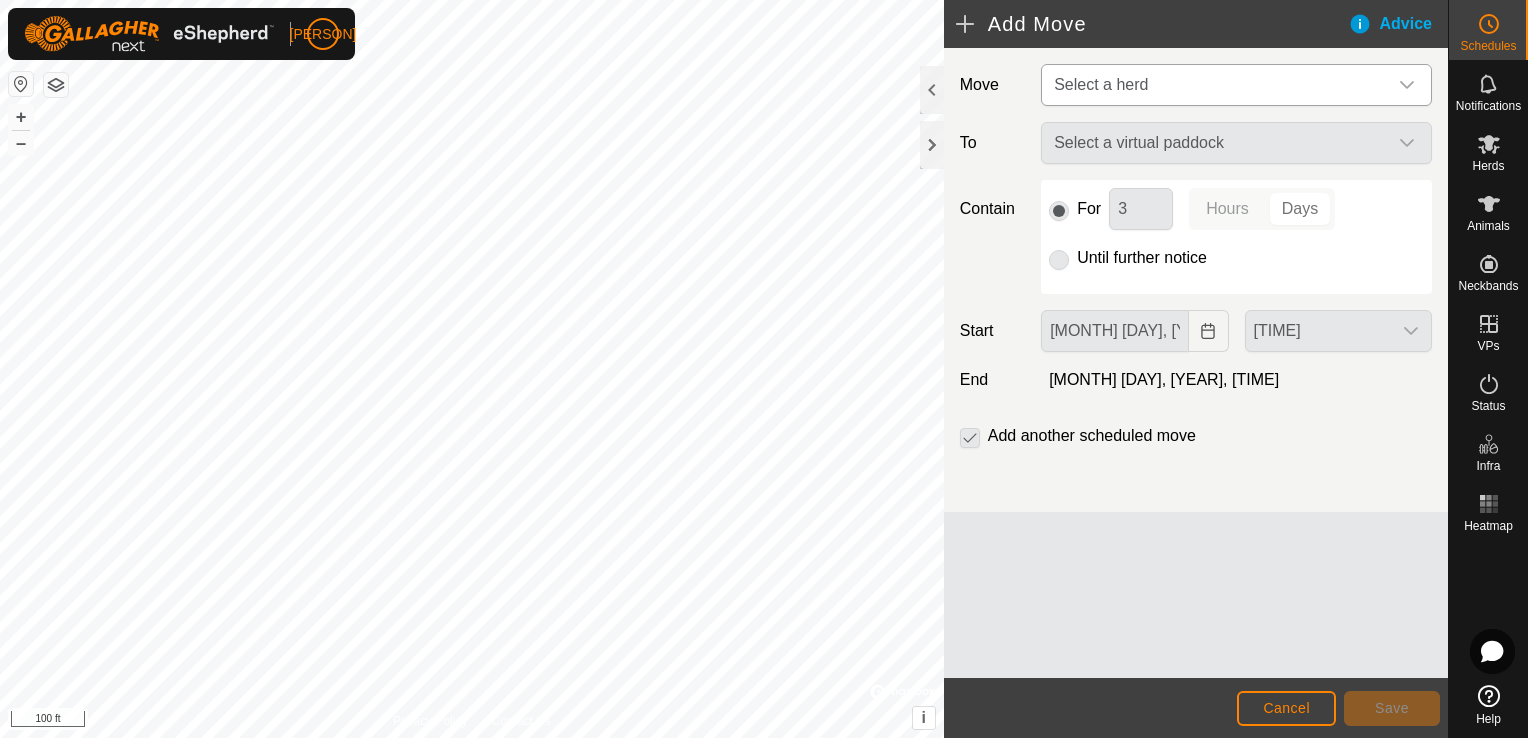 click at bounding box center (1407, 85) 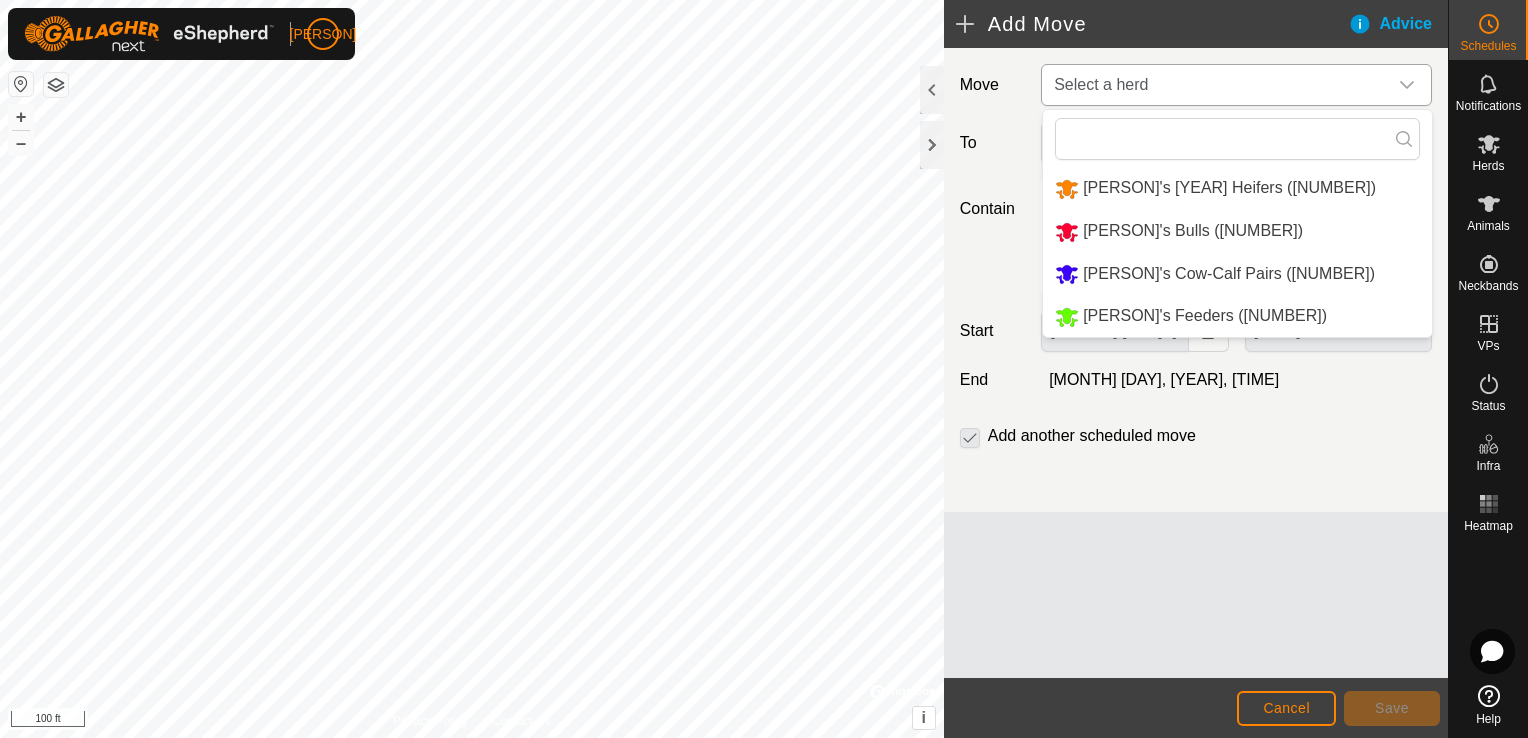 click on "[PERSON]'s [YEAR] Heifers ([NUMBER])" at bounding box center [1237, 188] 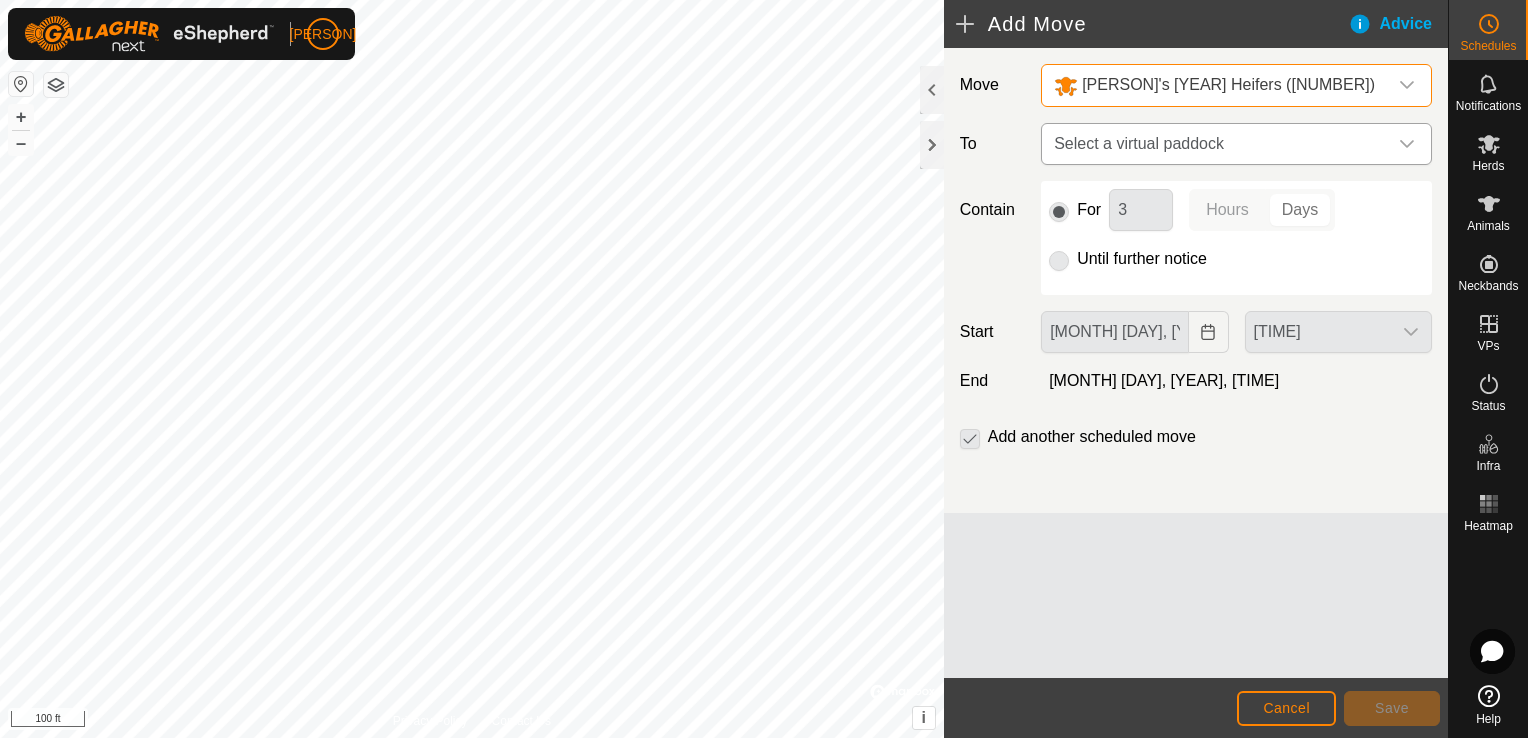 click 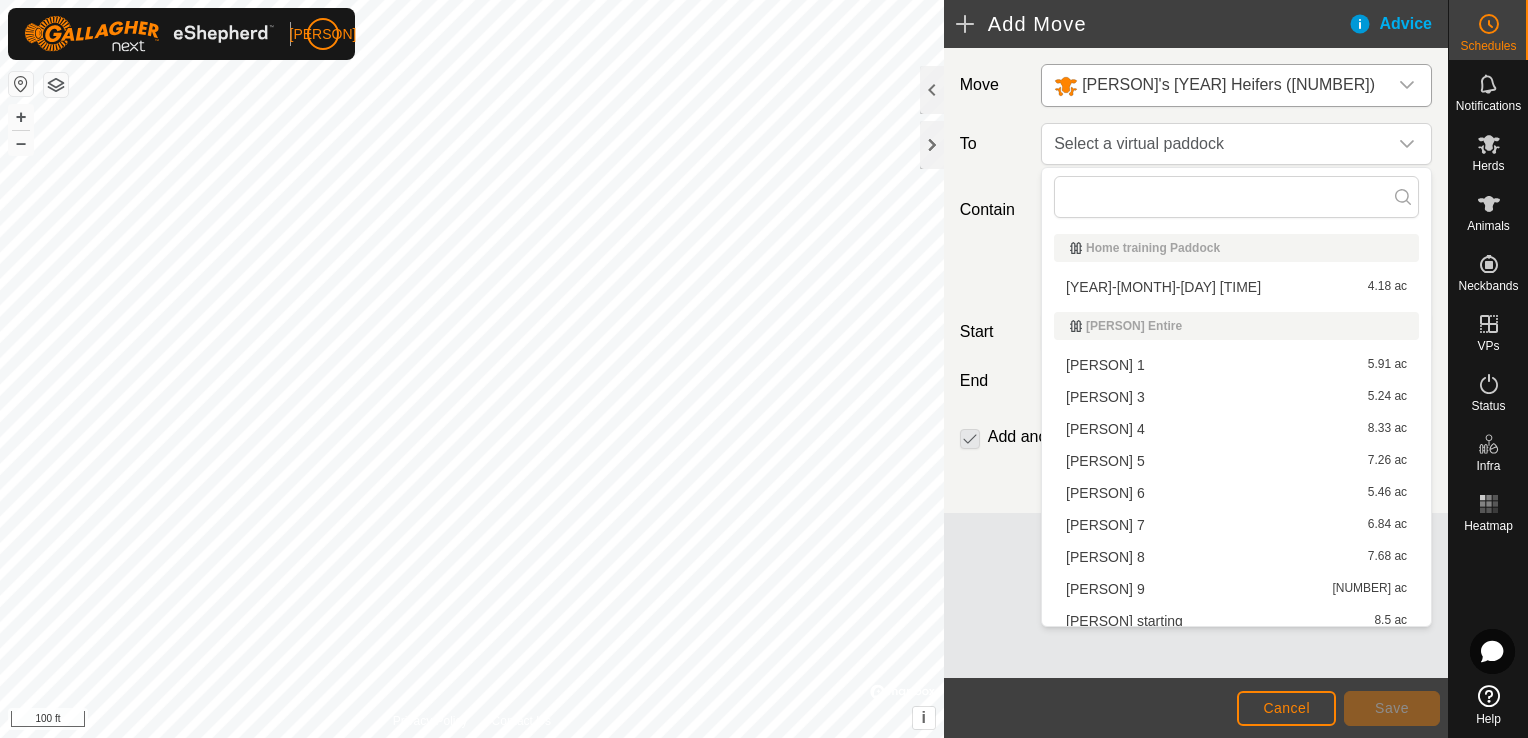 click on "[PERSON] [NUMBER] [ACREAGE]" at bounding box center (1236, 525) 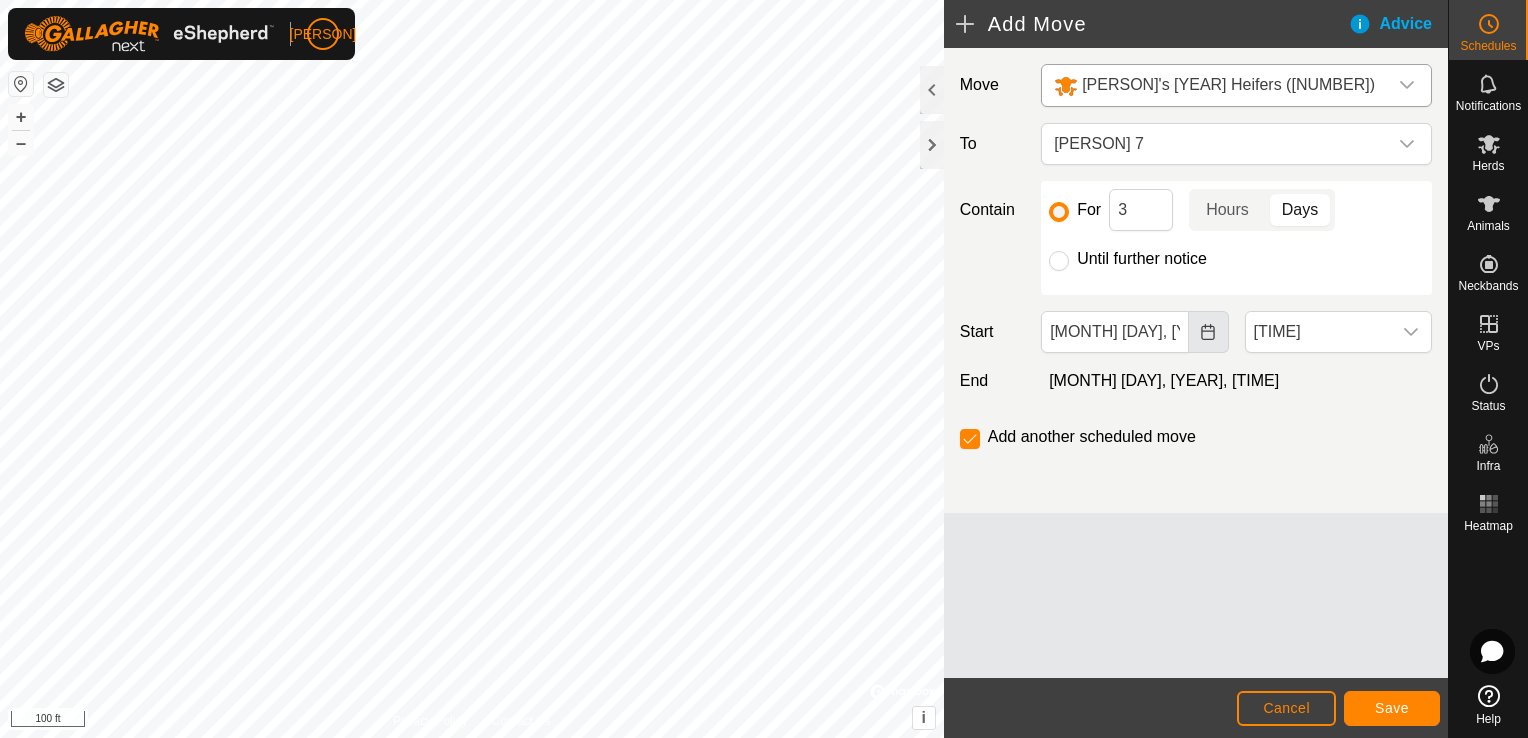 click 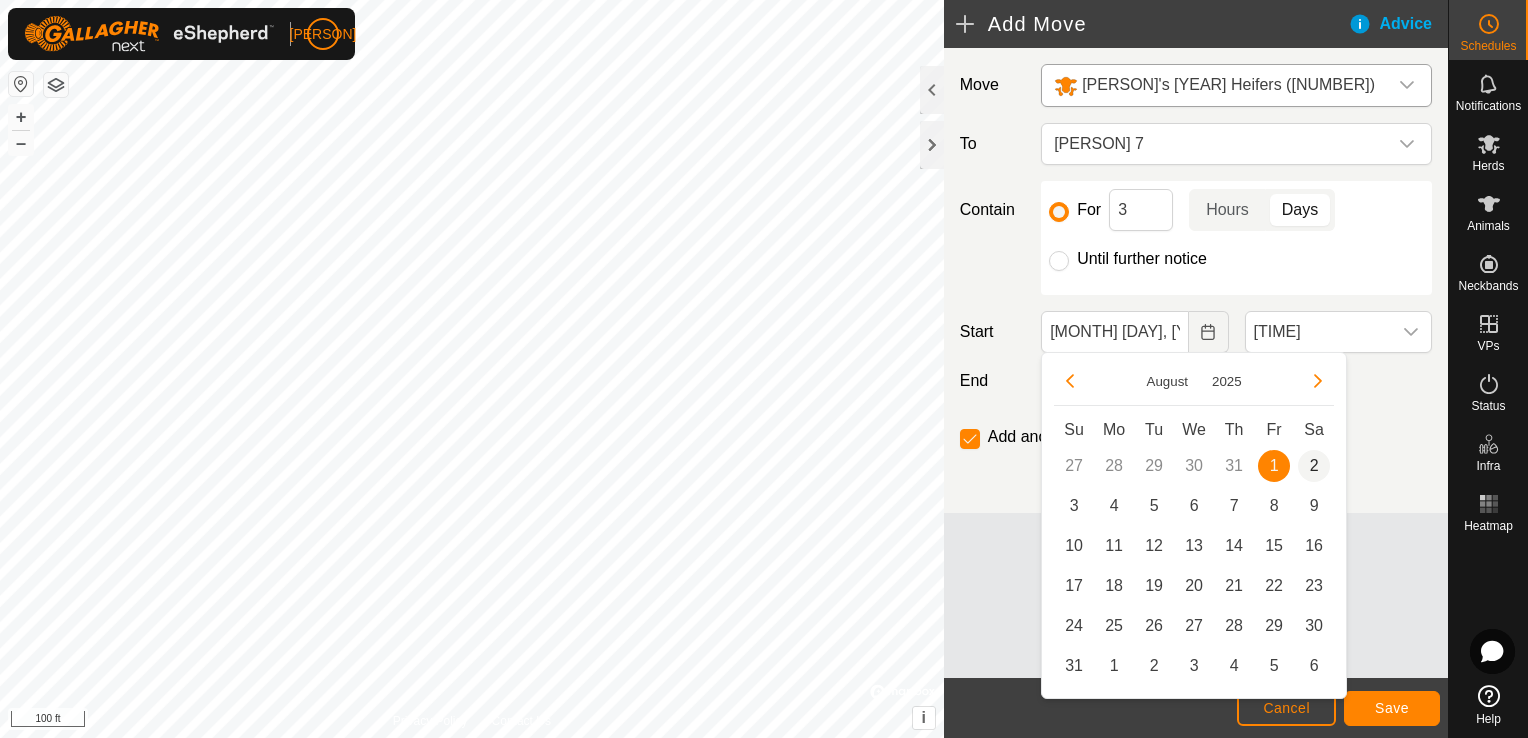 click on "2" at bounding box center (1314, 466) 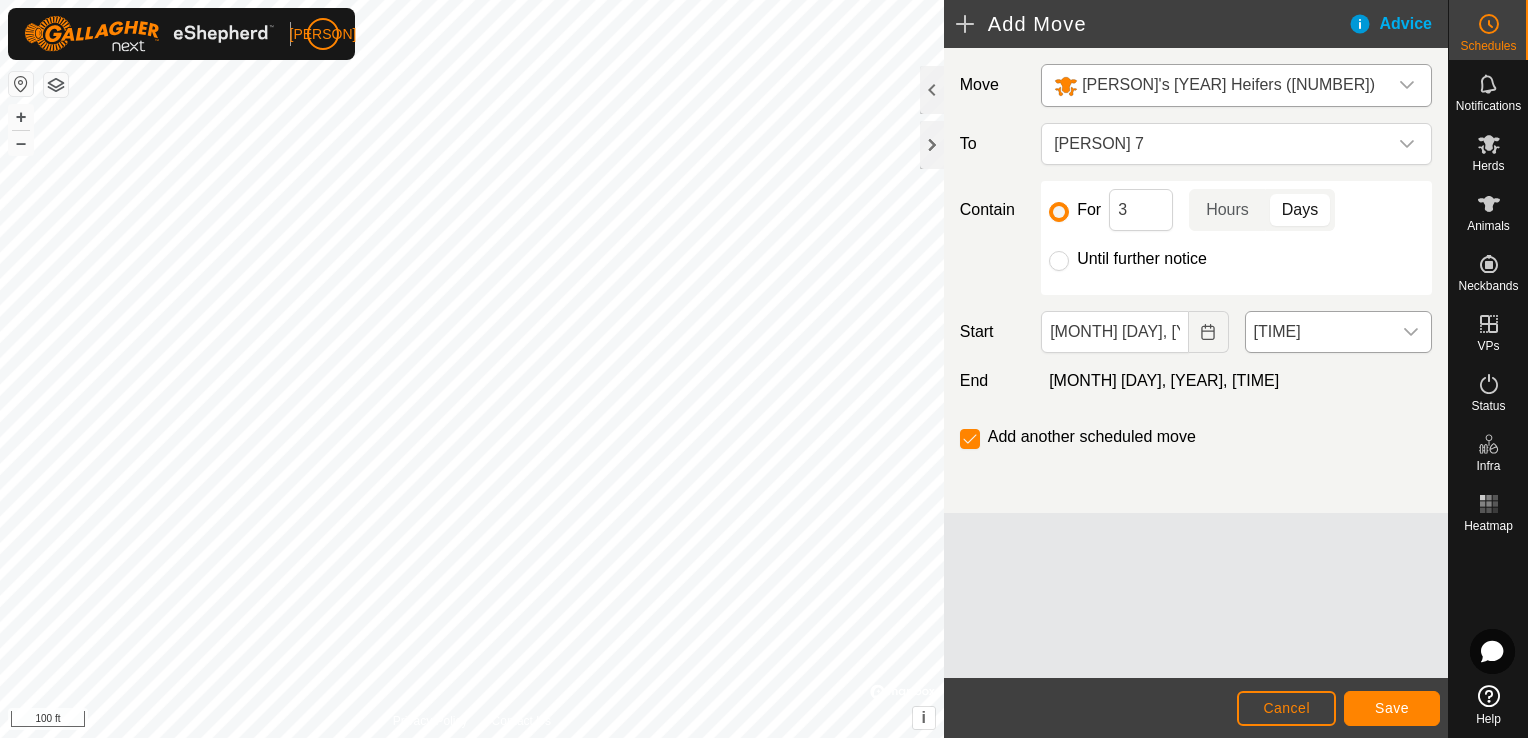 click 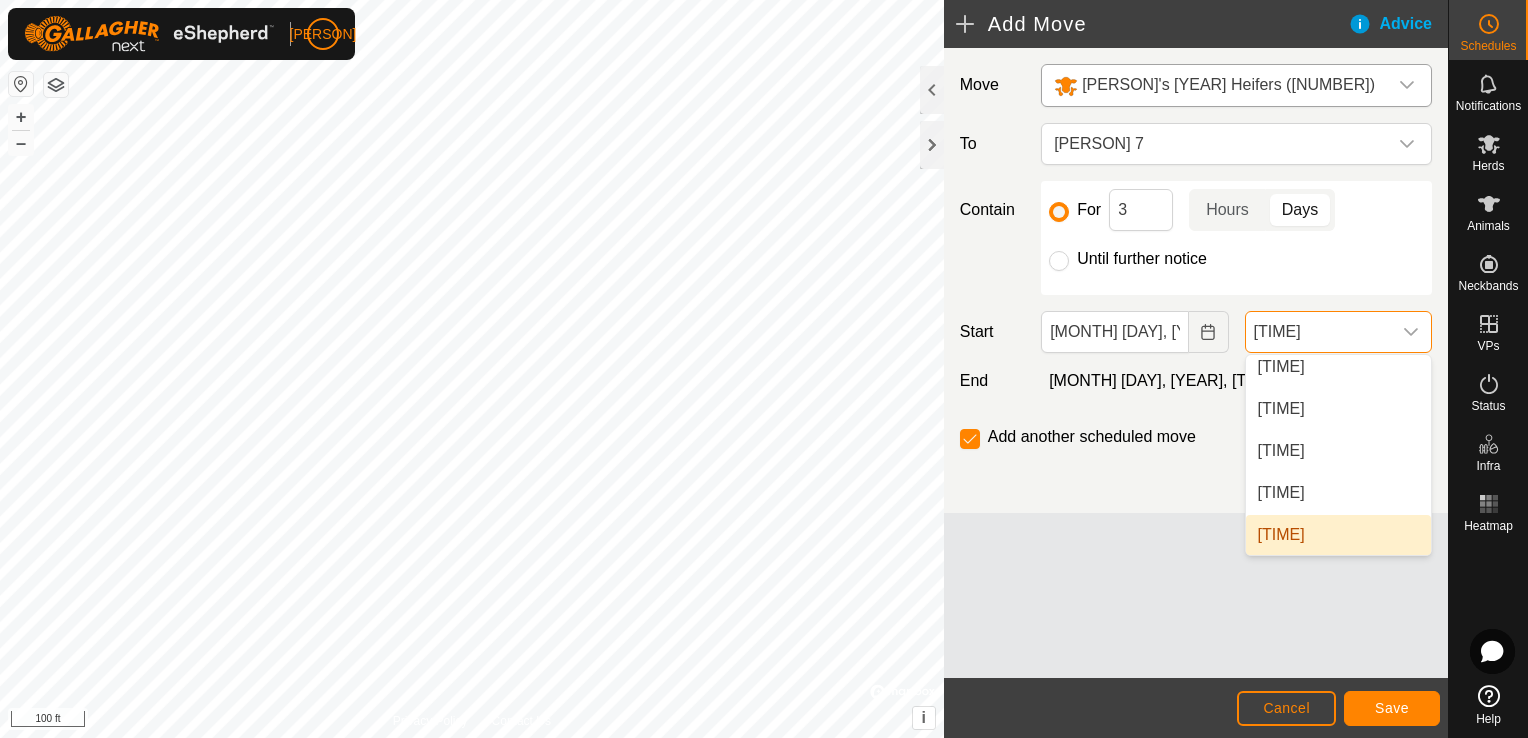 scroll, scrollTop: 1344, scrollLeft: 0, axis: vertical 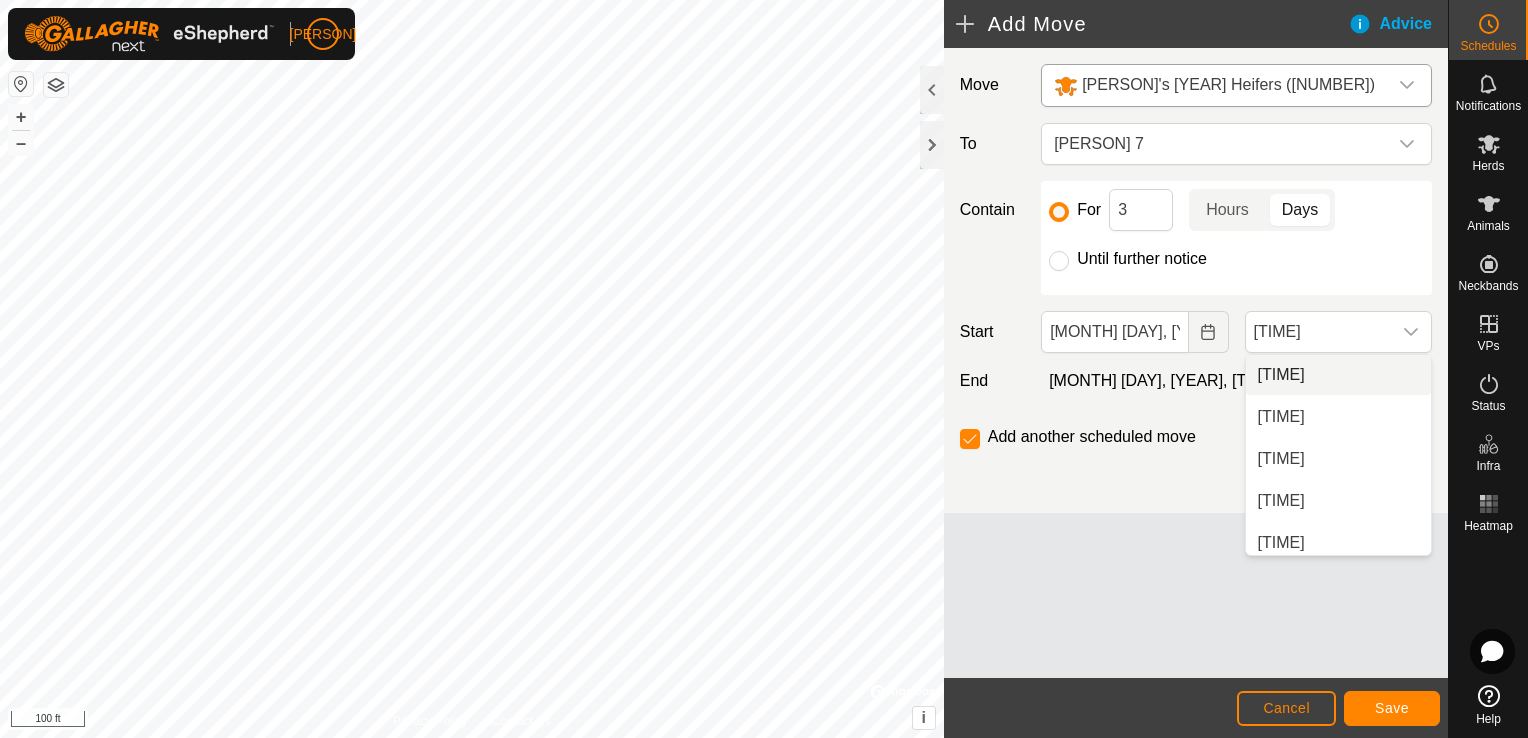 click on "[TIME]" at bounding box center [1338, 375] 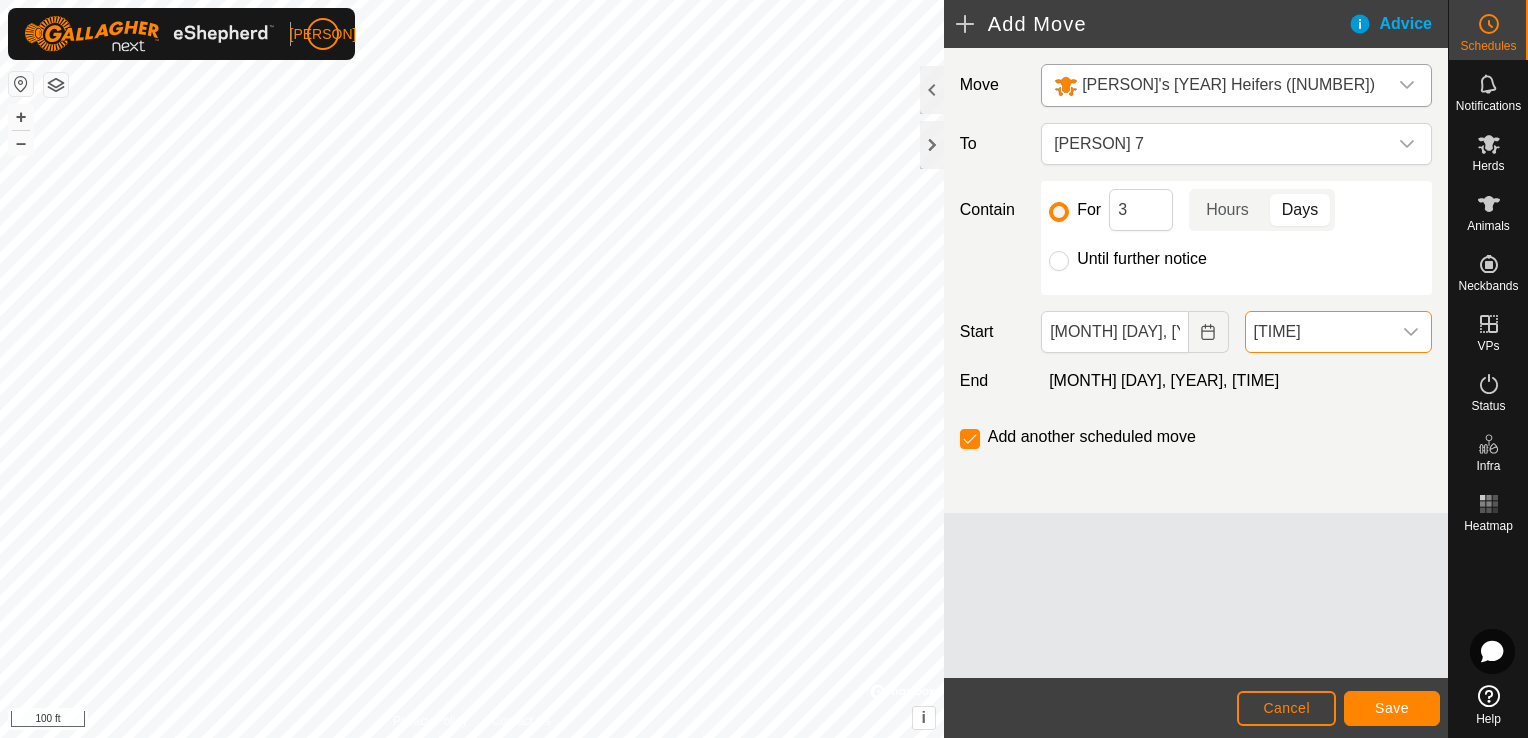 click 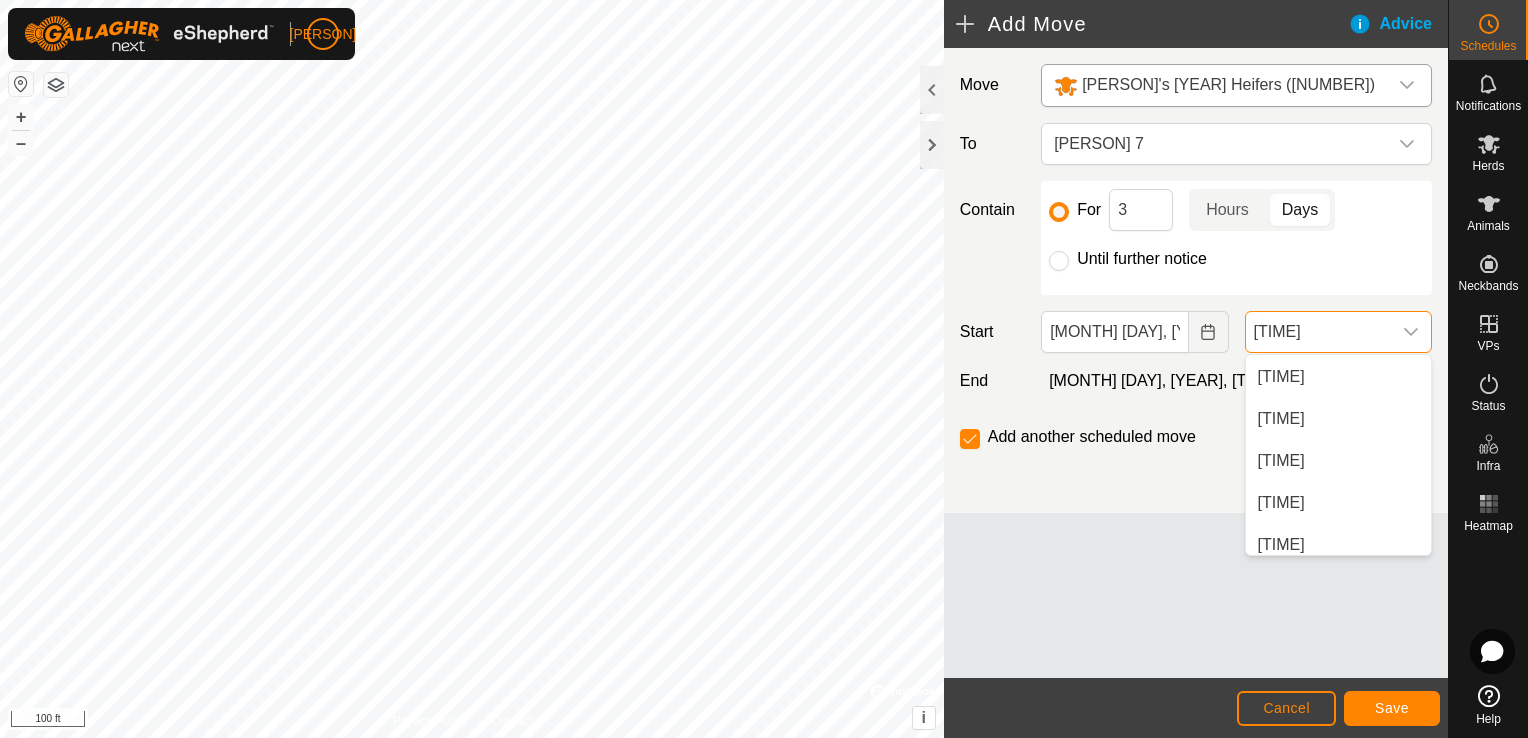 scroll, scrollTop: 397, scrollLeft: 0, axis: vertical 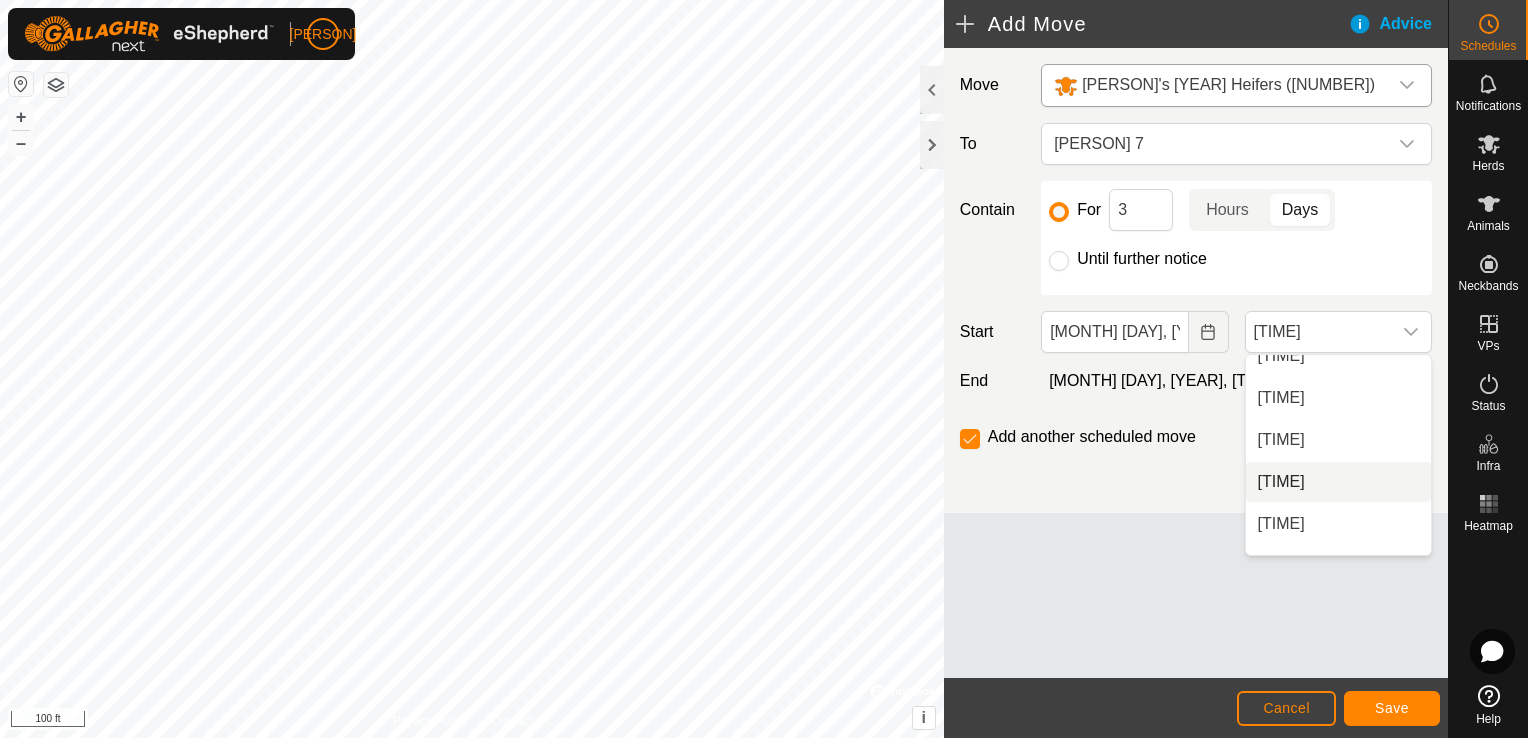 click on "[TIME]" at bounding box center [1338, 482] 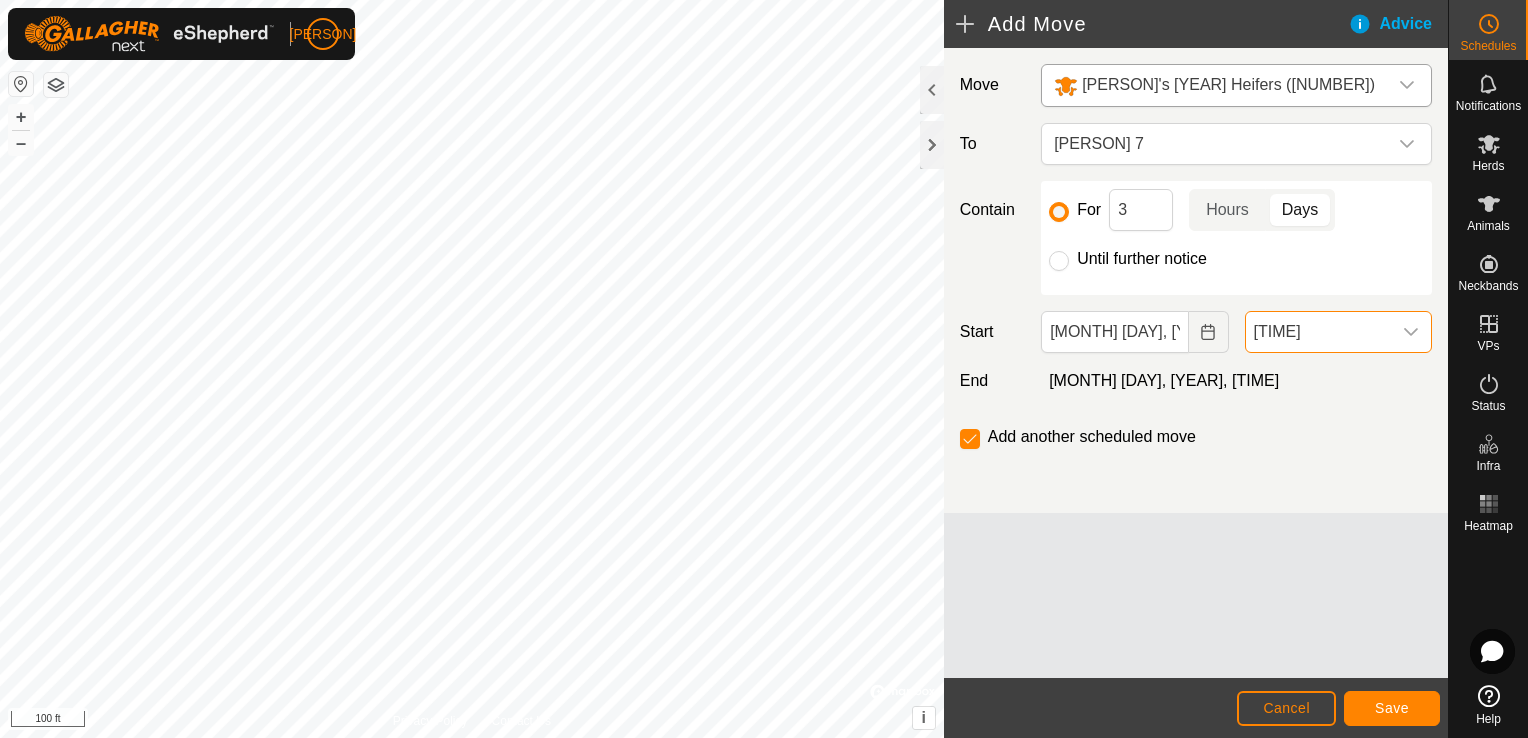 scroll, scrollTop: 0, scrollLeft: 0, axis: both 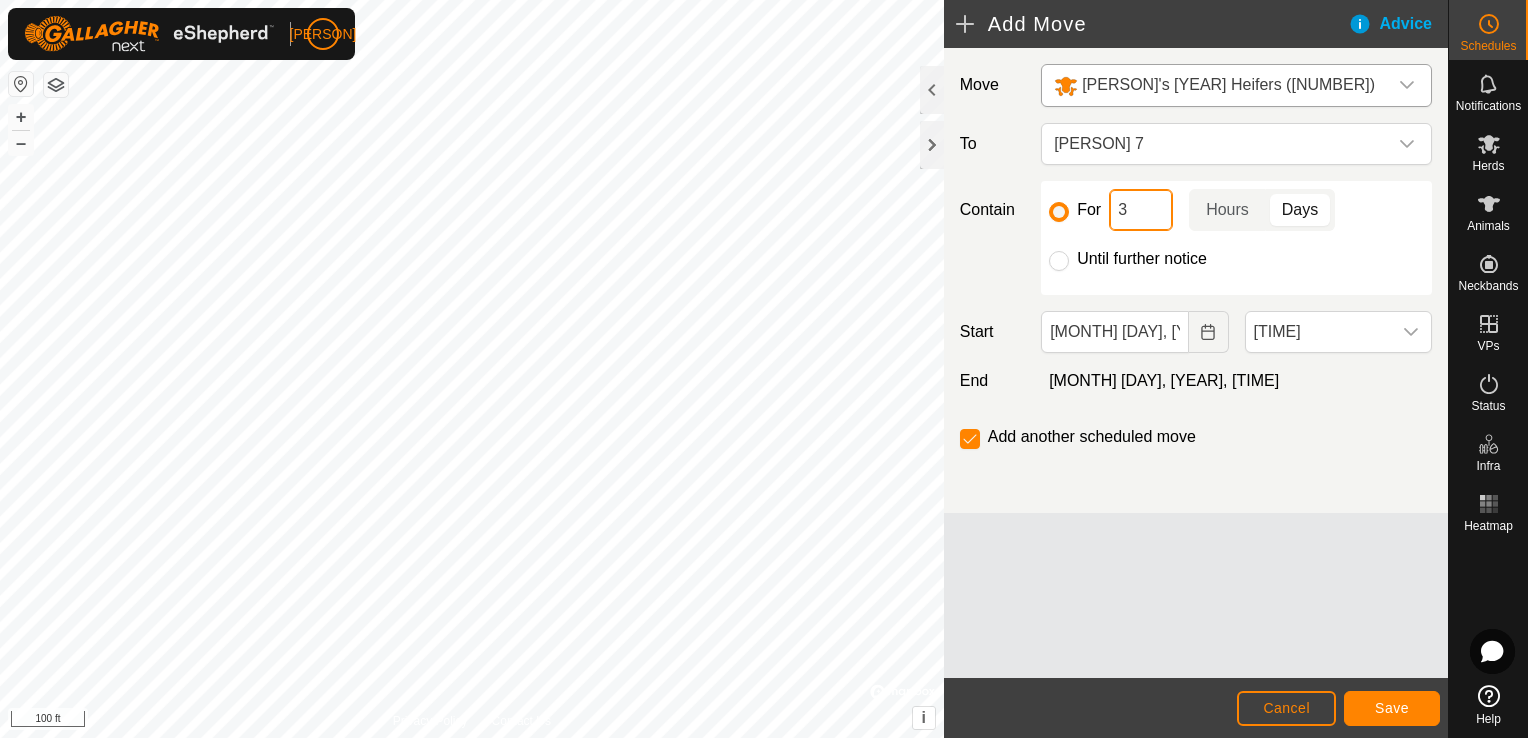 click on "3" 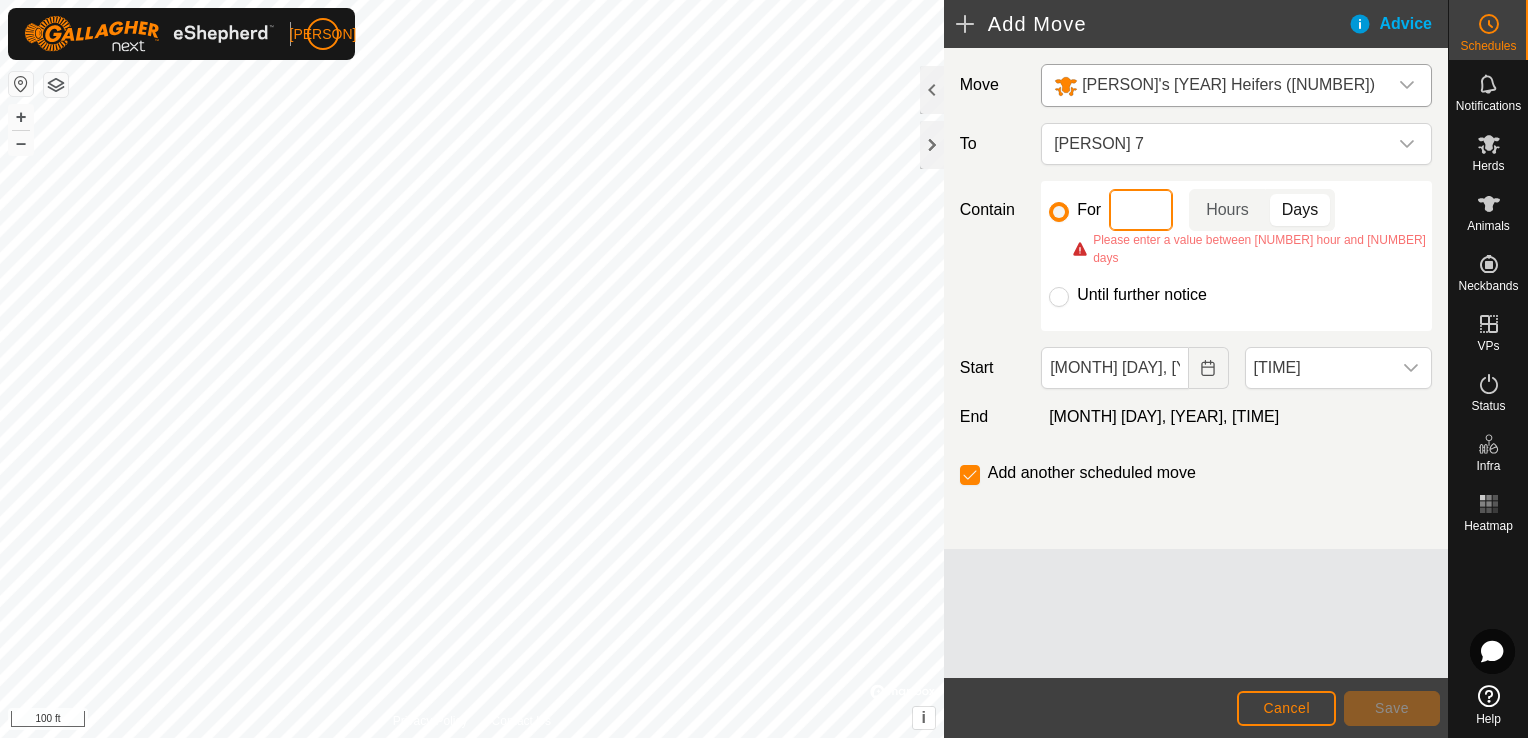 type on "2" 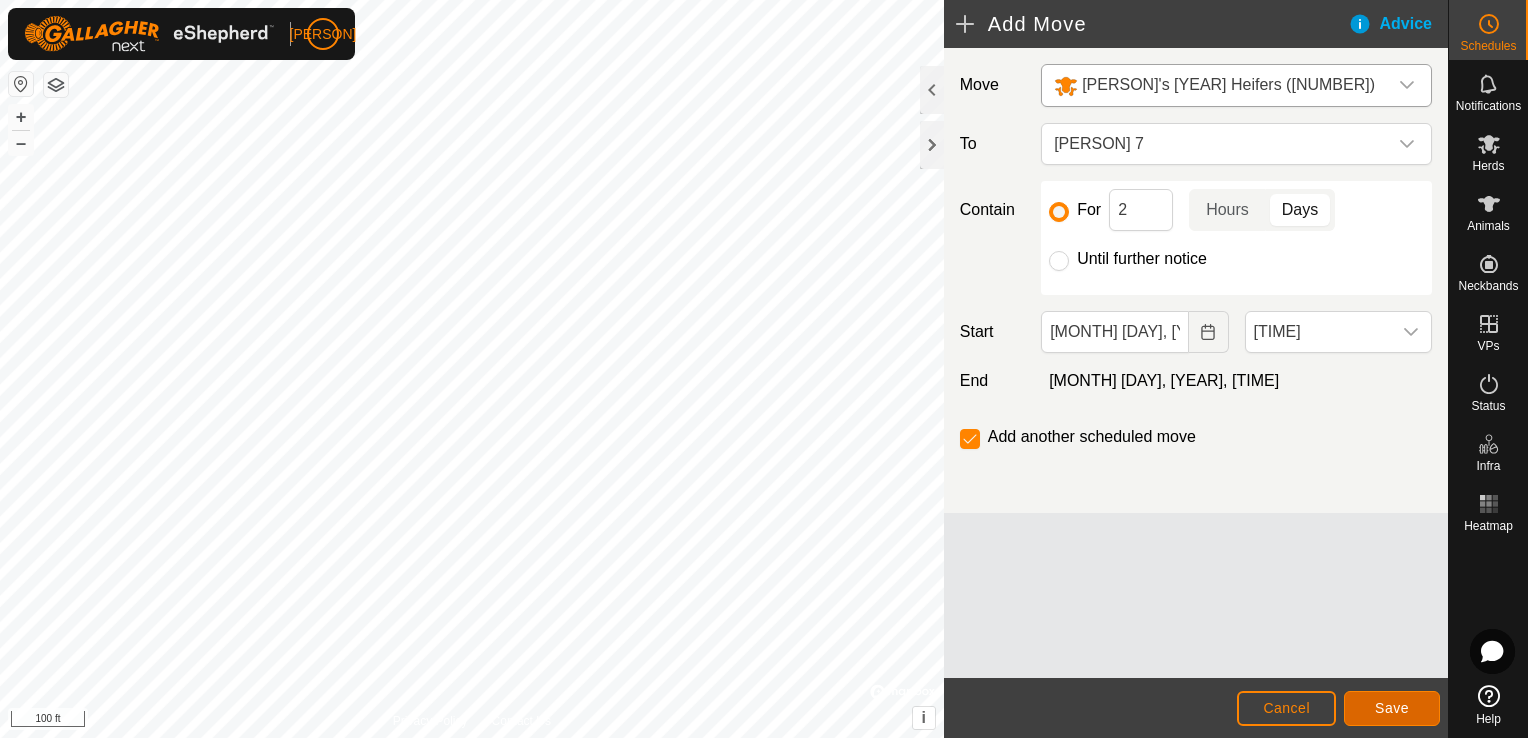 click on "Save" 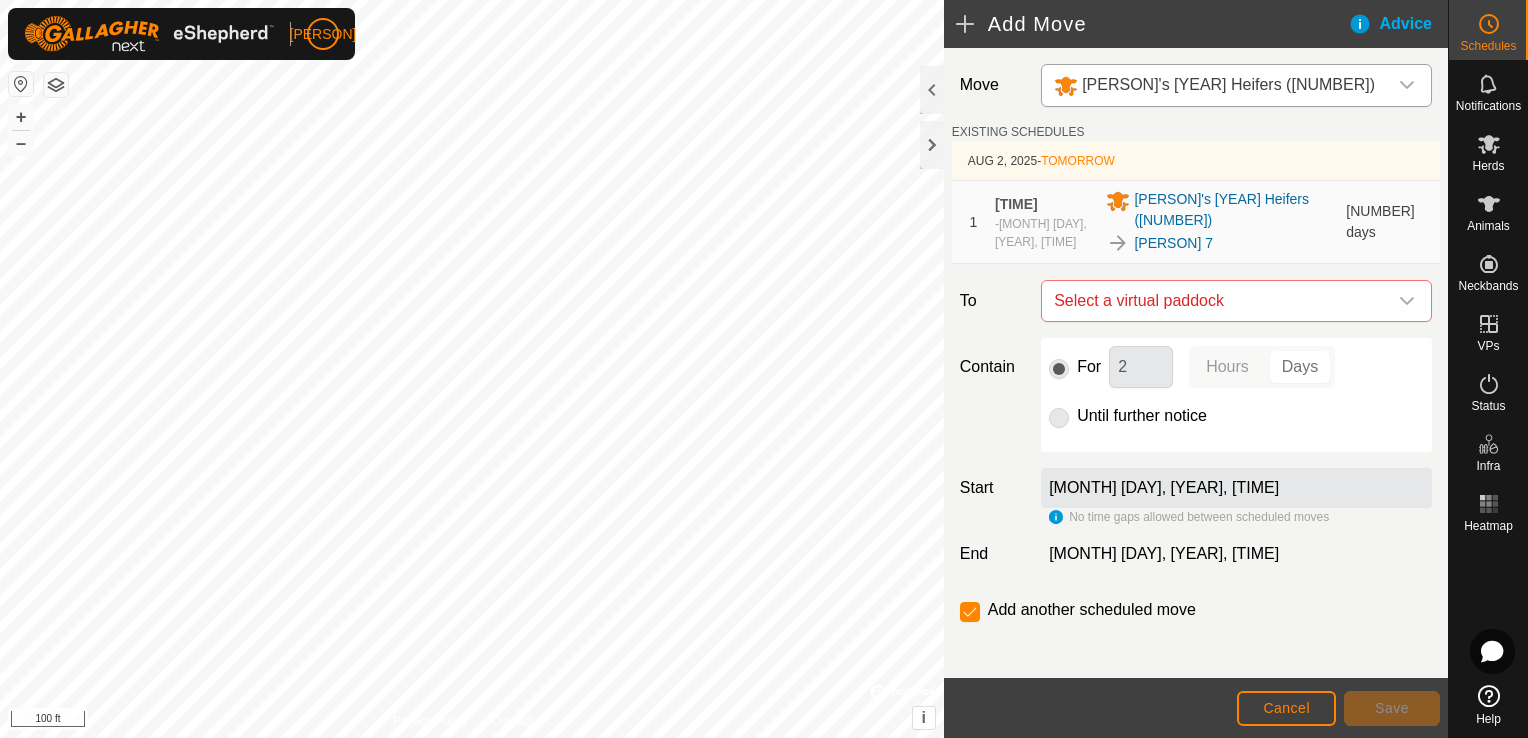 click at bounding box center [1407, 85] 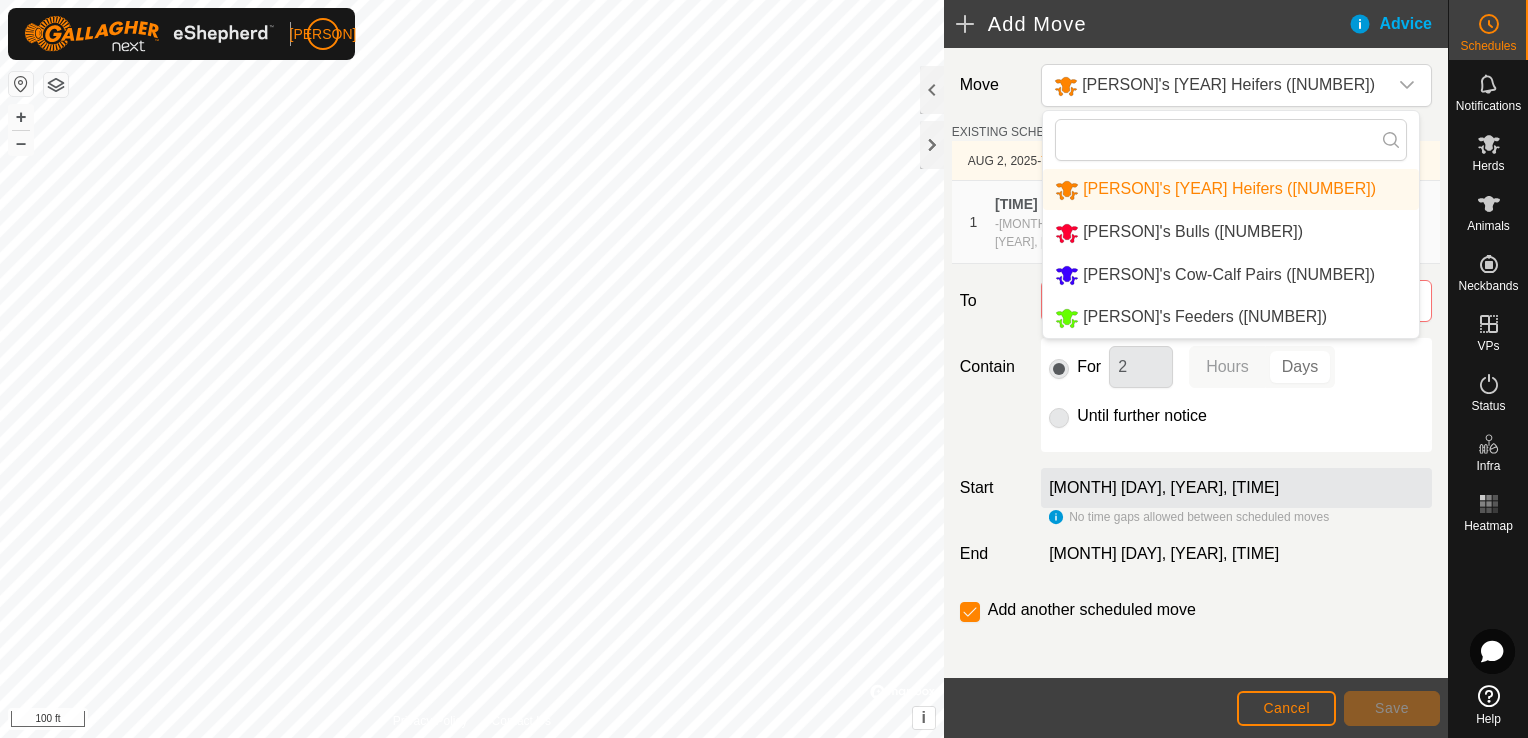 click on "[PERSON]'s Bulls ([NUMBER])" at bounding box center [1231, 232] 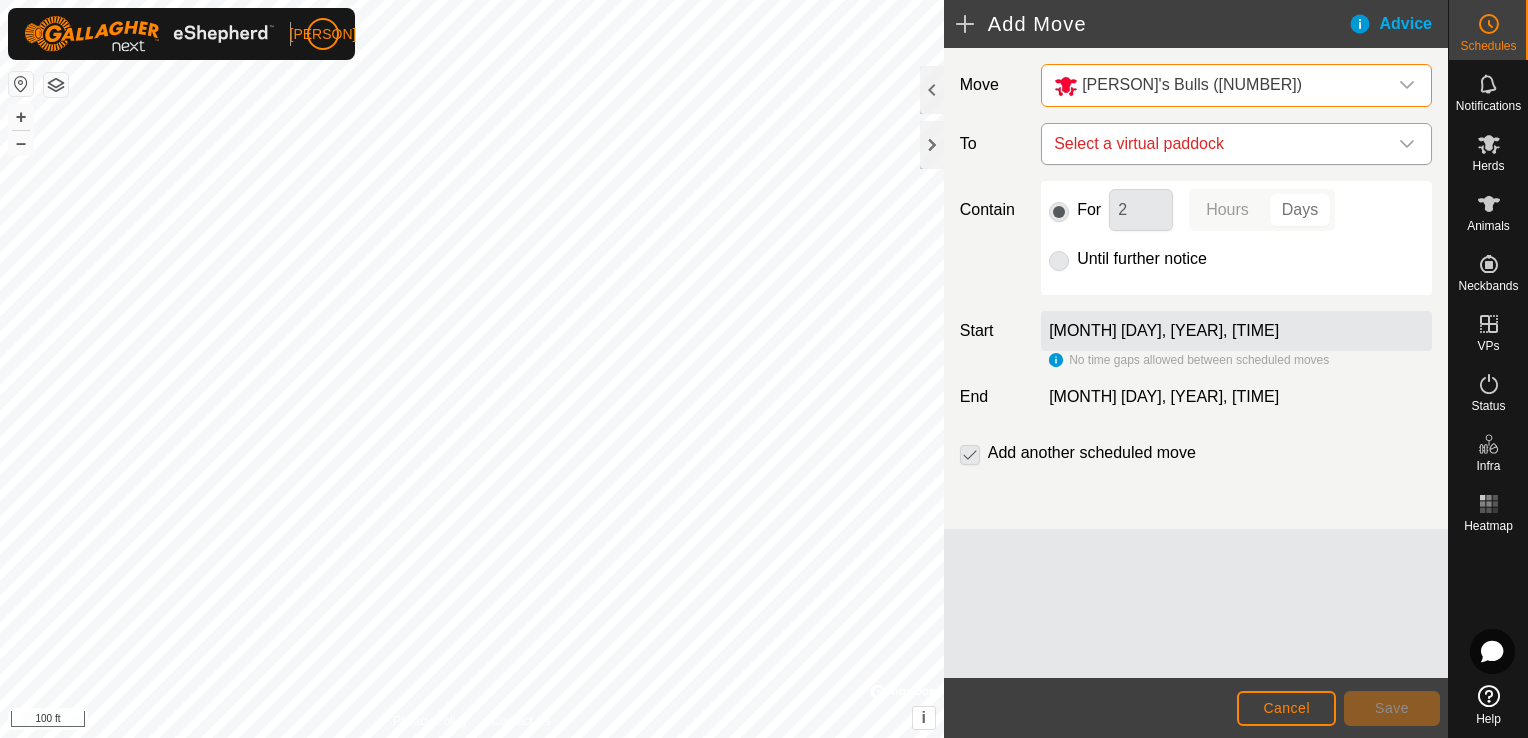 click at bounding box center (1407, 144) 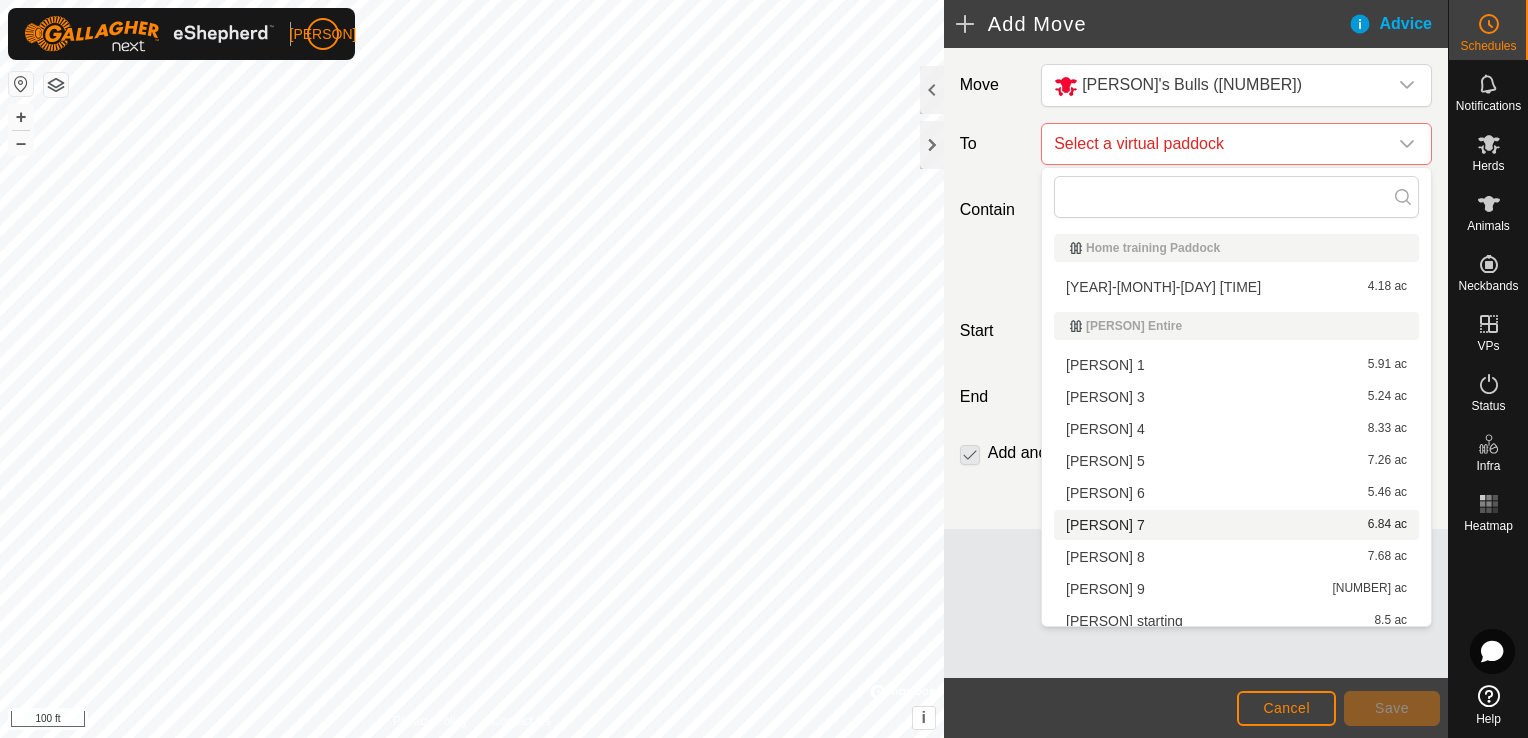 click on "[PERSON] [NUMBER] [ACREAGE]" at bounding box center [1236, 525] 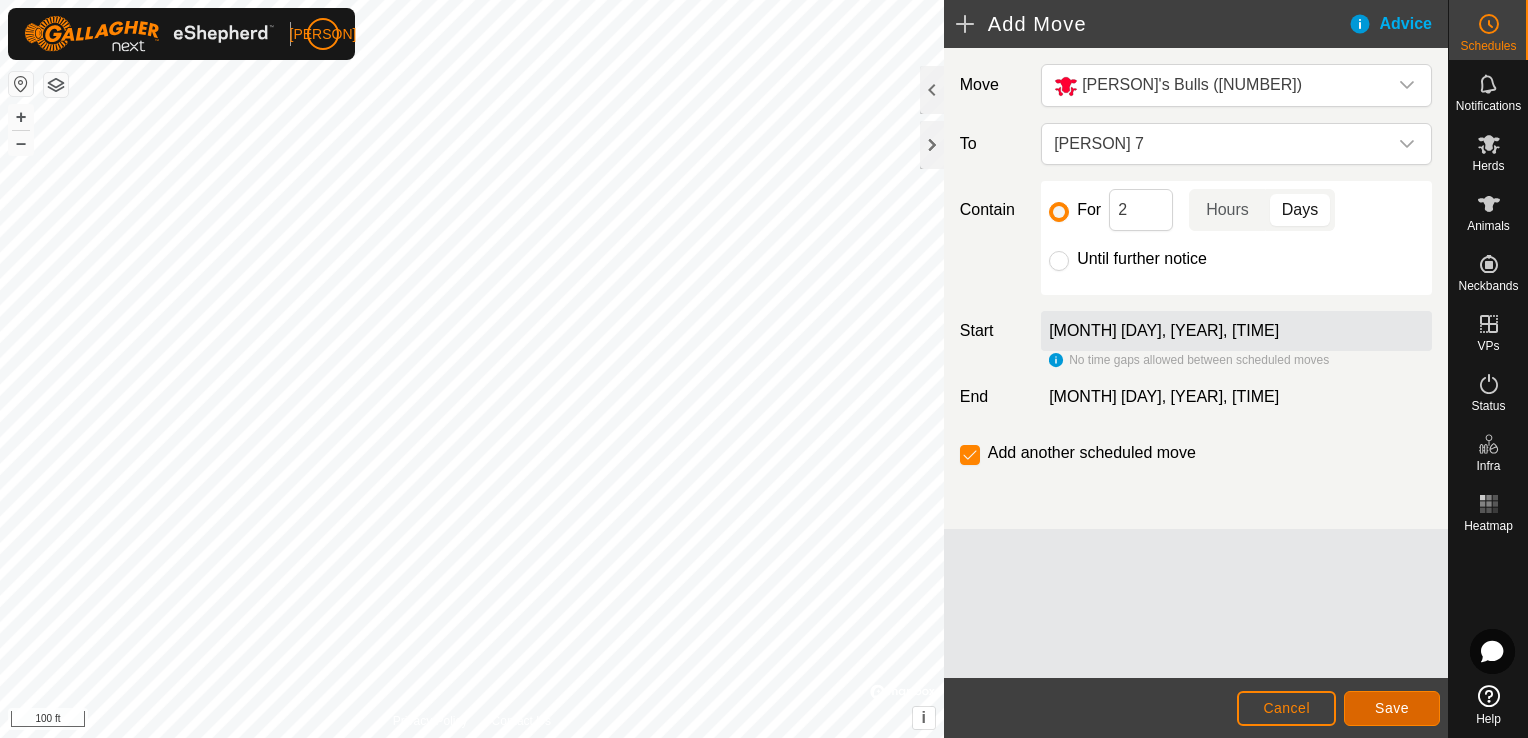 click on "Save" 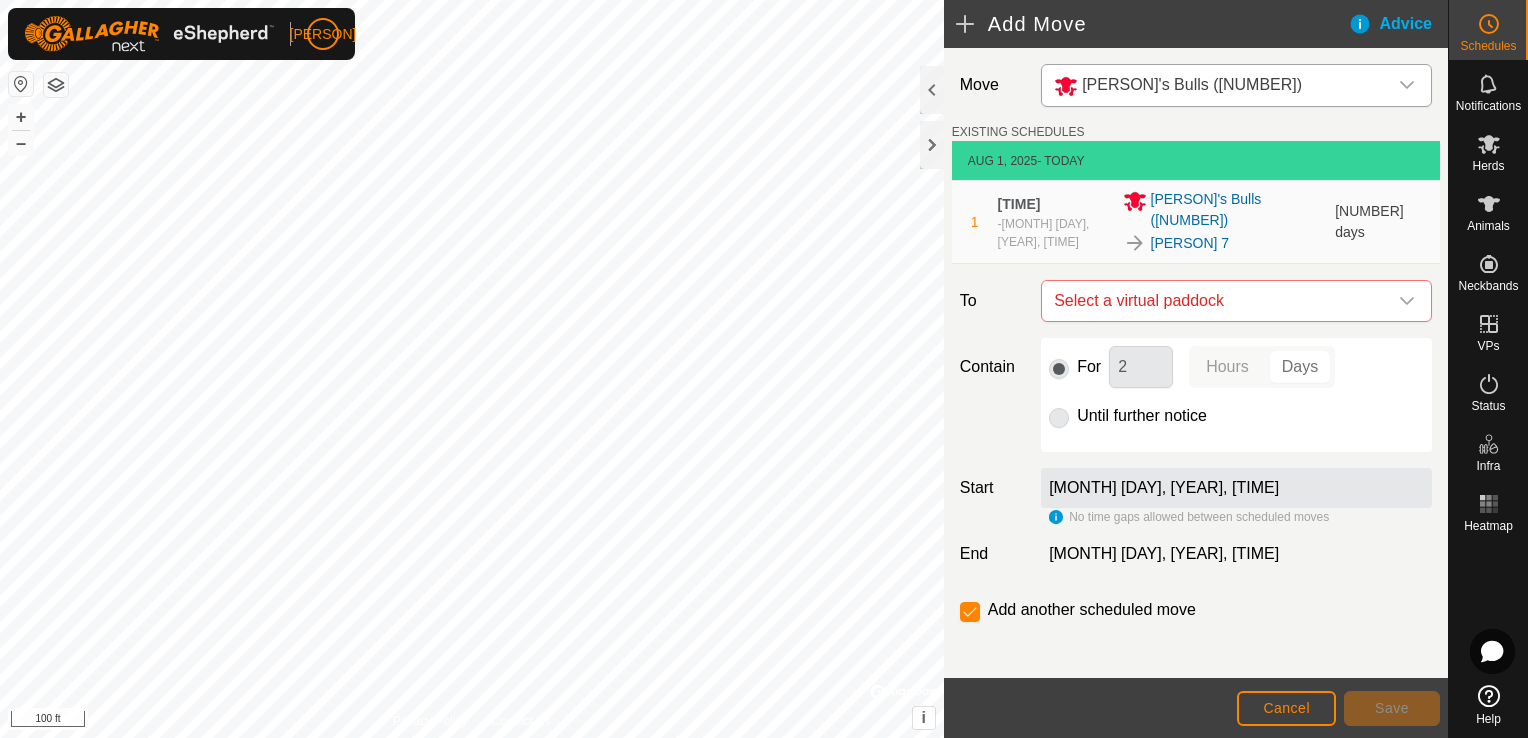 click 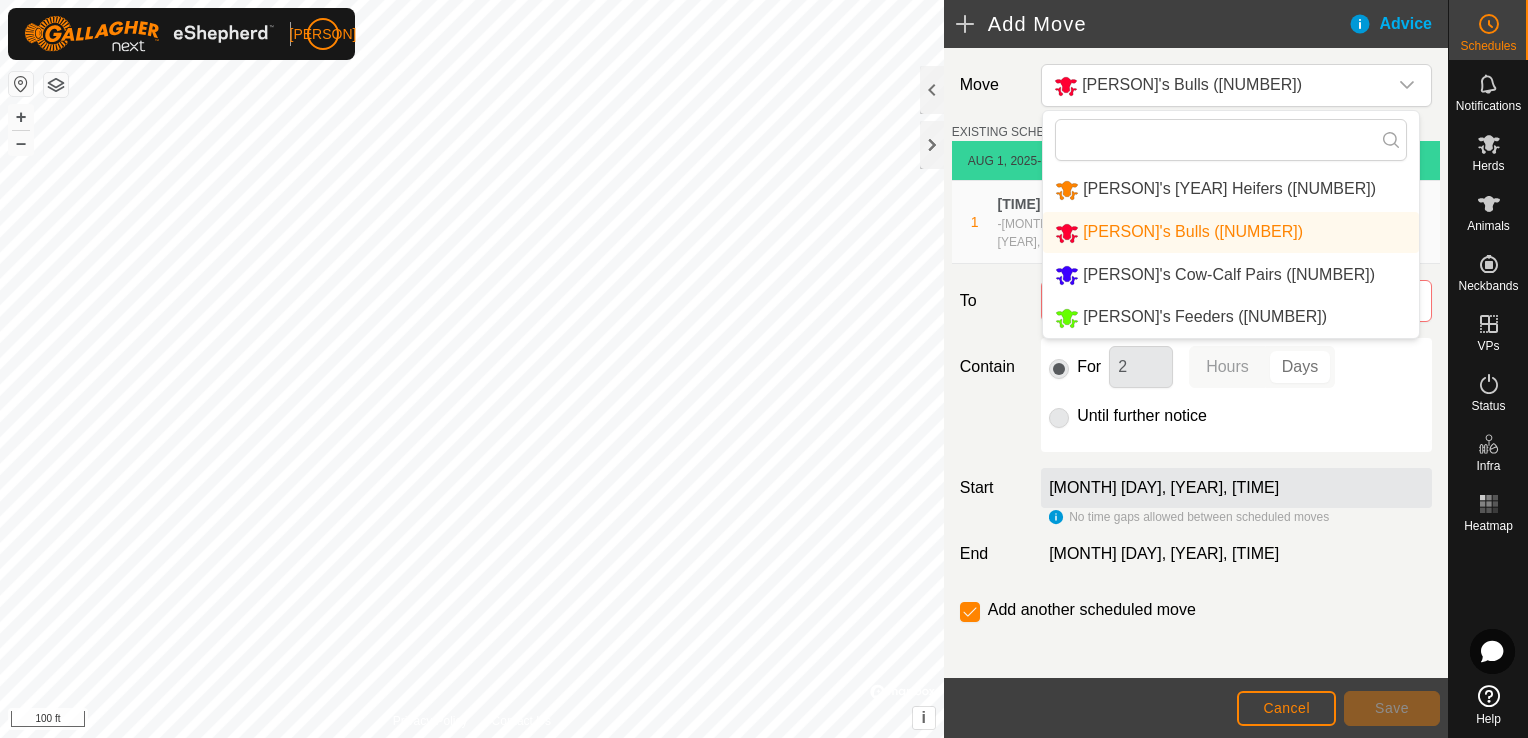 click on "[PERSON]'s Cow-Calf Pairs ([NUMBER])" at bounding box center (1231, 275) 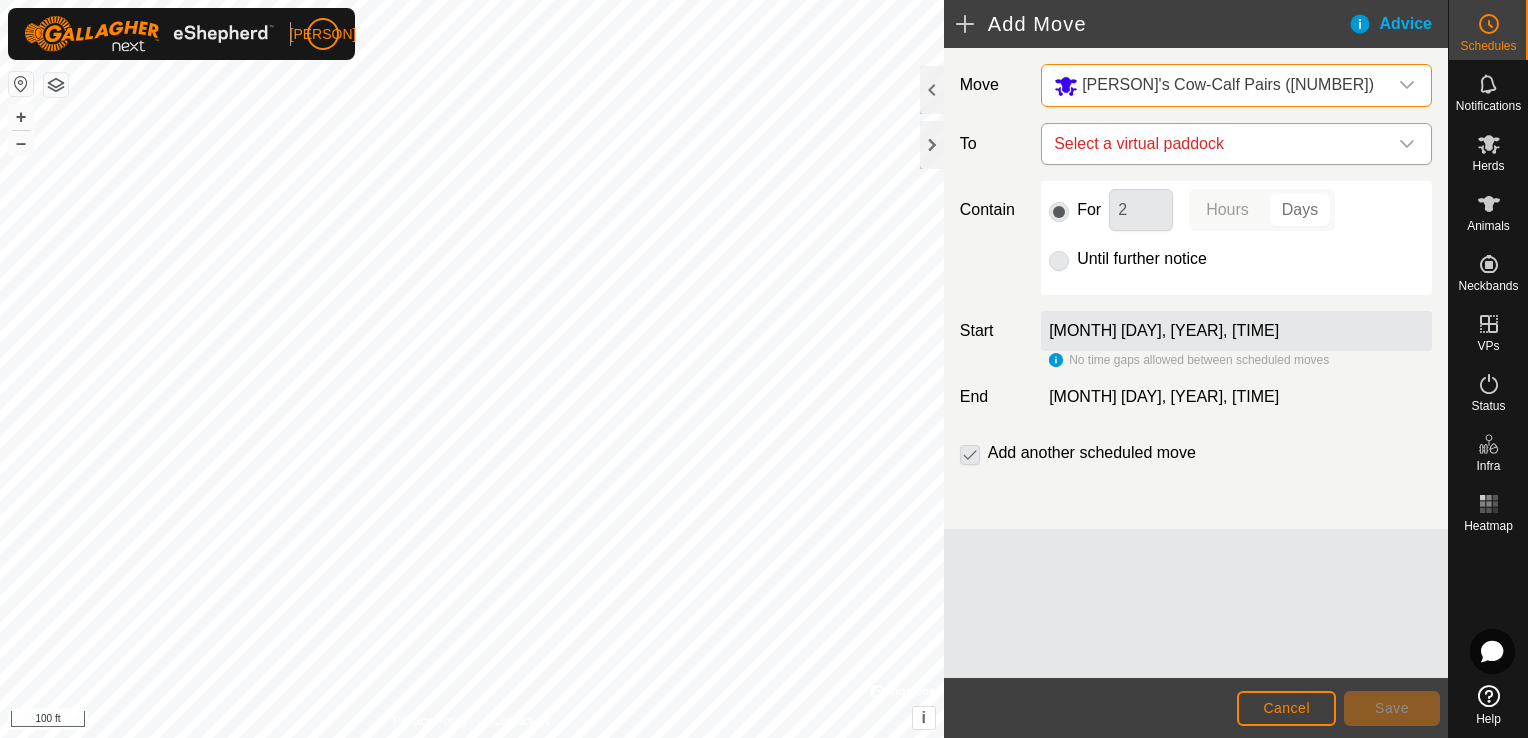 click 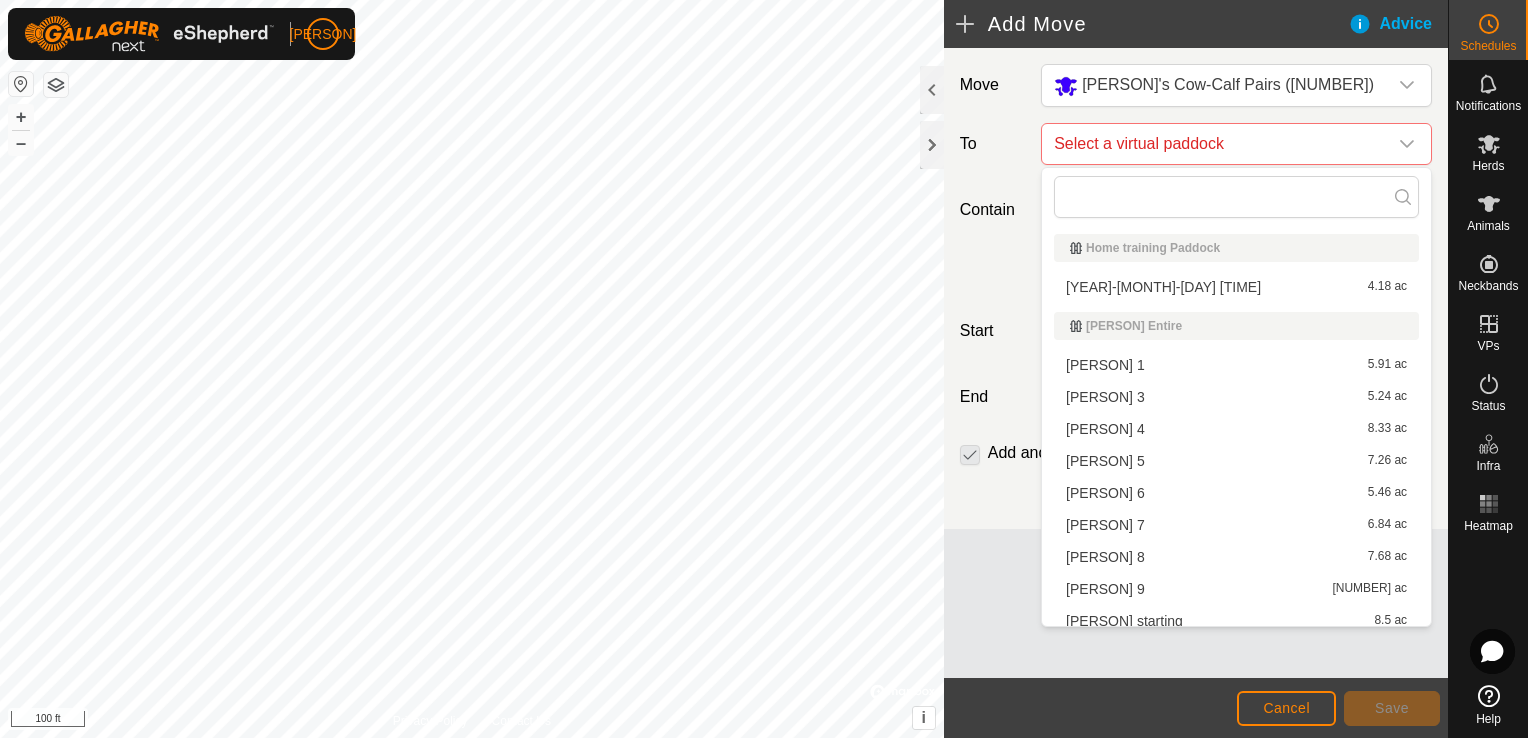 click on "[PERSON] [NUMBER] [ACREAGE]" at bounding box center (1236, 525) 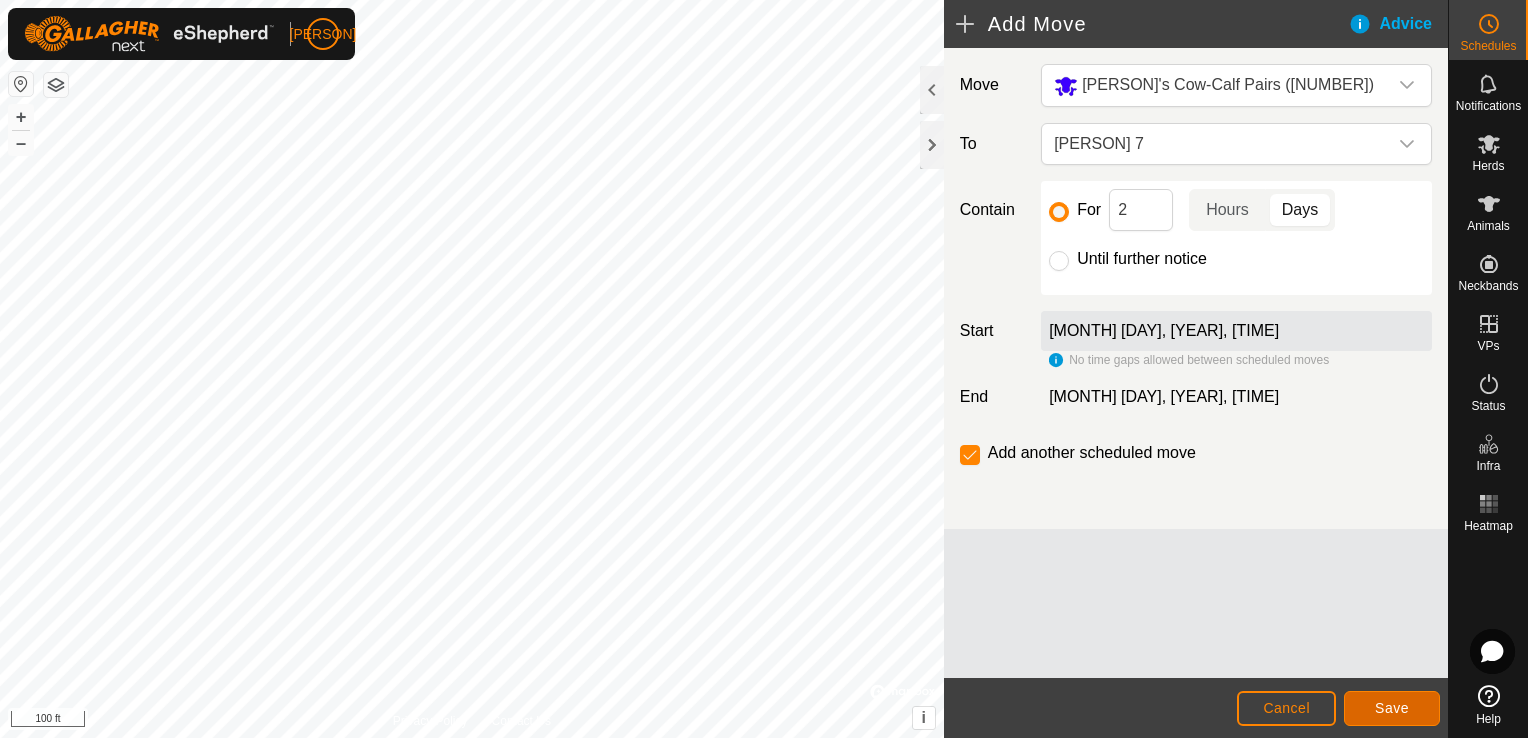 click on "Save" 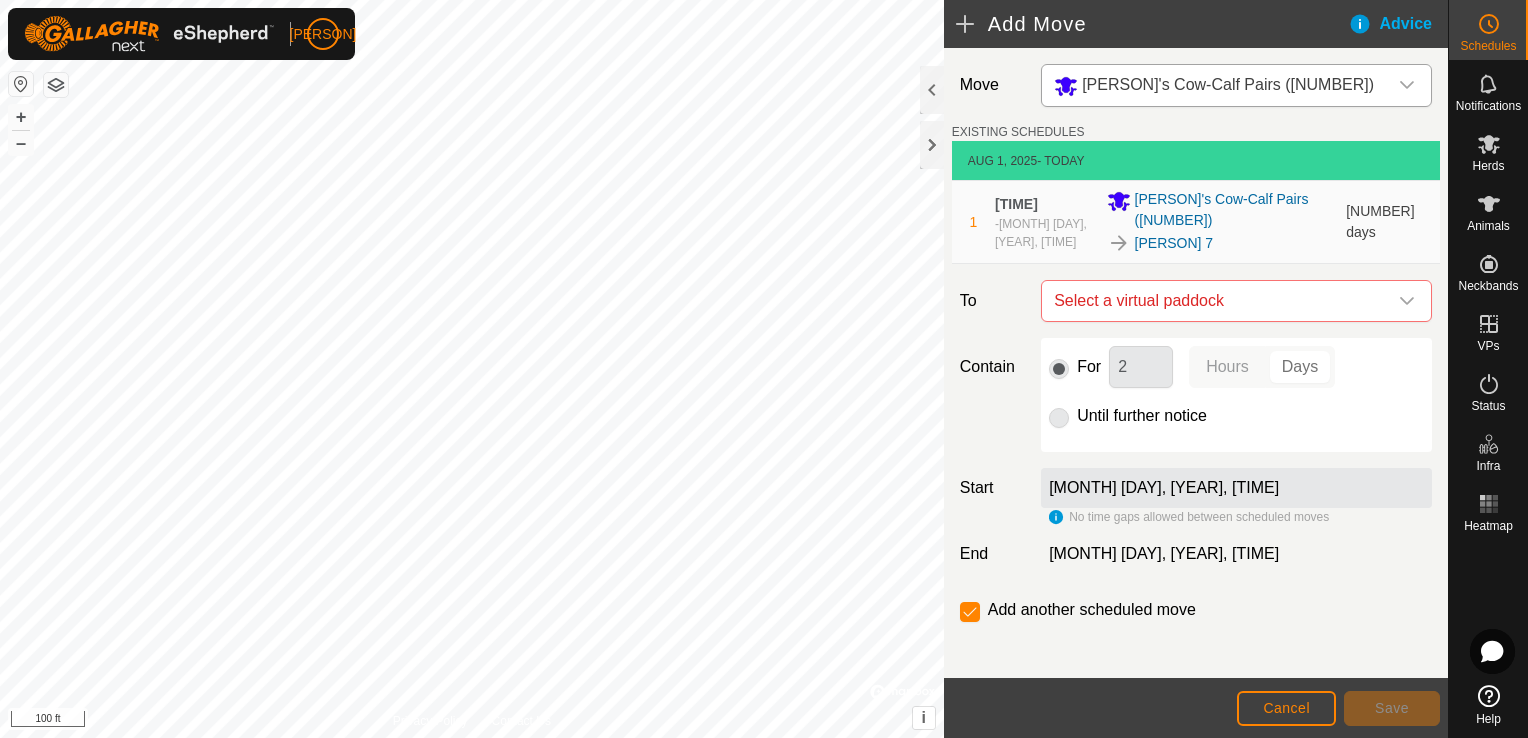 click 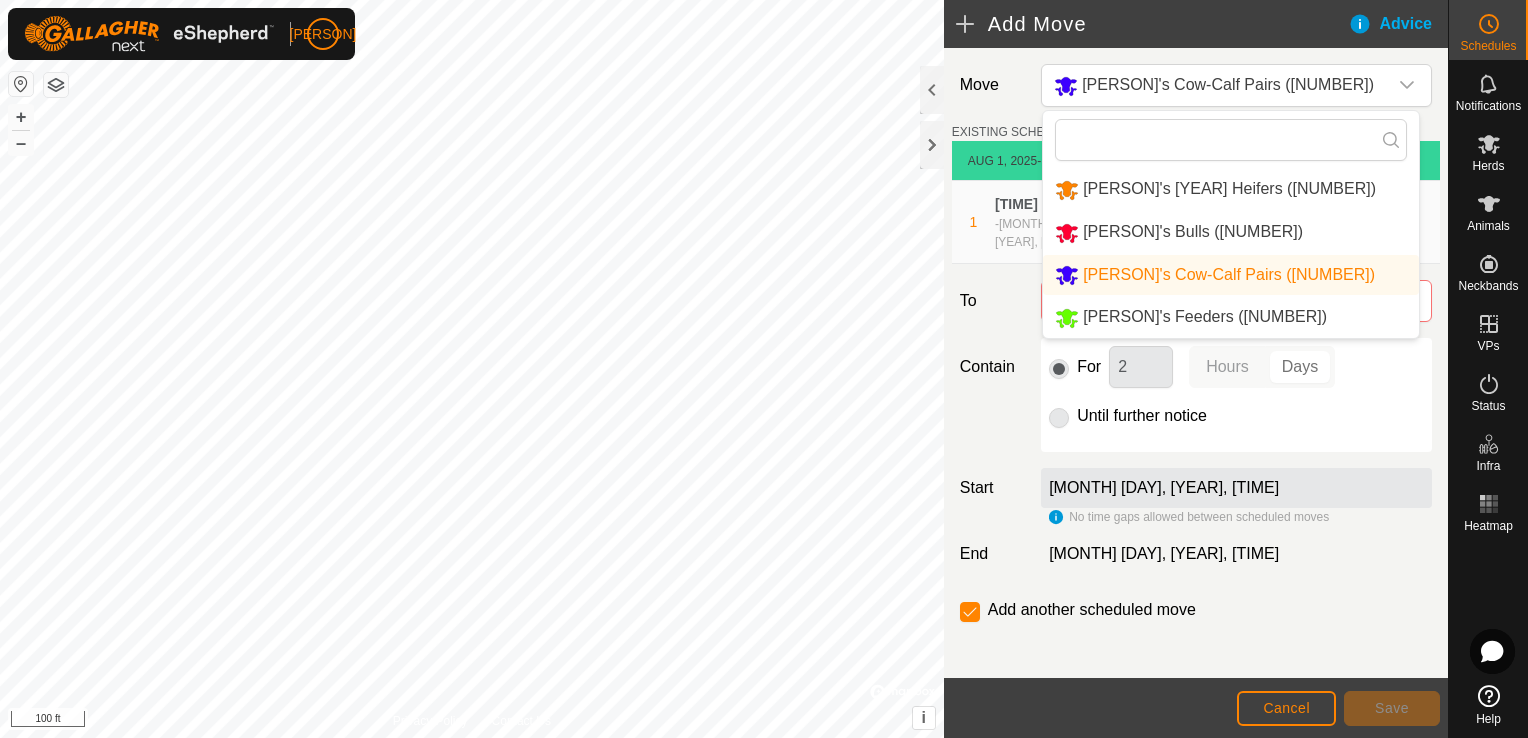 click on "[PERSON]'s Feeders ([NUMBER])" at bounding box center [1231, 317] 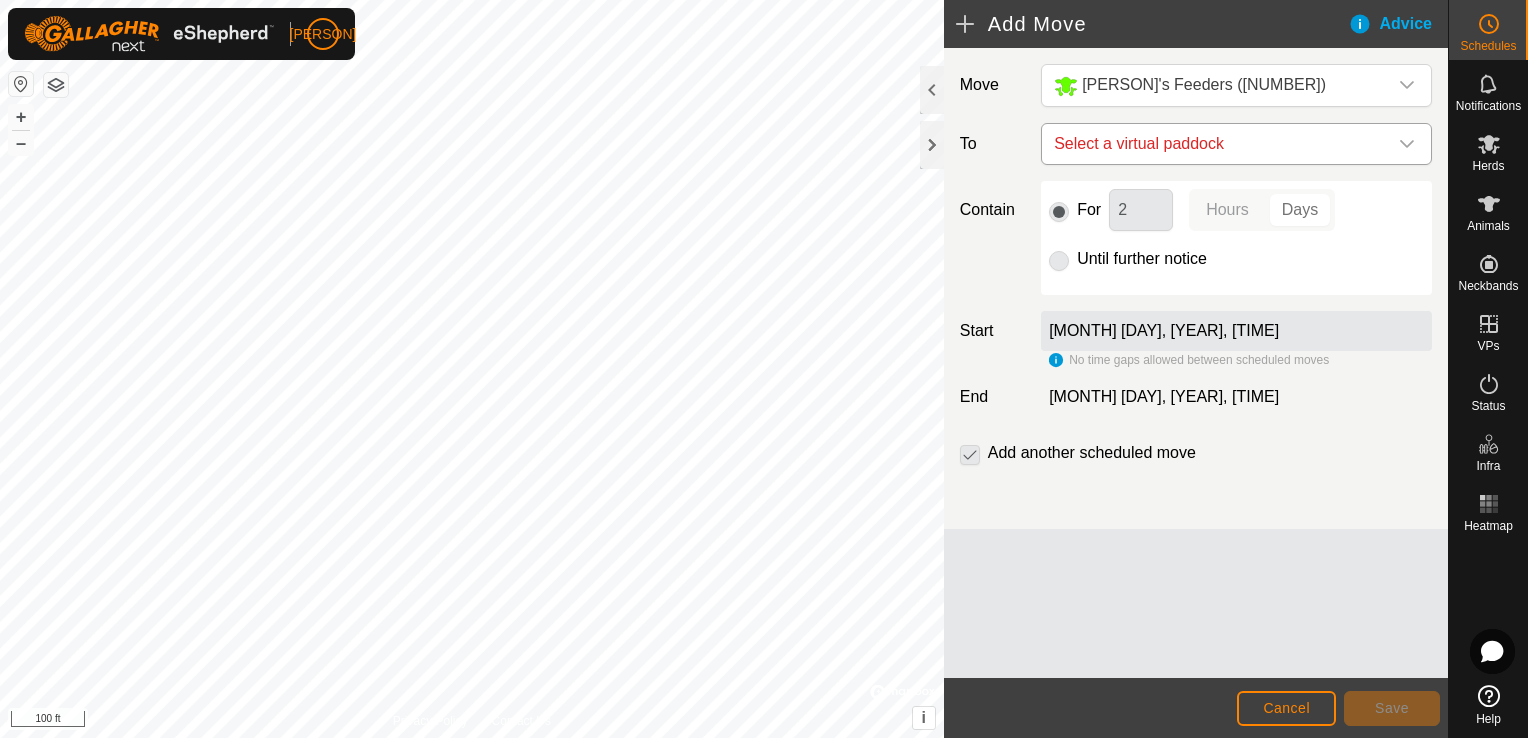 click 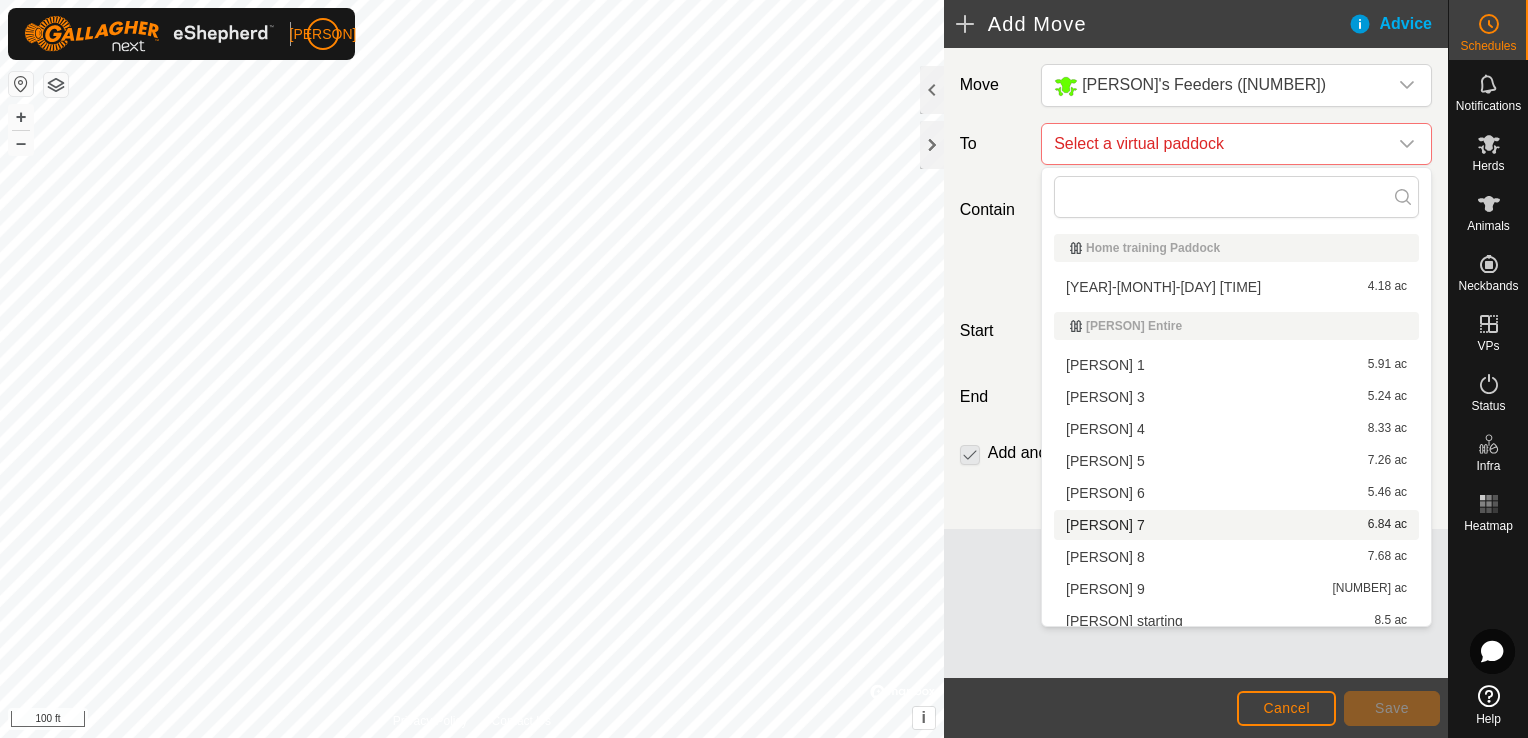 click on "[PERSON] [NUMBER] [ACREAGE]" at bounding box center [1236, 525] 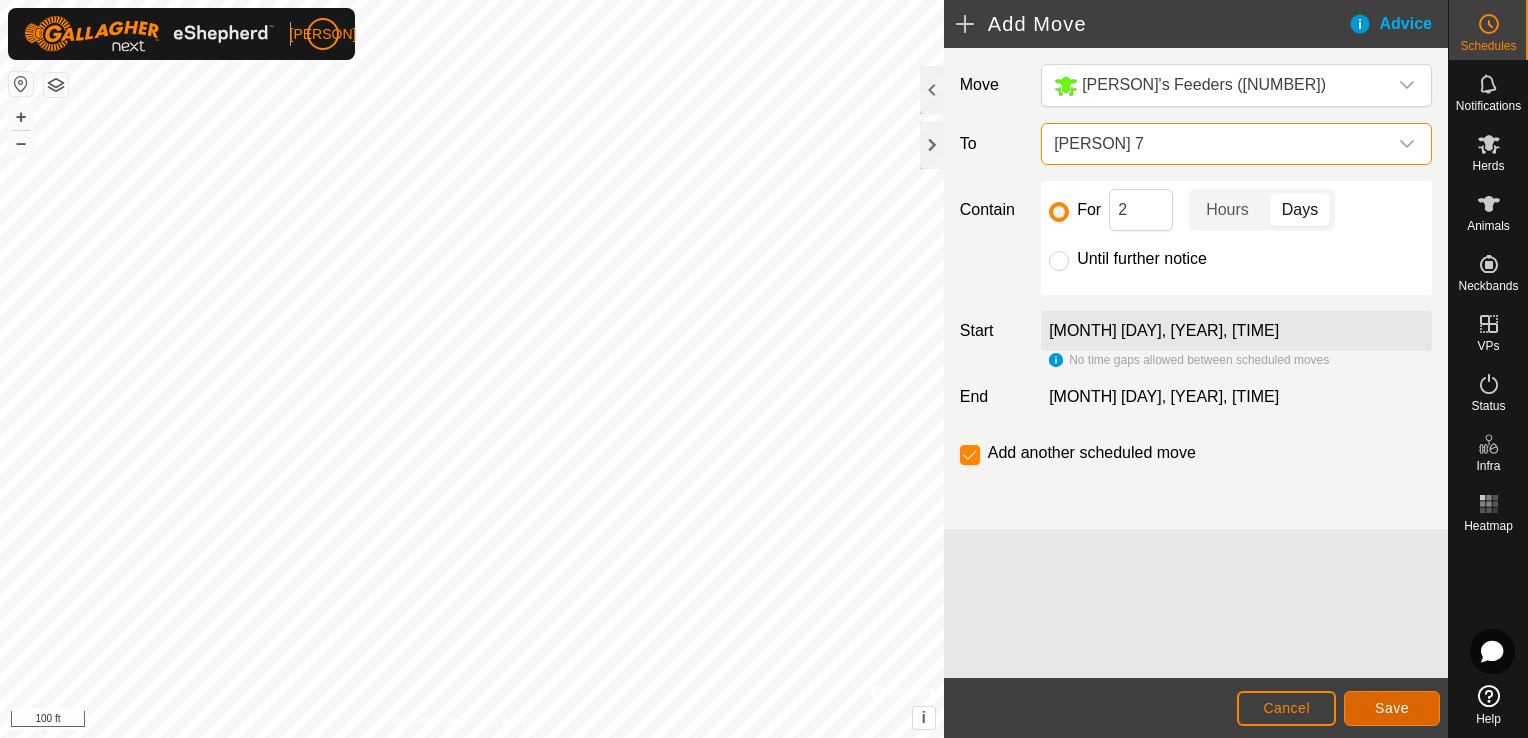 click on "Save" 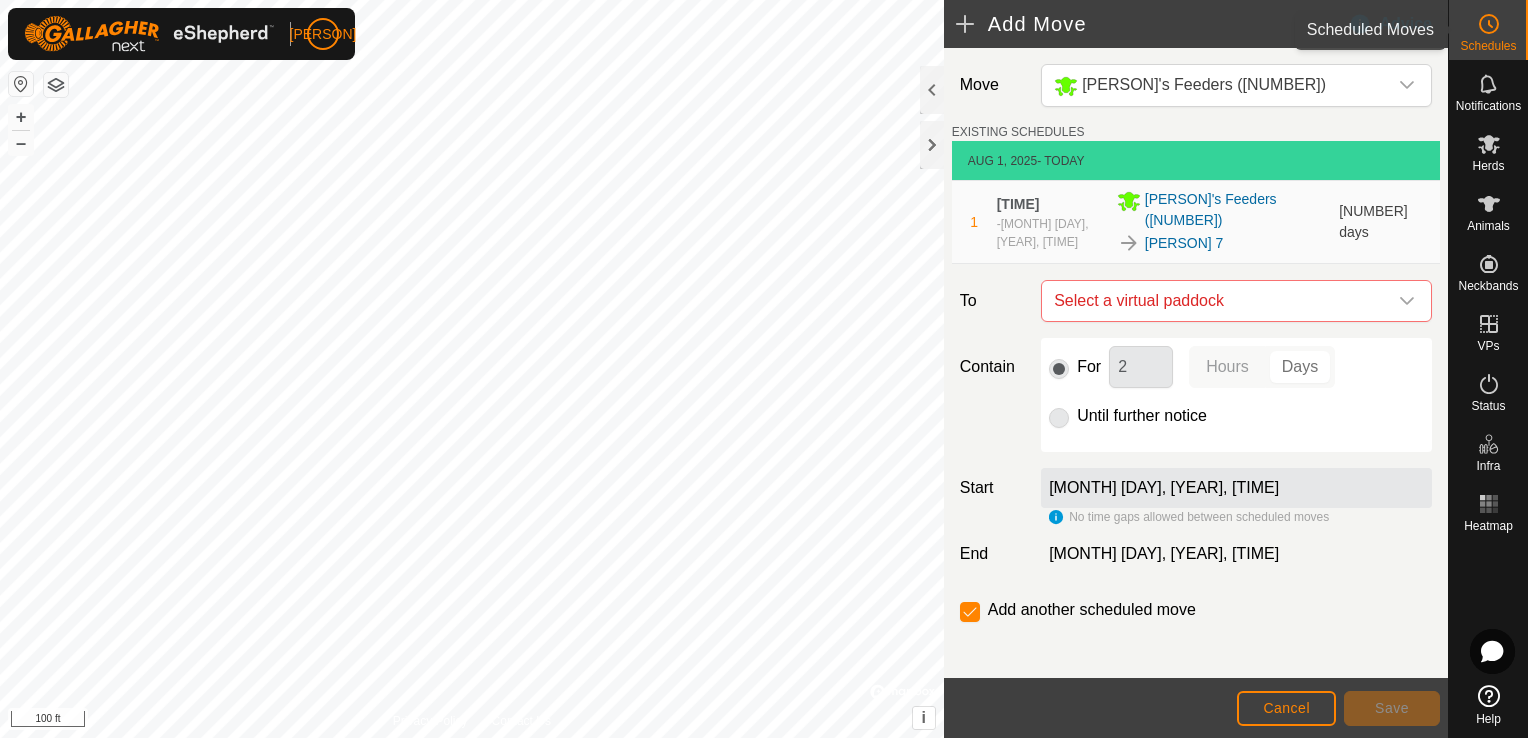 click 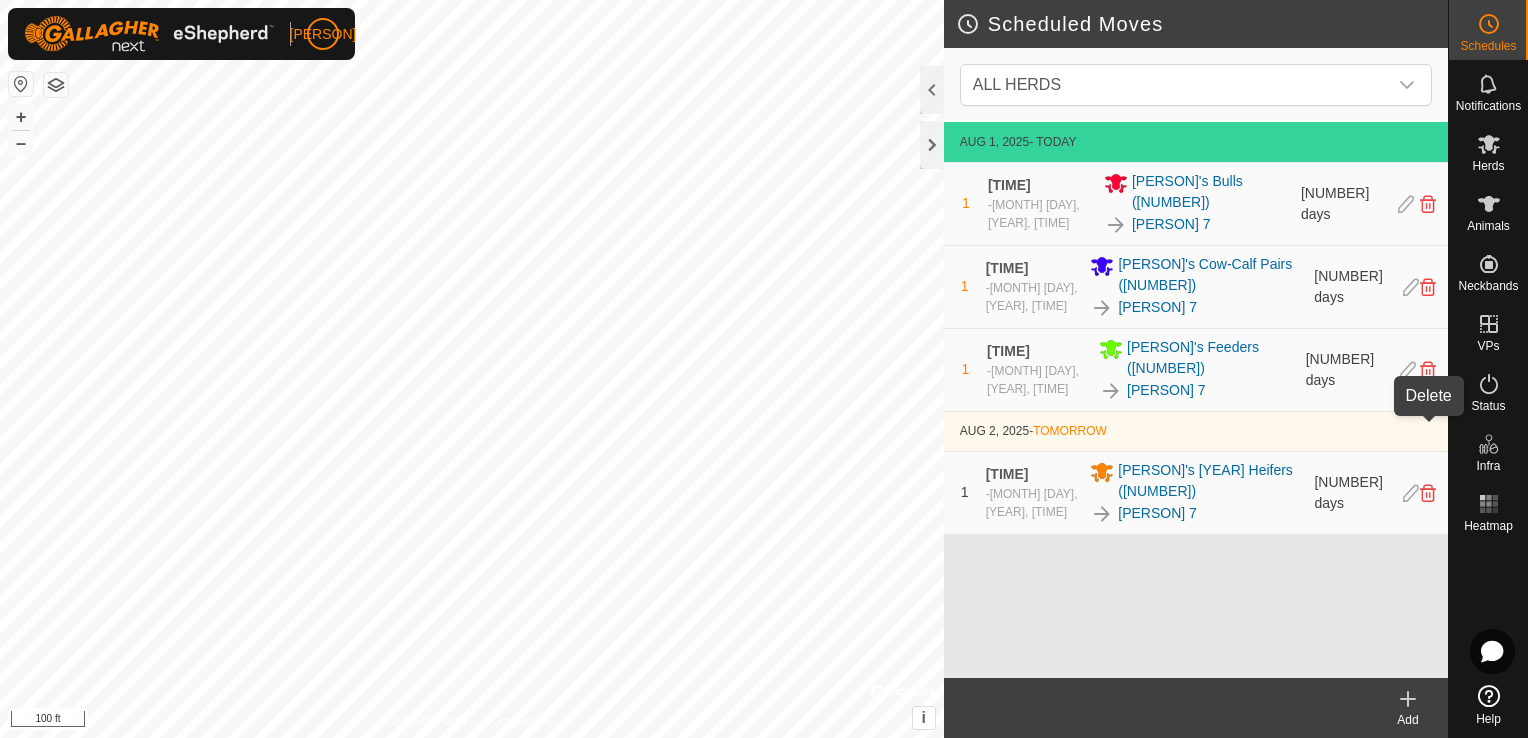 click at bounding box center [1428, 493] 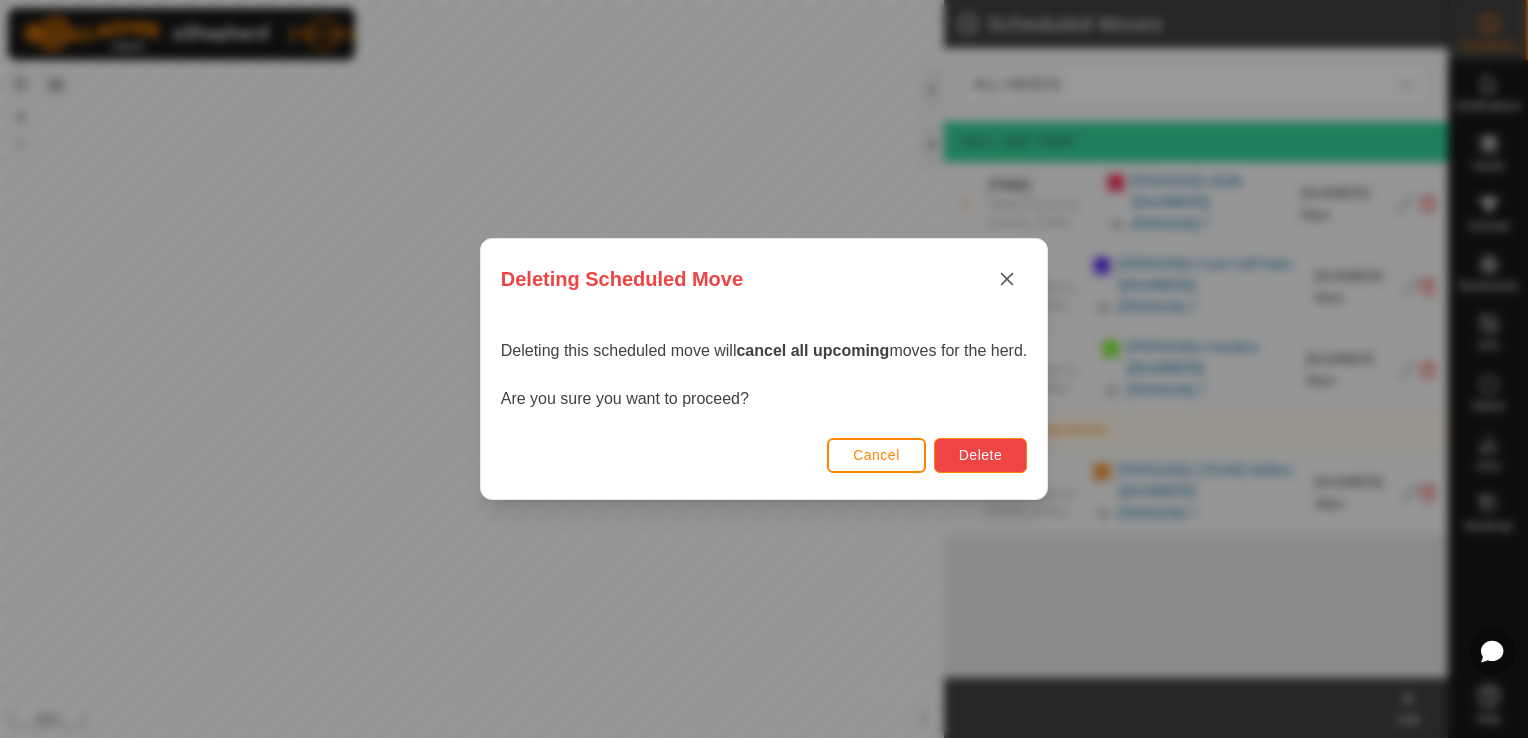 click on "Delete" at bounding box center [980, 455] 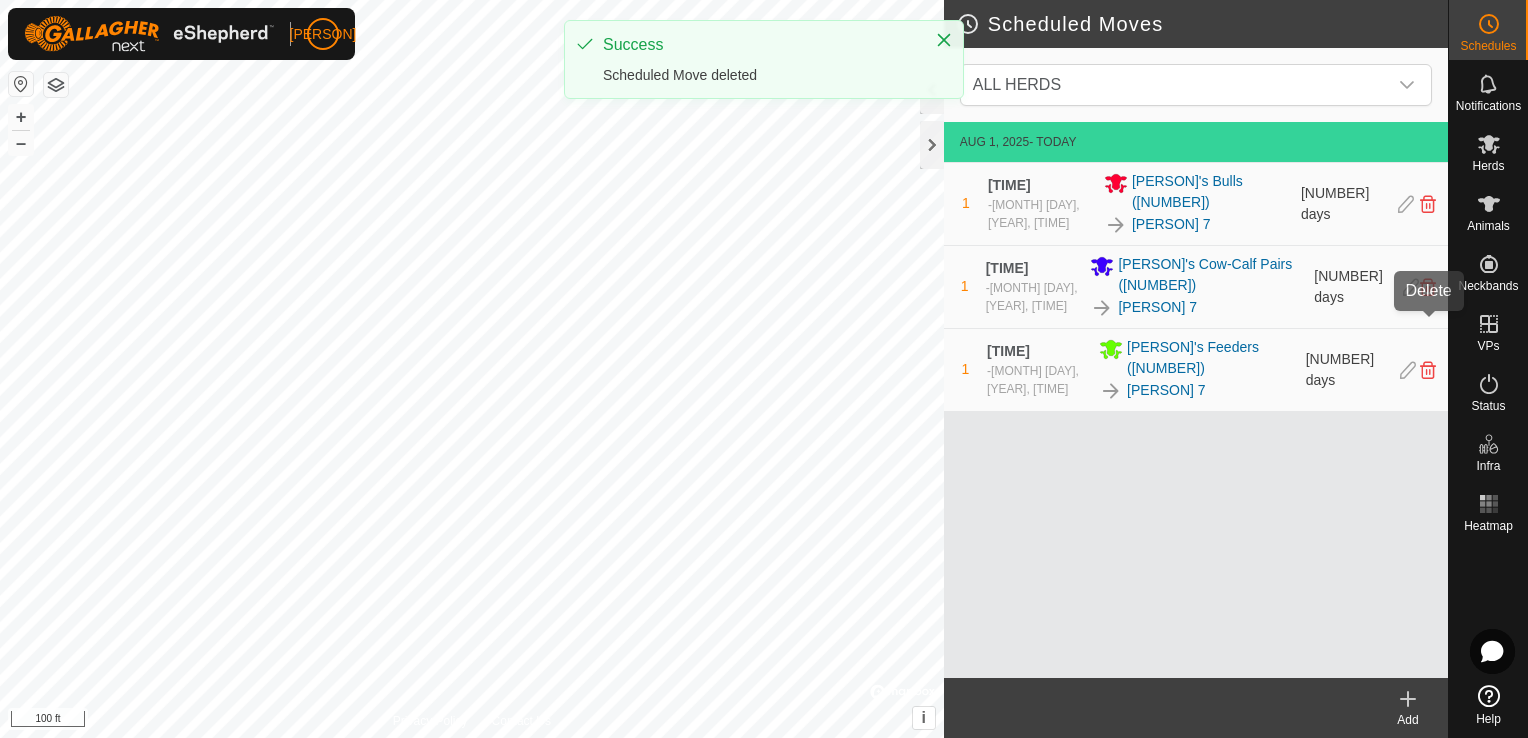 click at bounding box center [1428, 370] 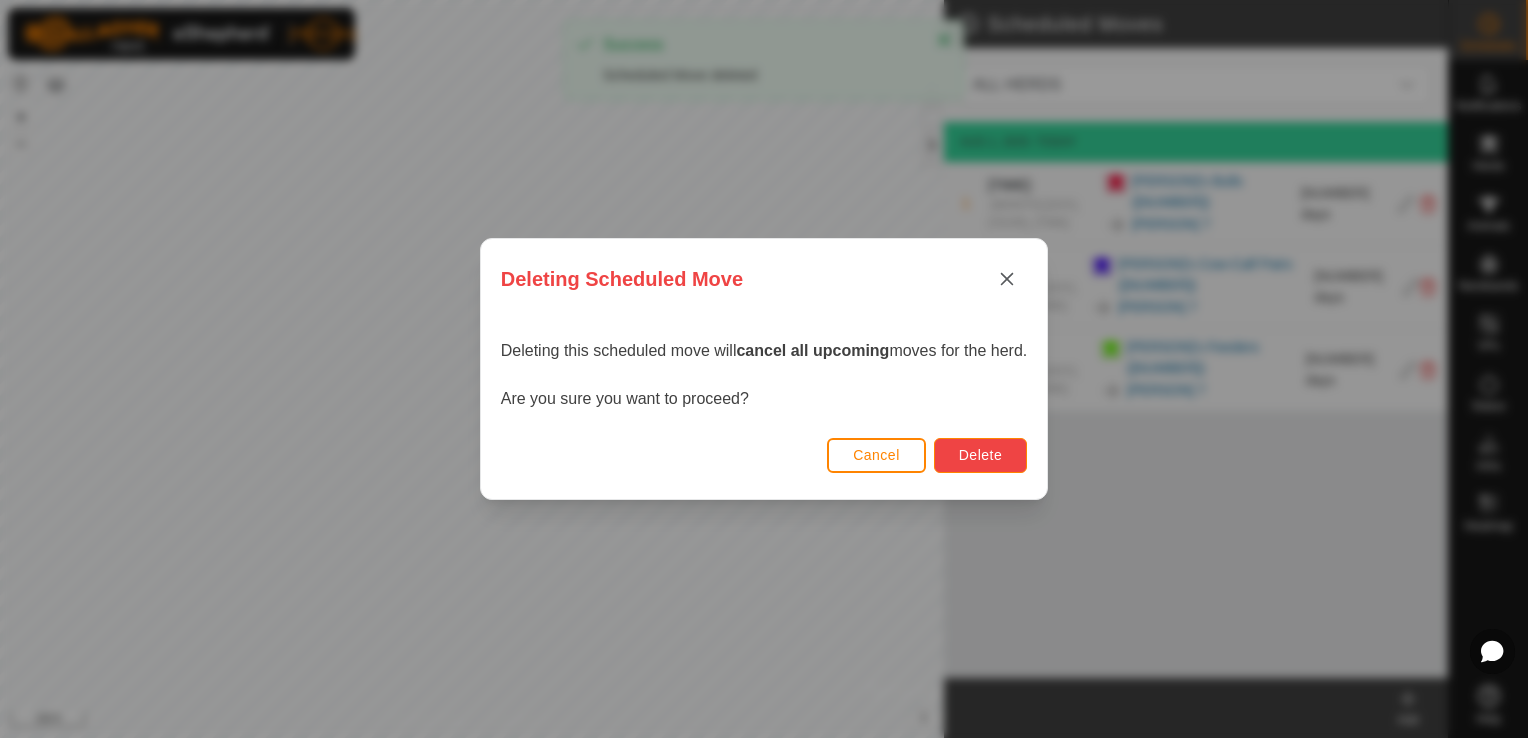 click on "Delete" at bounding box center [980, 455] 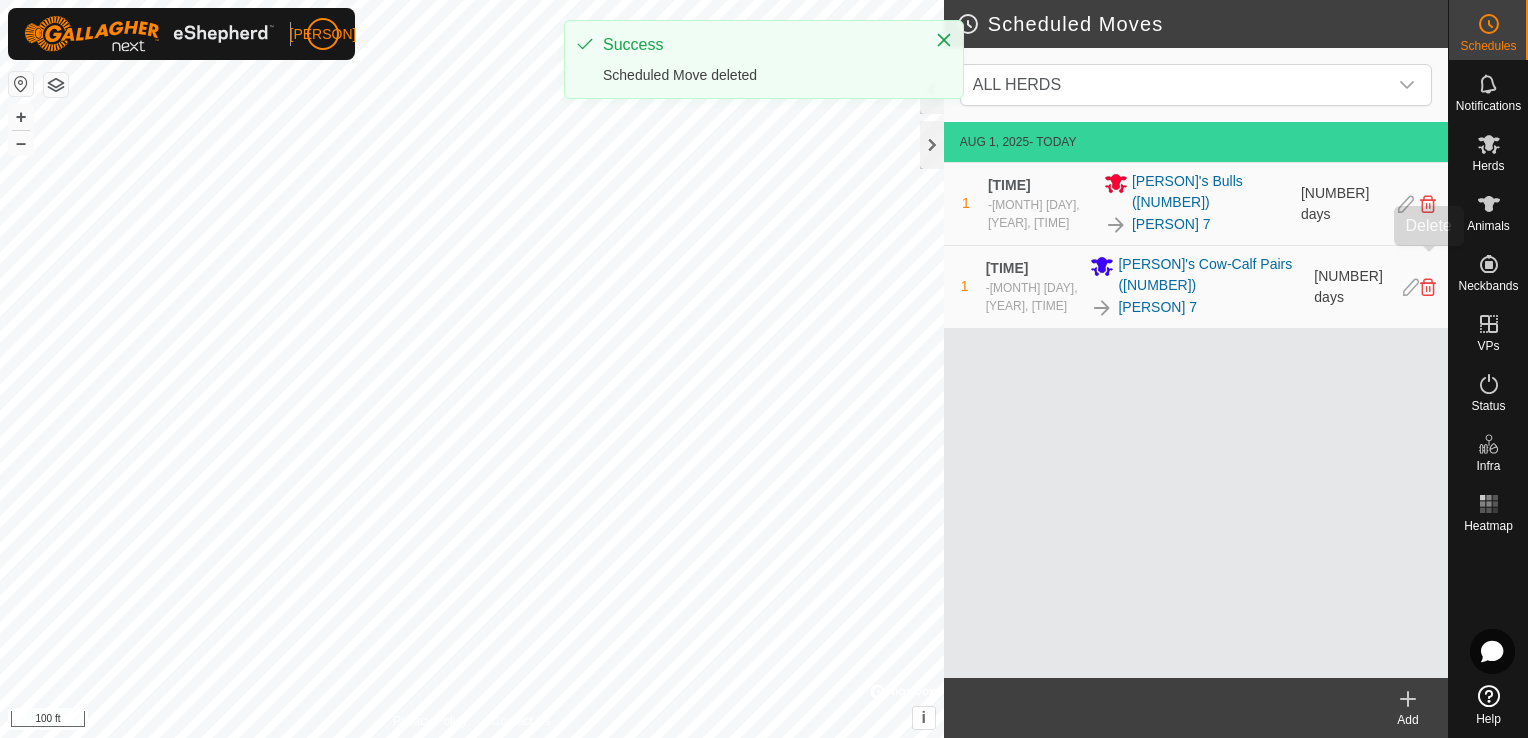 click at bounding box center [1428, 287] 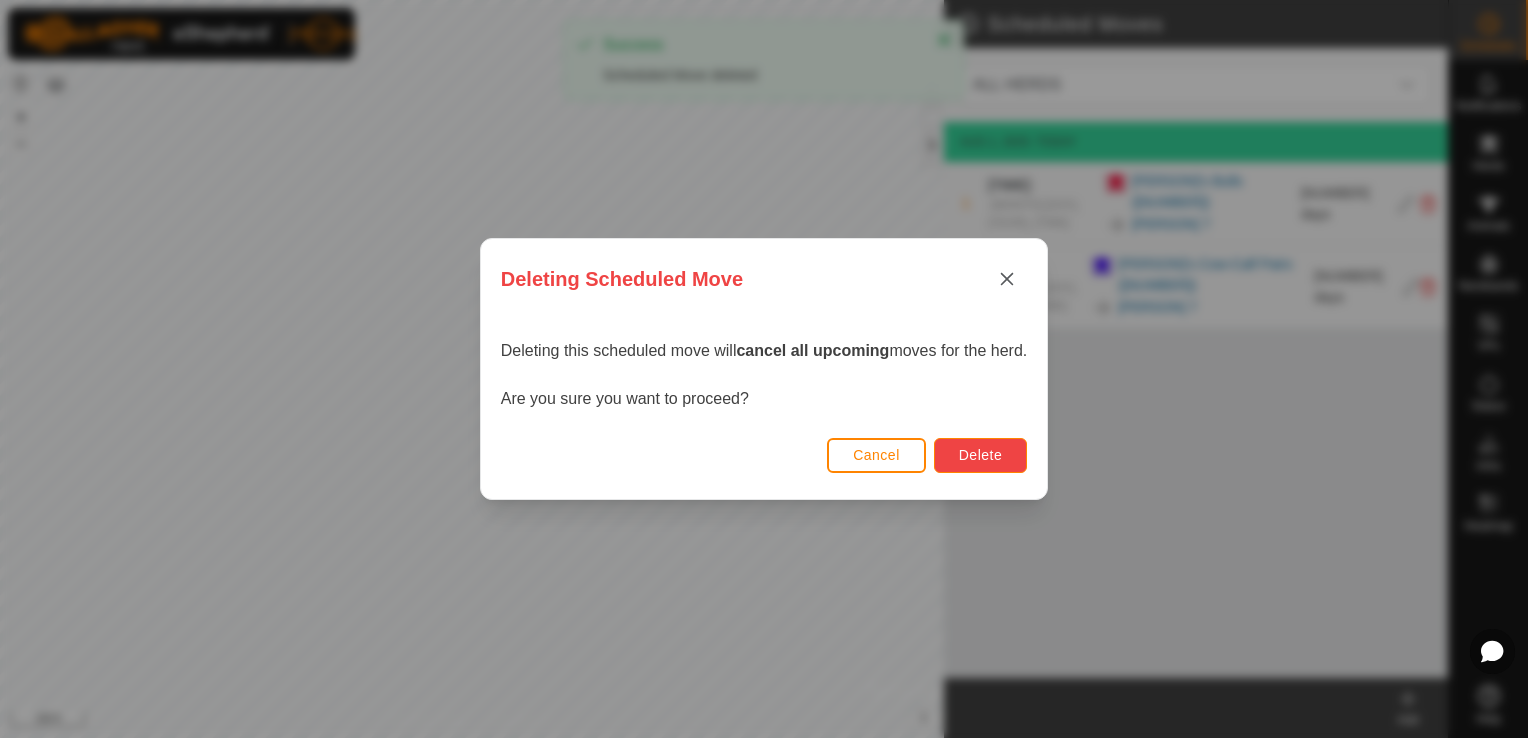 click on "Delete" at bounding box center [980, 455] 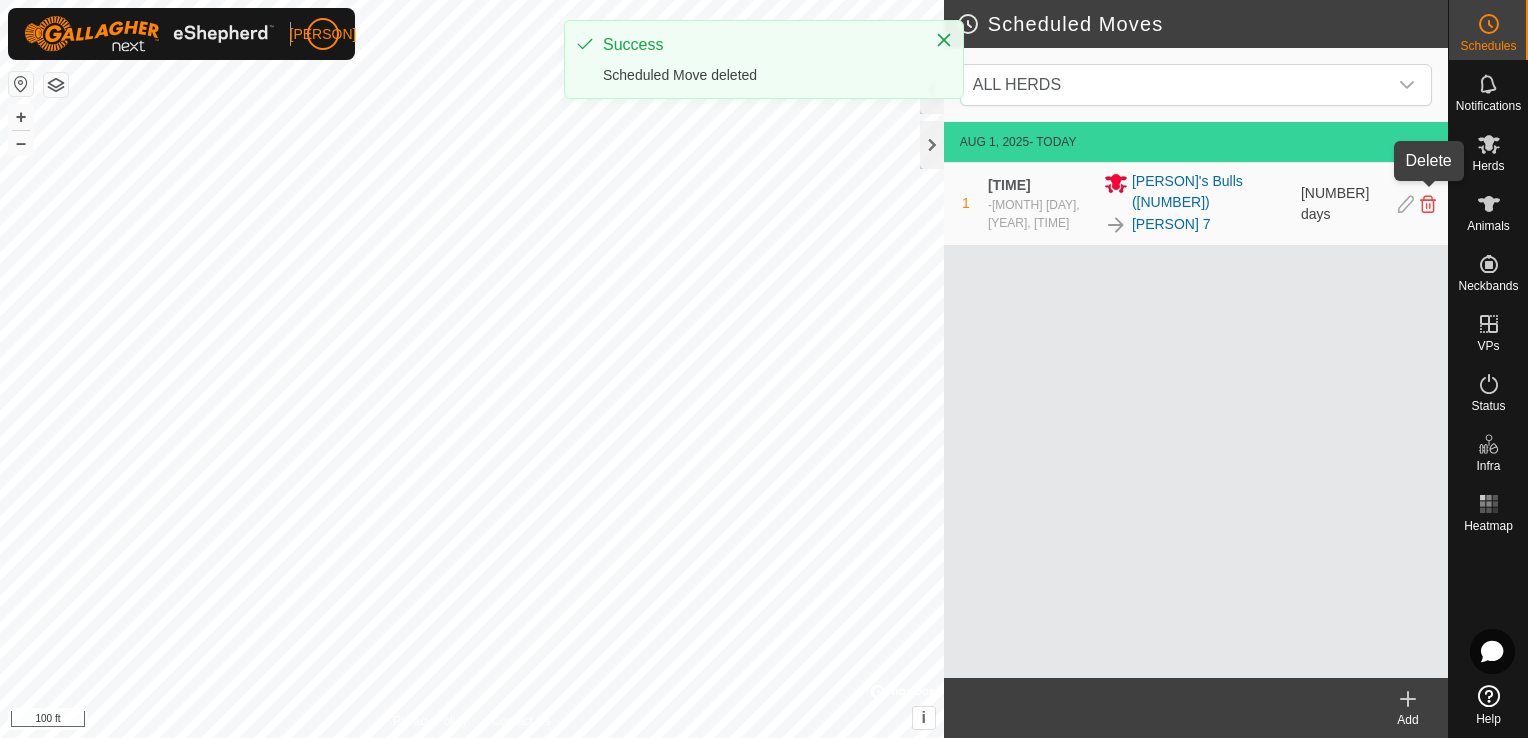 click at bounding box center [1428, 204] 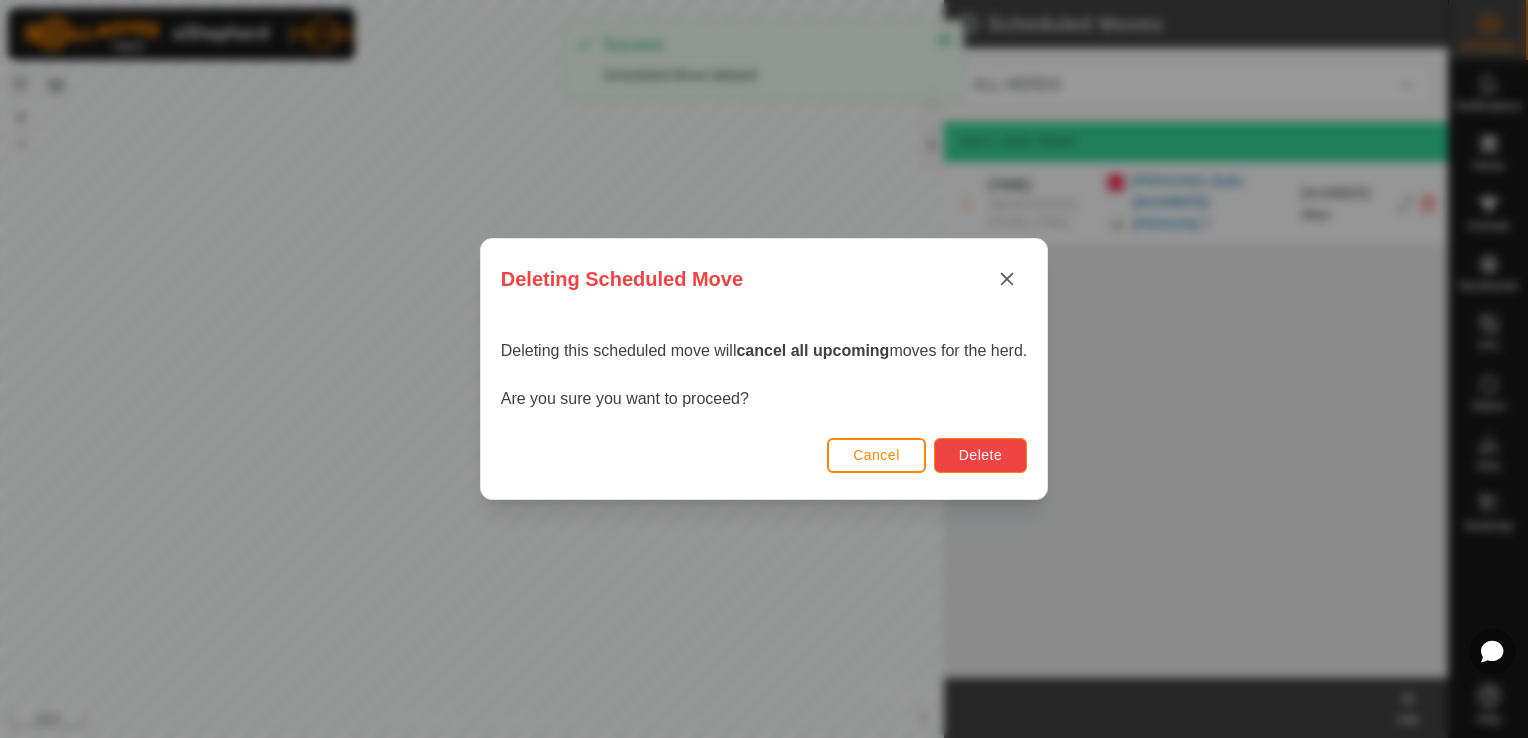 click on "Delete" at bounding box center (980, 455) 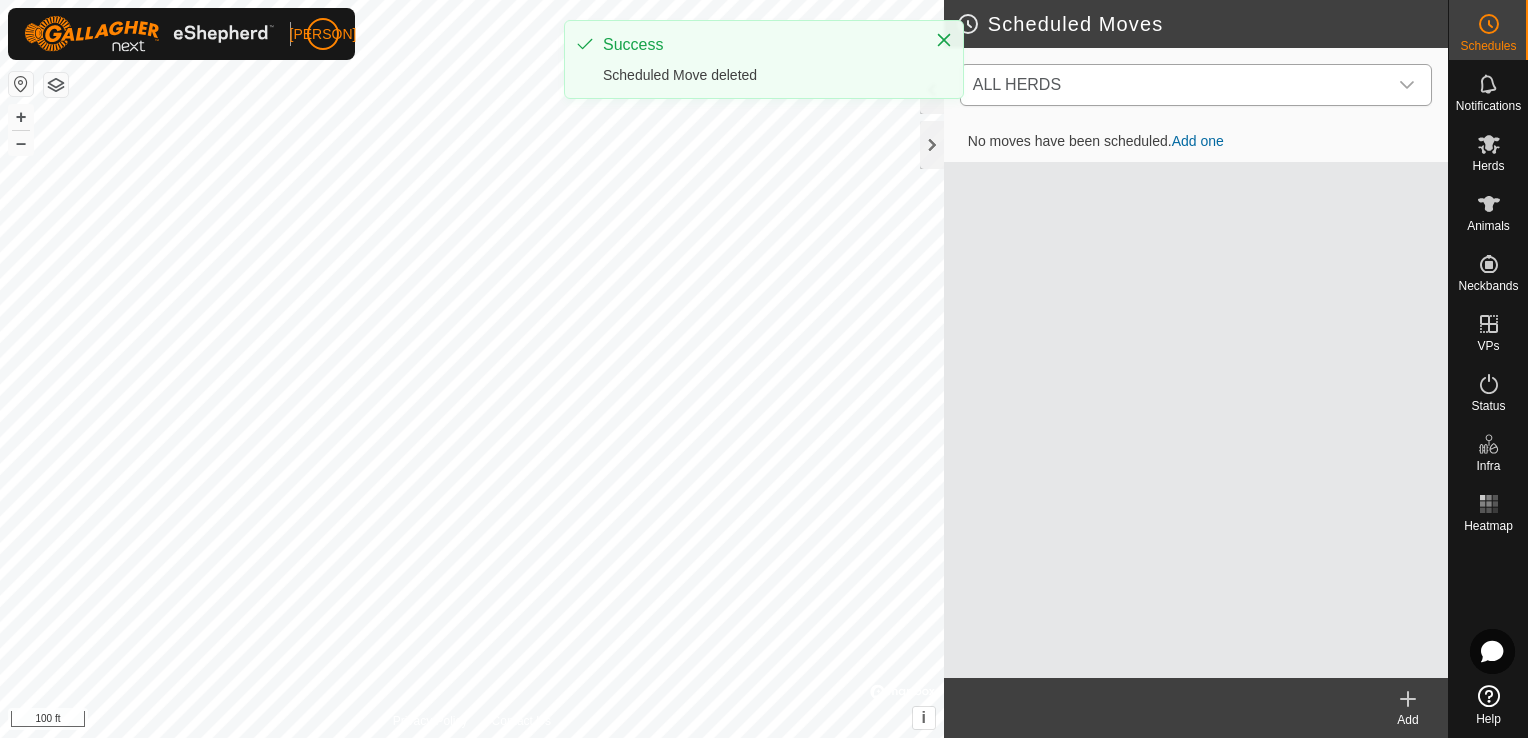 click 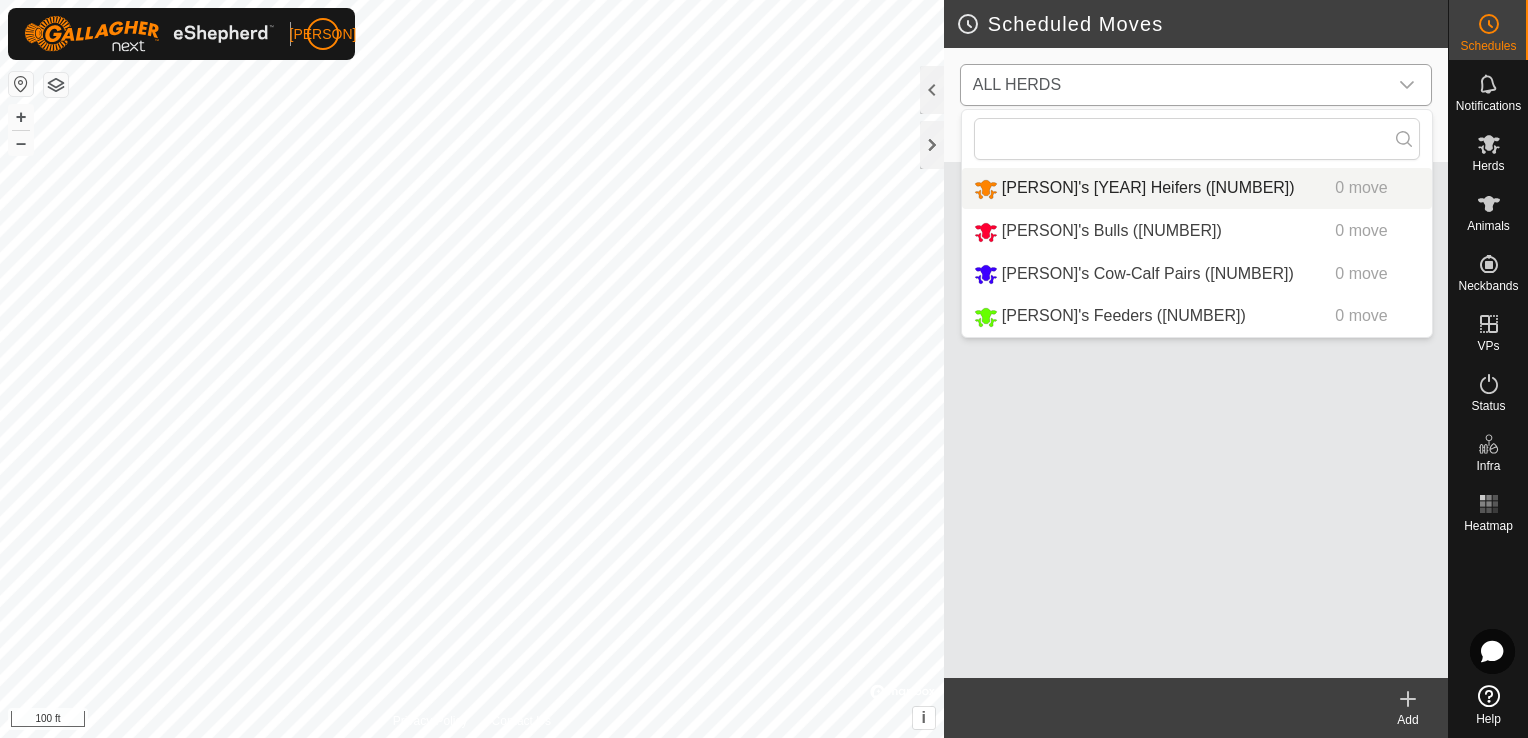 click on "[PERSON]'s [YEAR] Heifers ([NUMBER]) [NUMBER] move" at bounding box center [1197, 188] 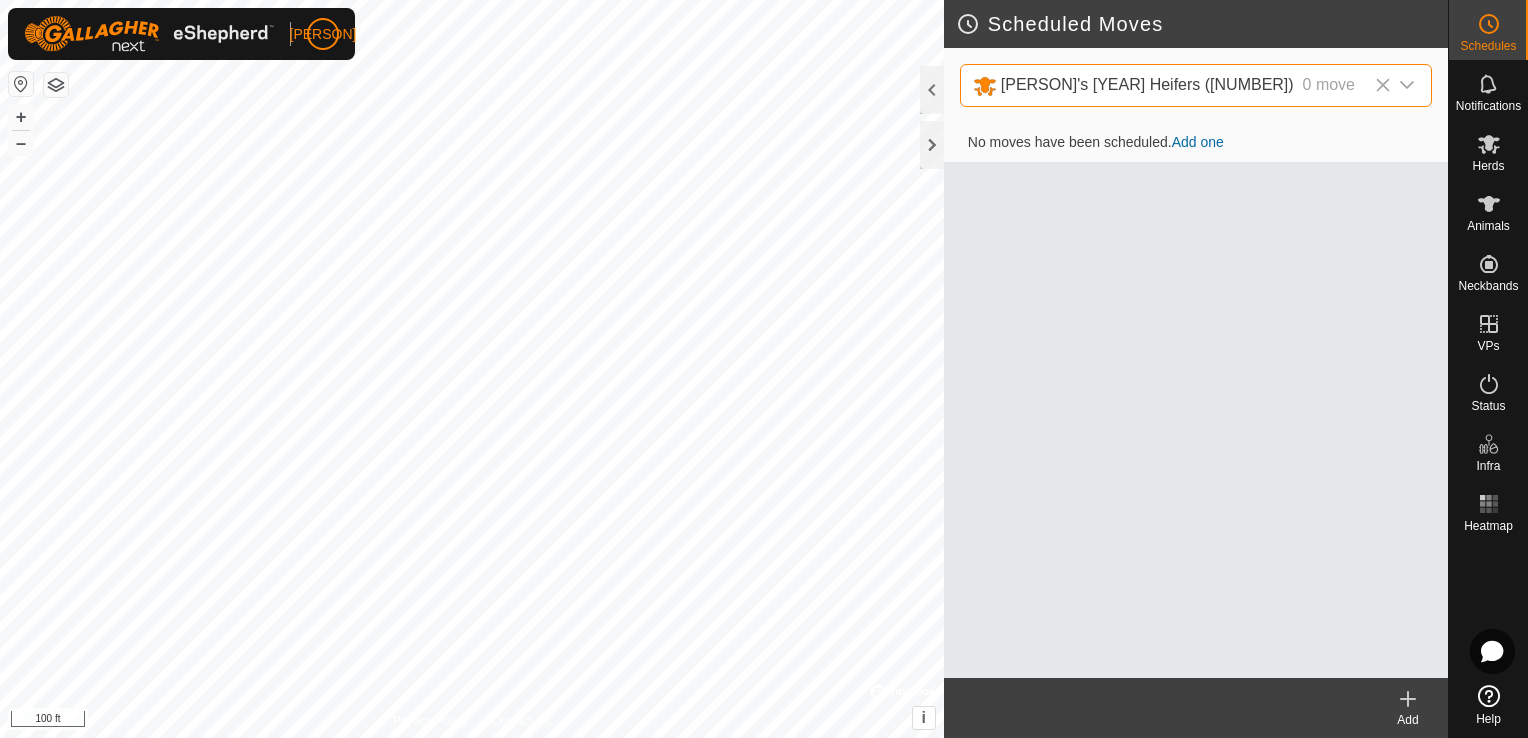 click on "Add one" at bounding box center [1198, 142] 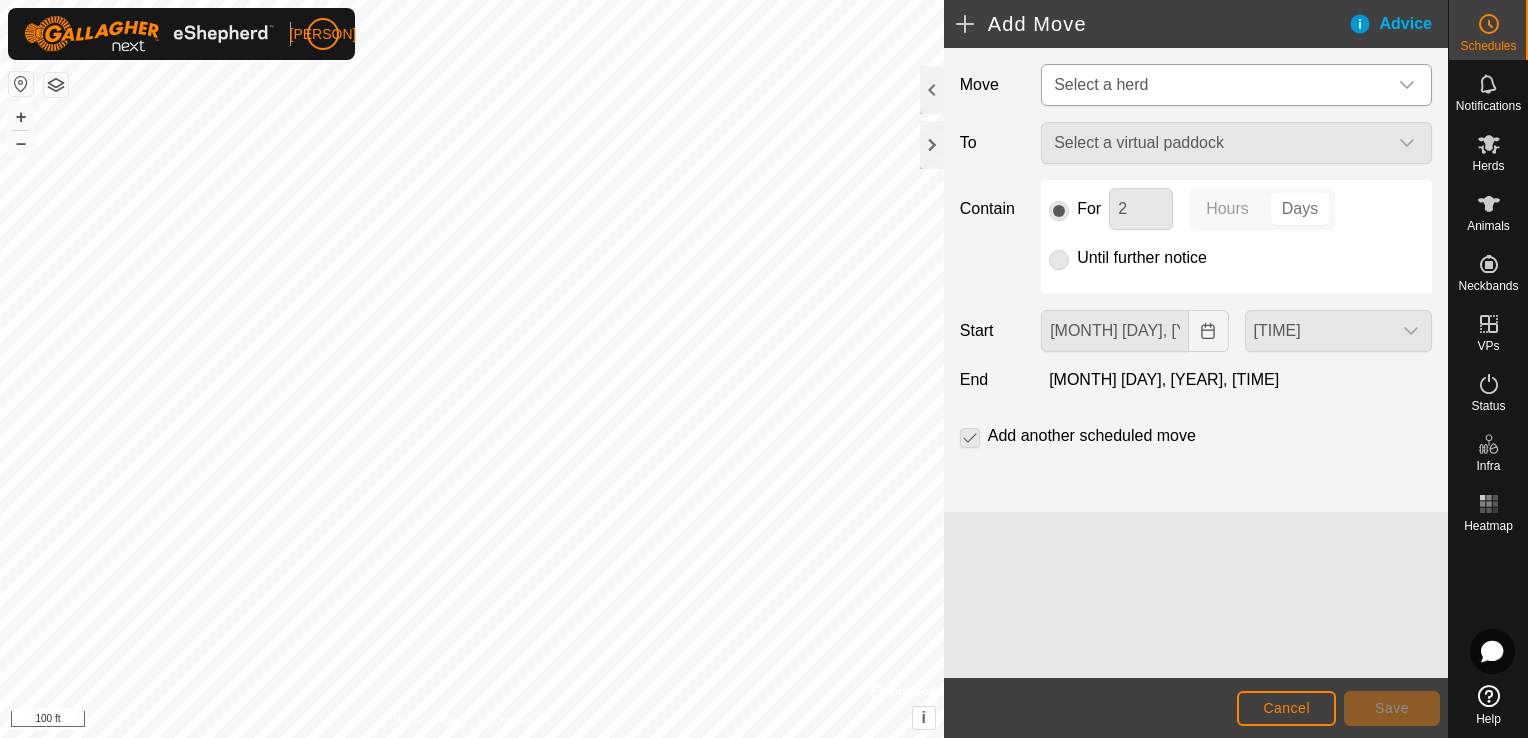 click 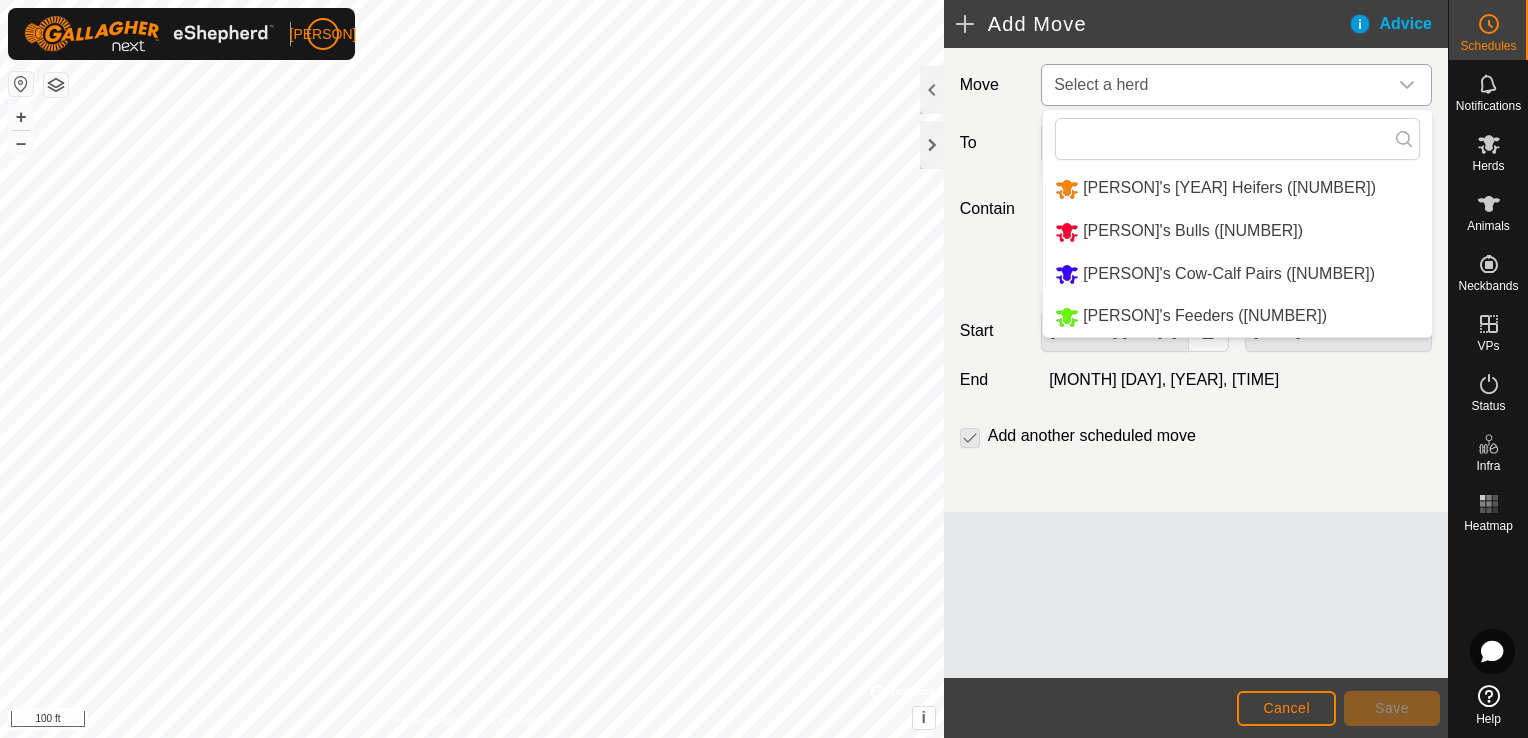 click on "[PERSON]'s [YEAR] Heifers ([NUMBER])" at bounding box center [1237, 188] 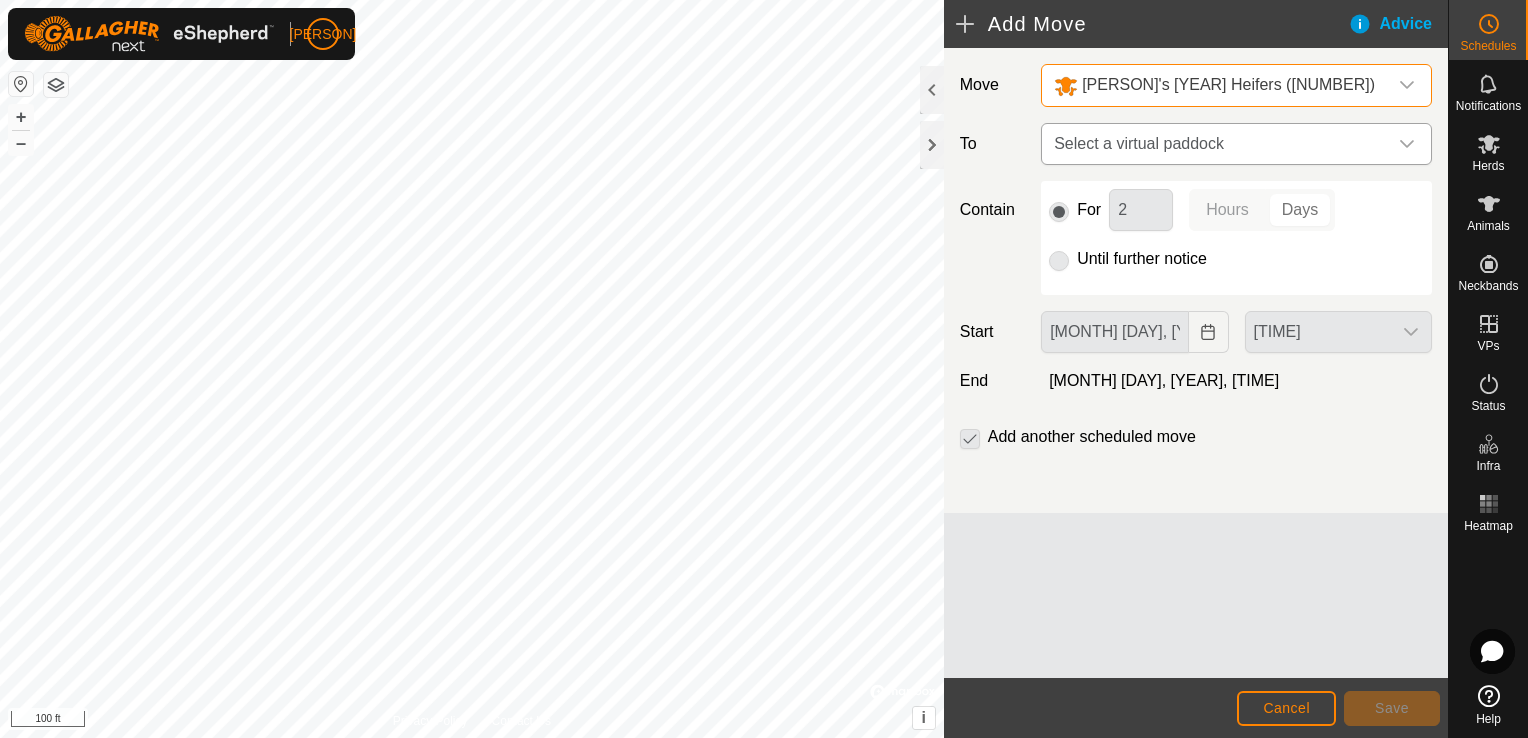 click at bounding box center [1407, 144] 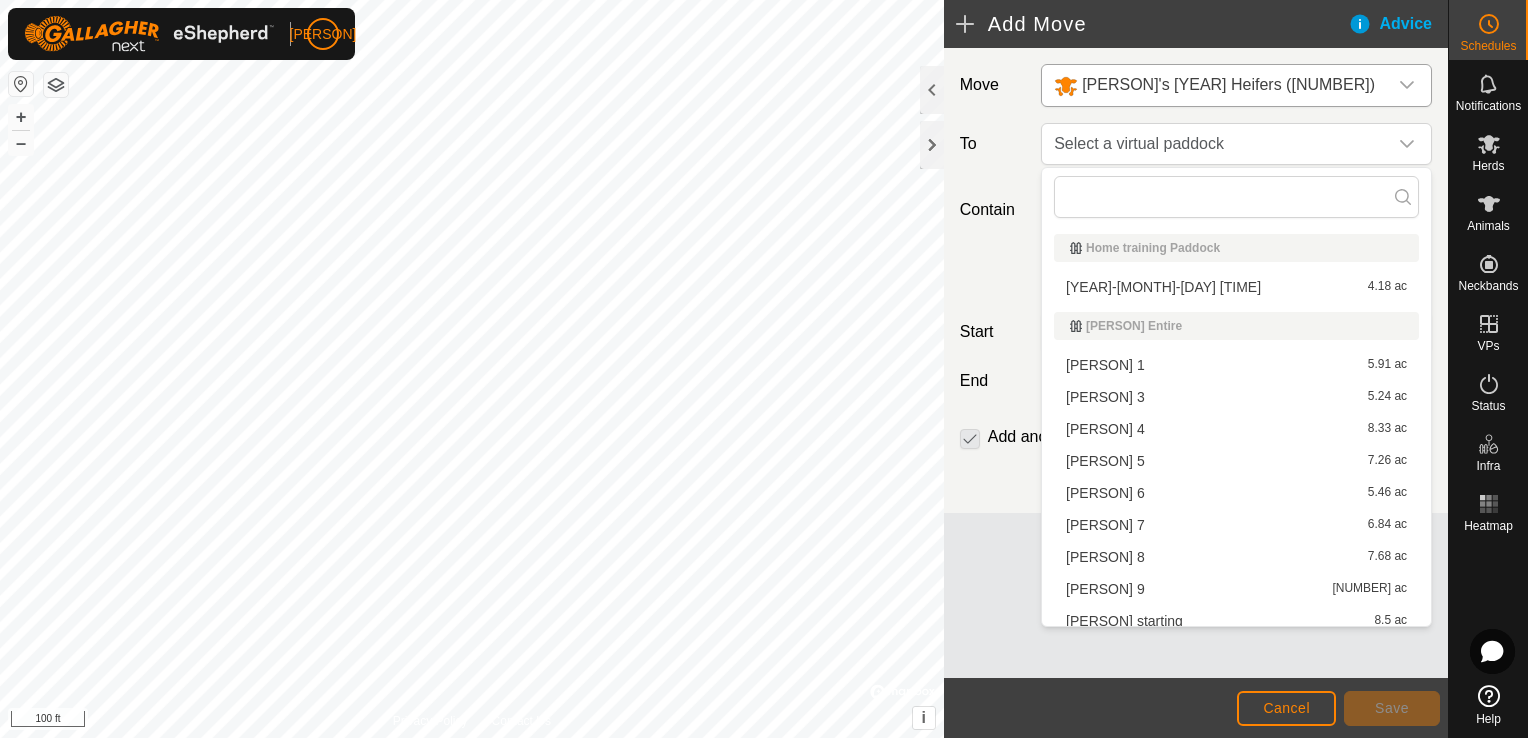 click on "[PERSON] [NUMBER] [ACREAGE]" at bounding box center (1236, 525) 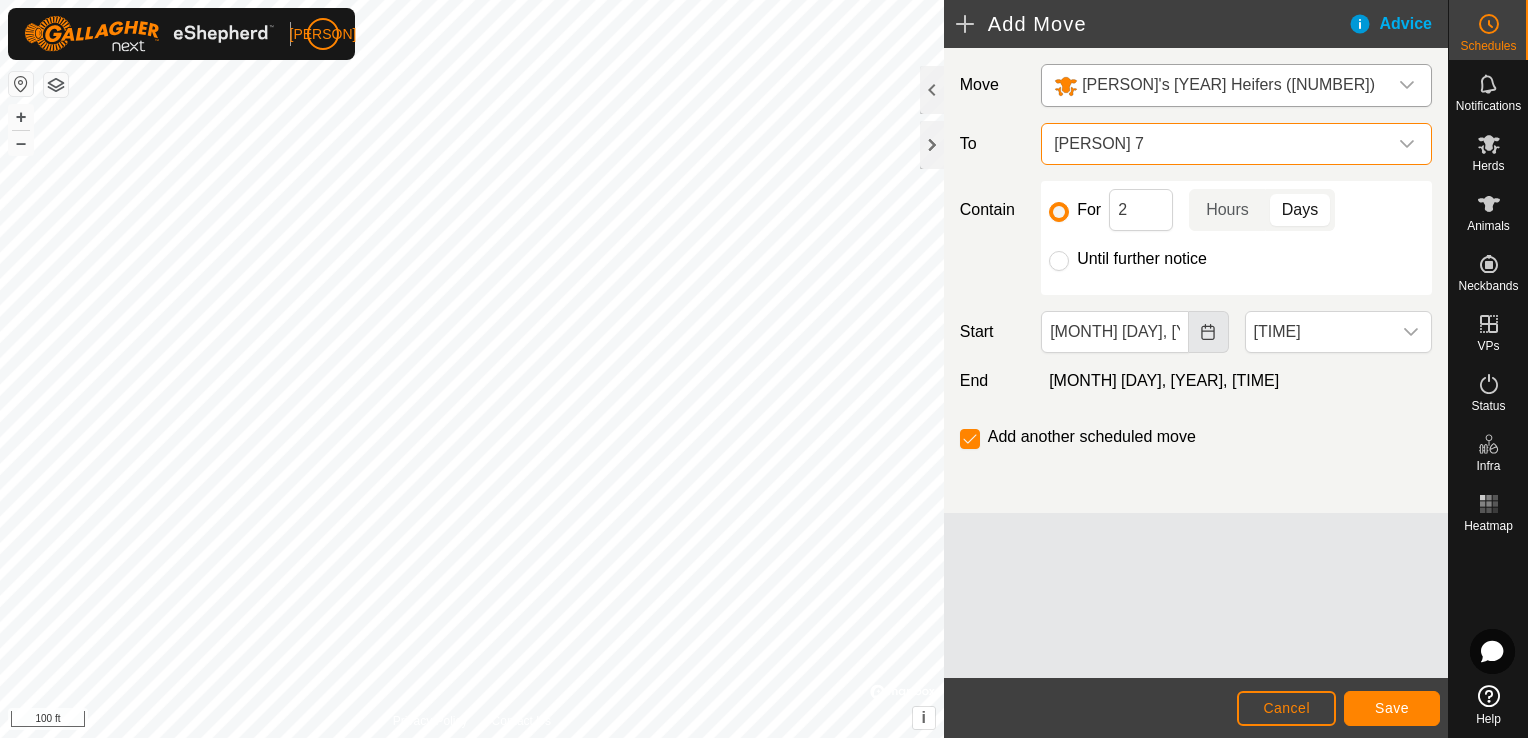 click 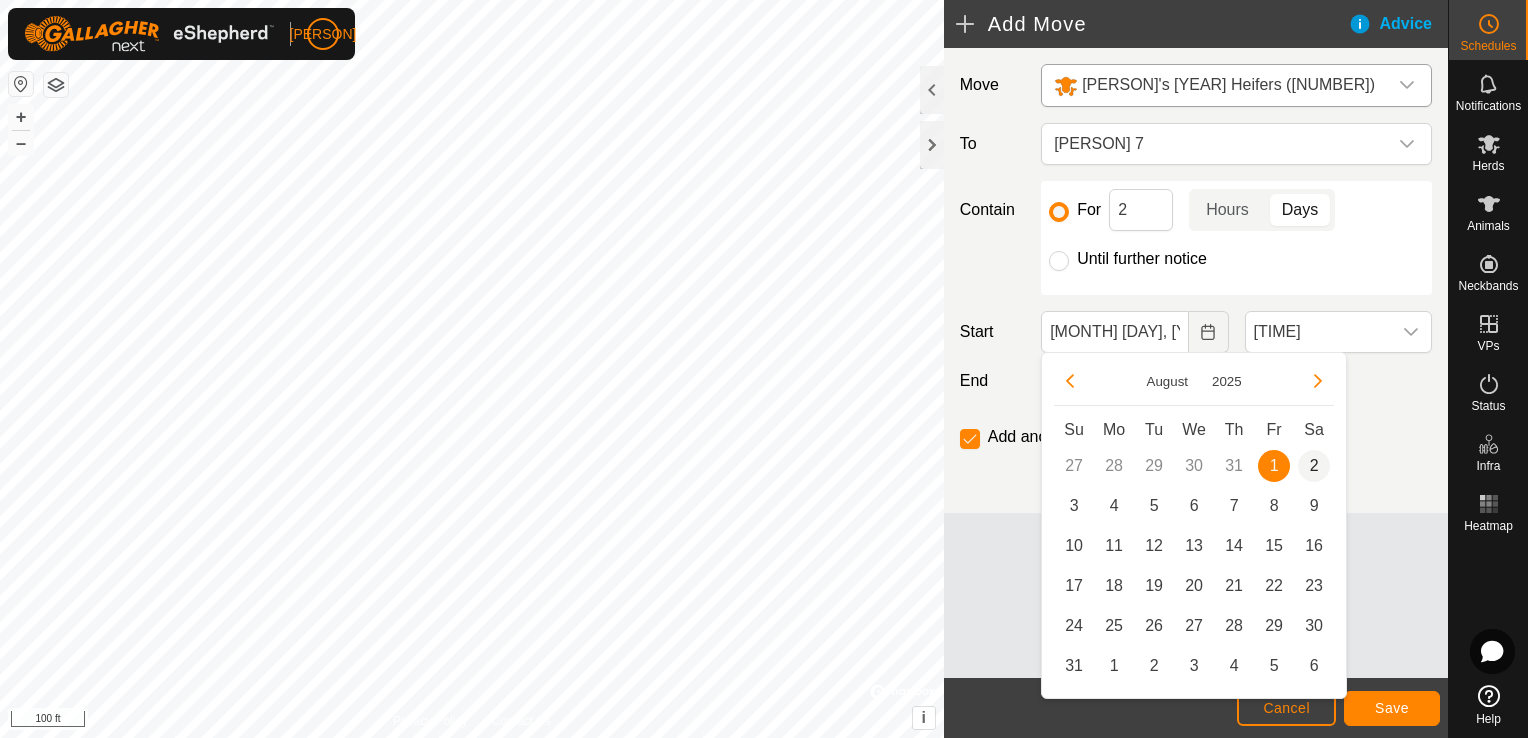 click on "2" at bounding box center [1314, 466] 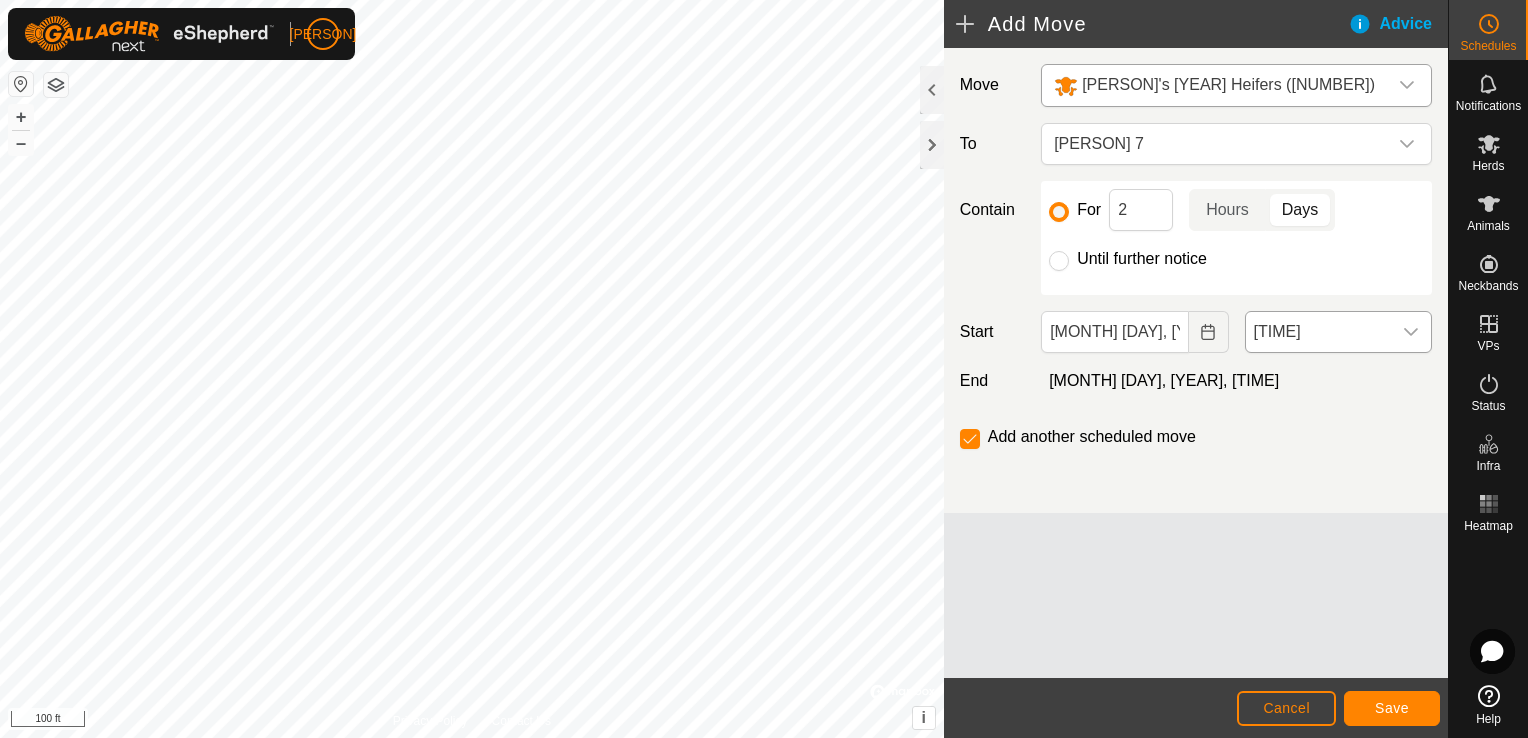 click 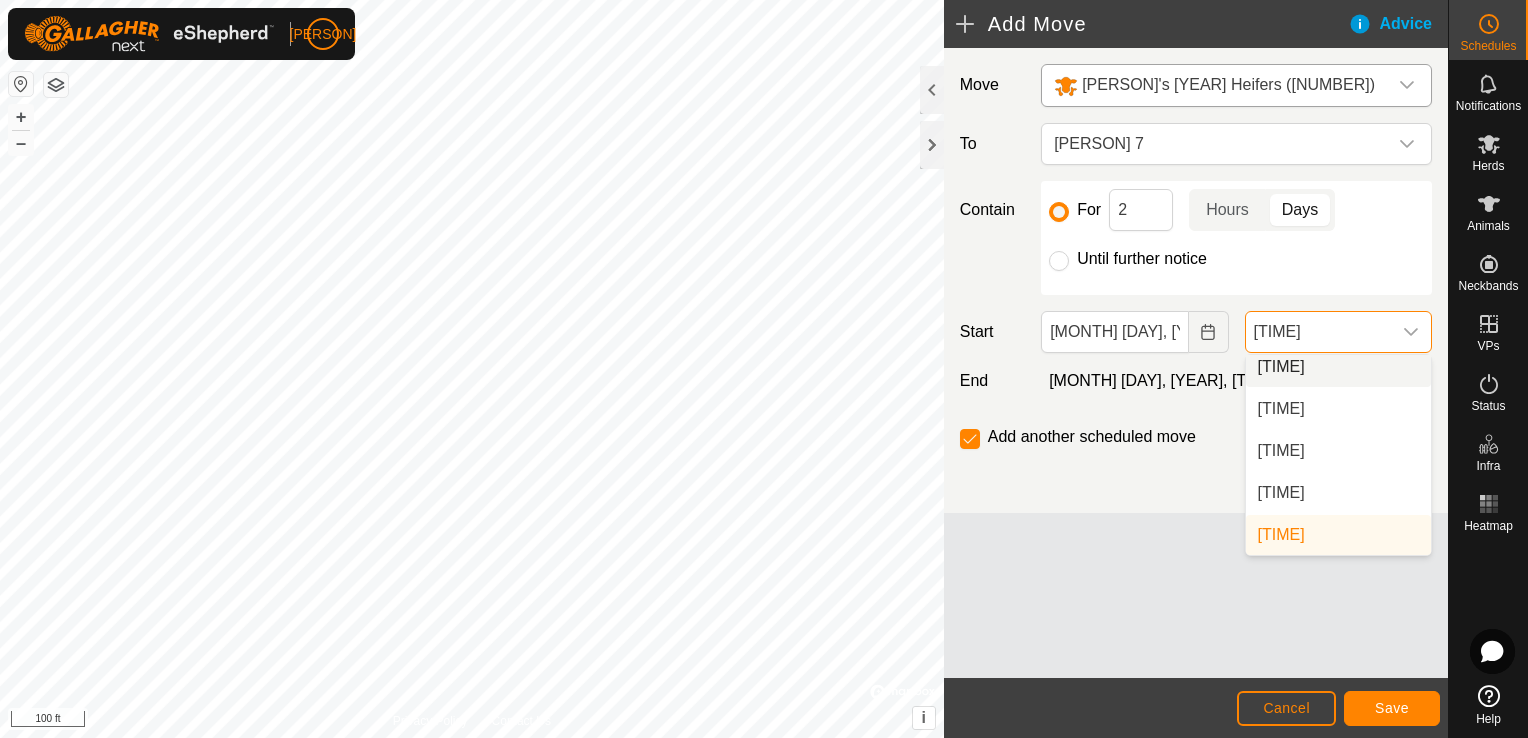 scroll, scrollTop: 1344, scrollLeft: 0, axis: vertical 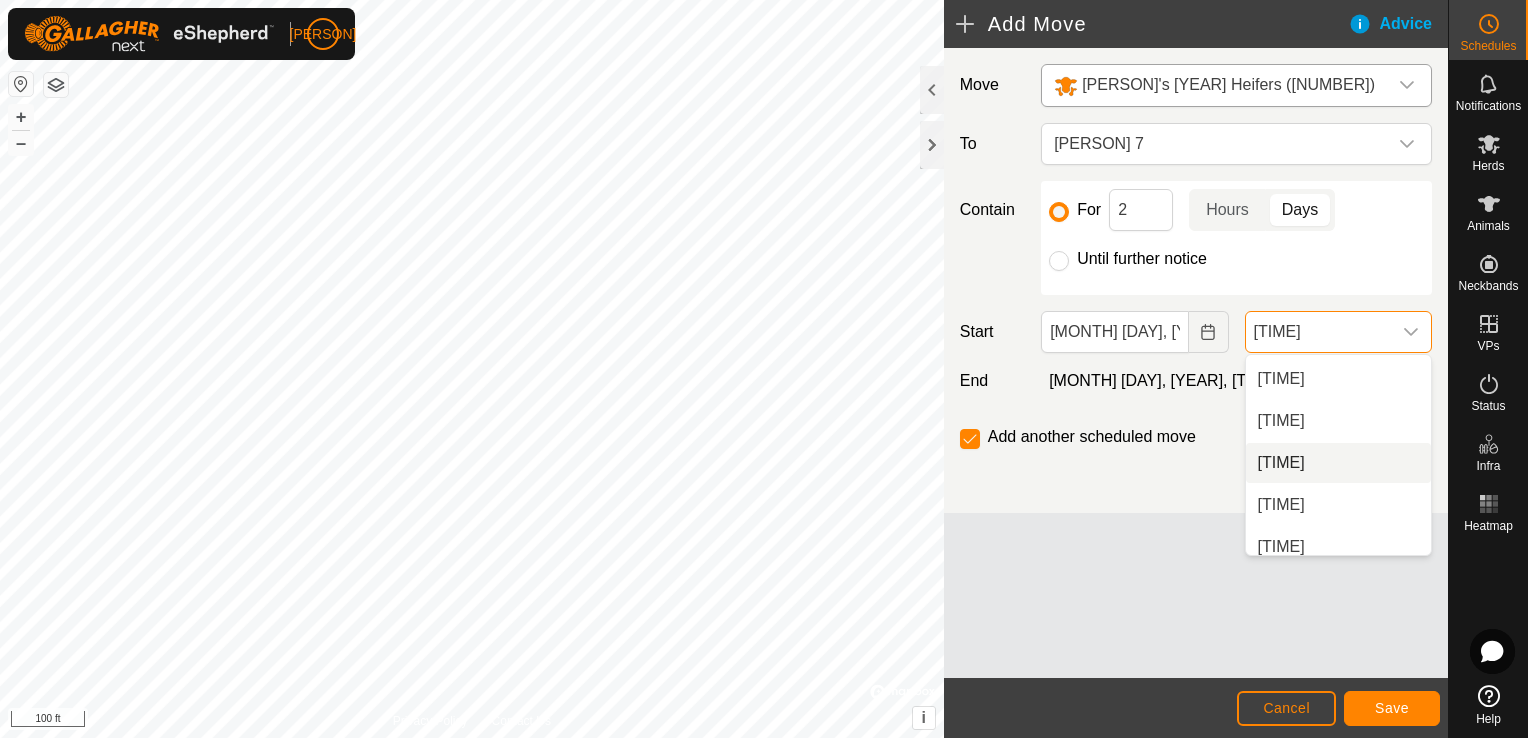 click on "[TIME]" at bounding box center (1338, 463) 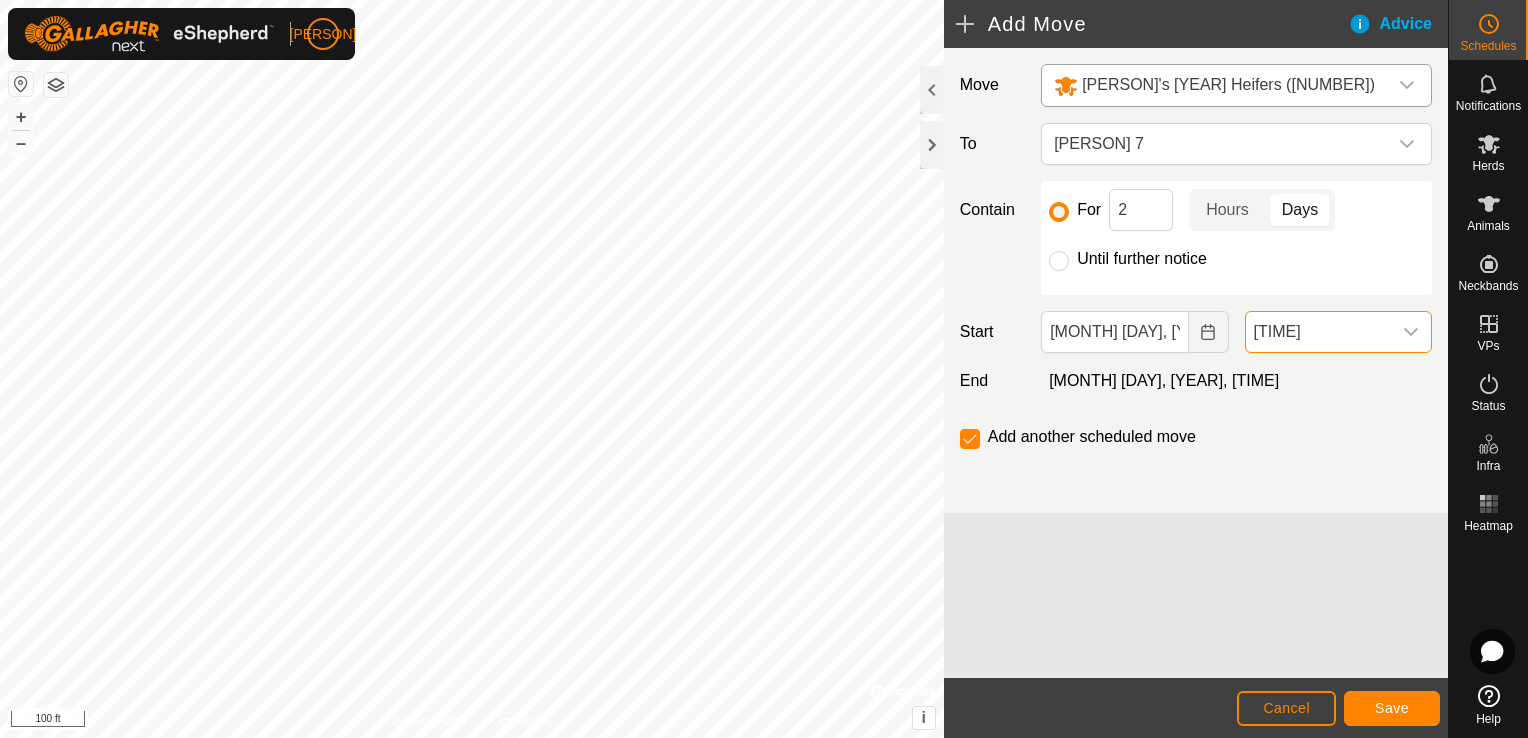 scroll, scrollTop: 1352, scrollLeft: 0, axis: vertical 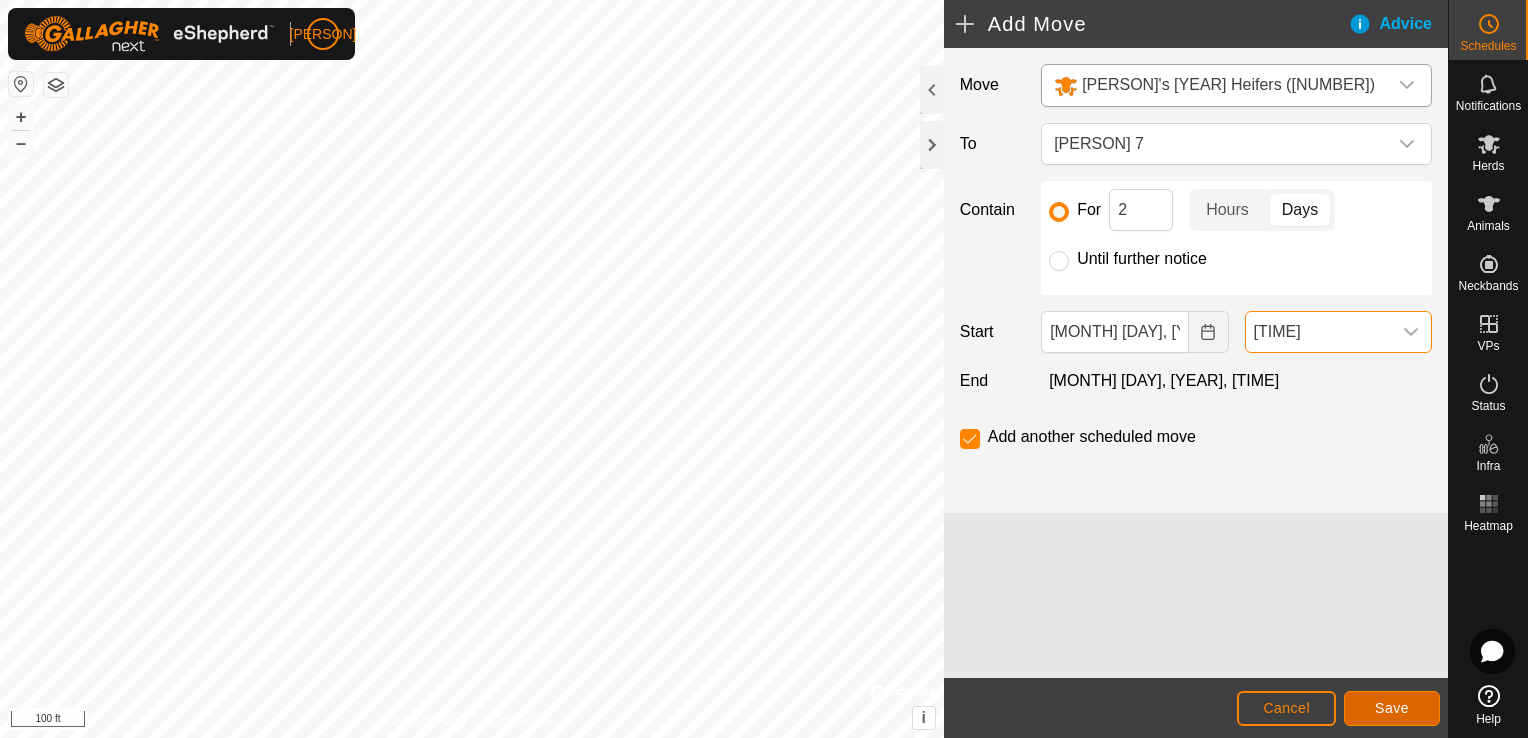 click on "Save" 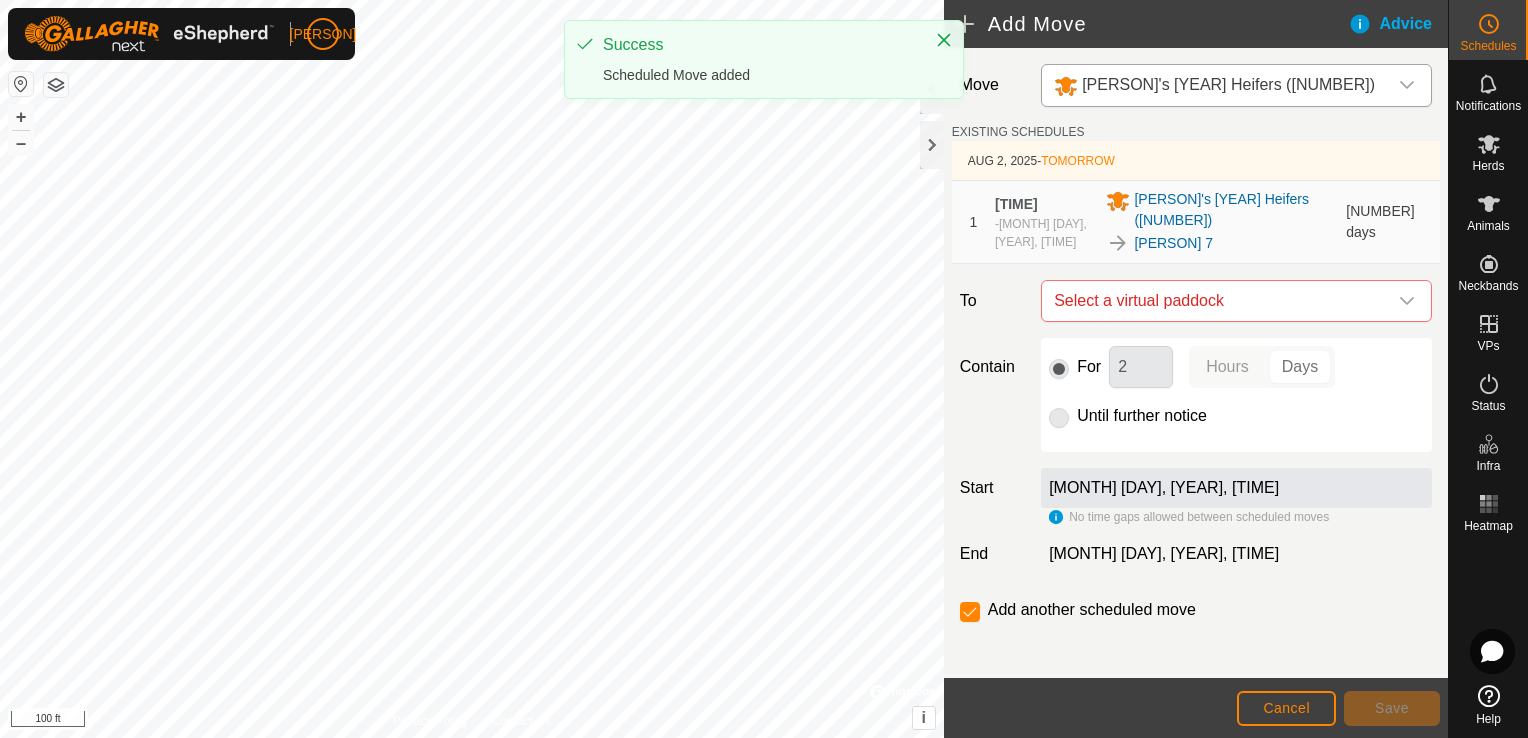 click 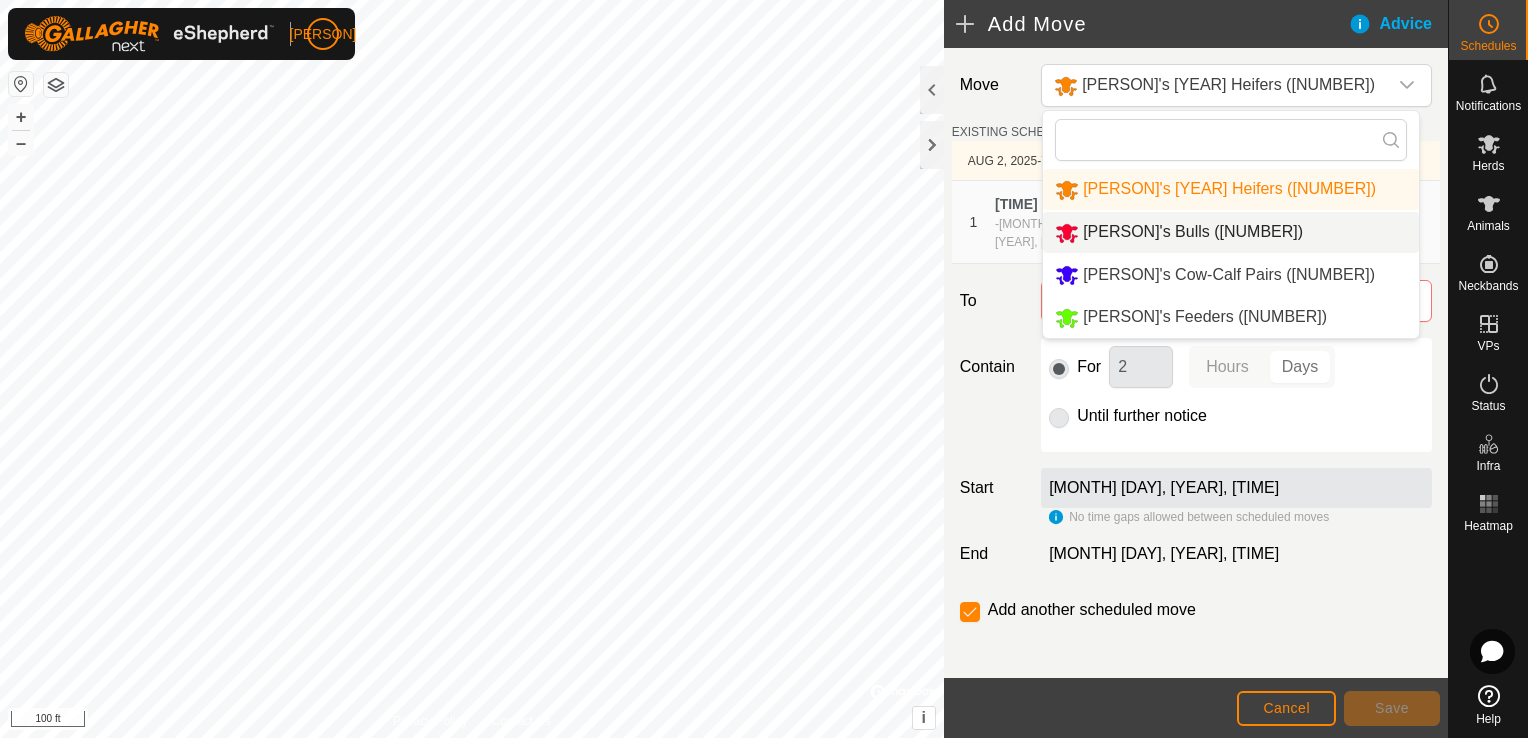 click on "[PERSON]'s Bulls ([NUMBER])" at bounding box center (1231, 232) 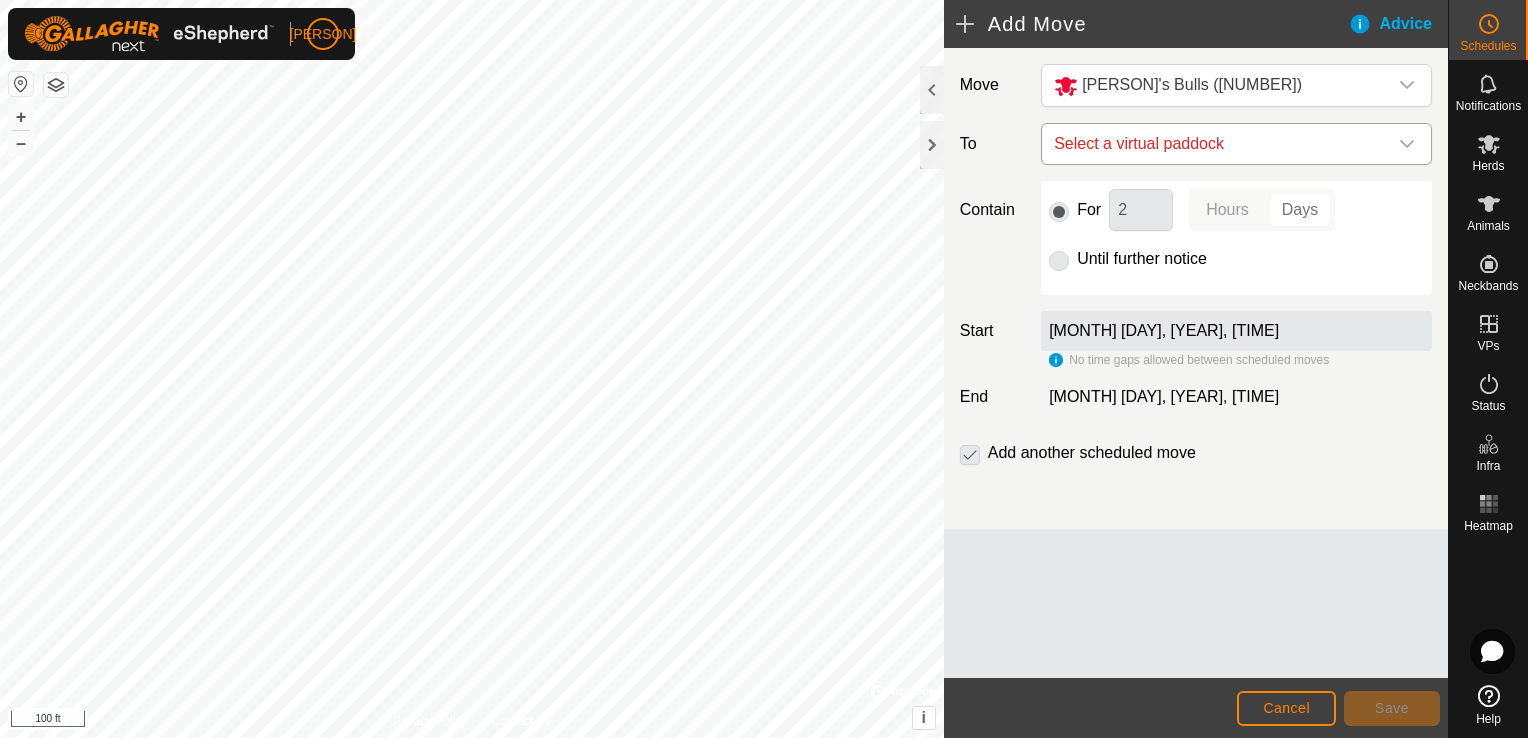 click 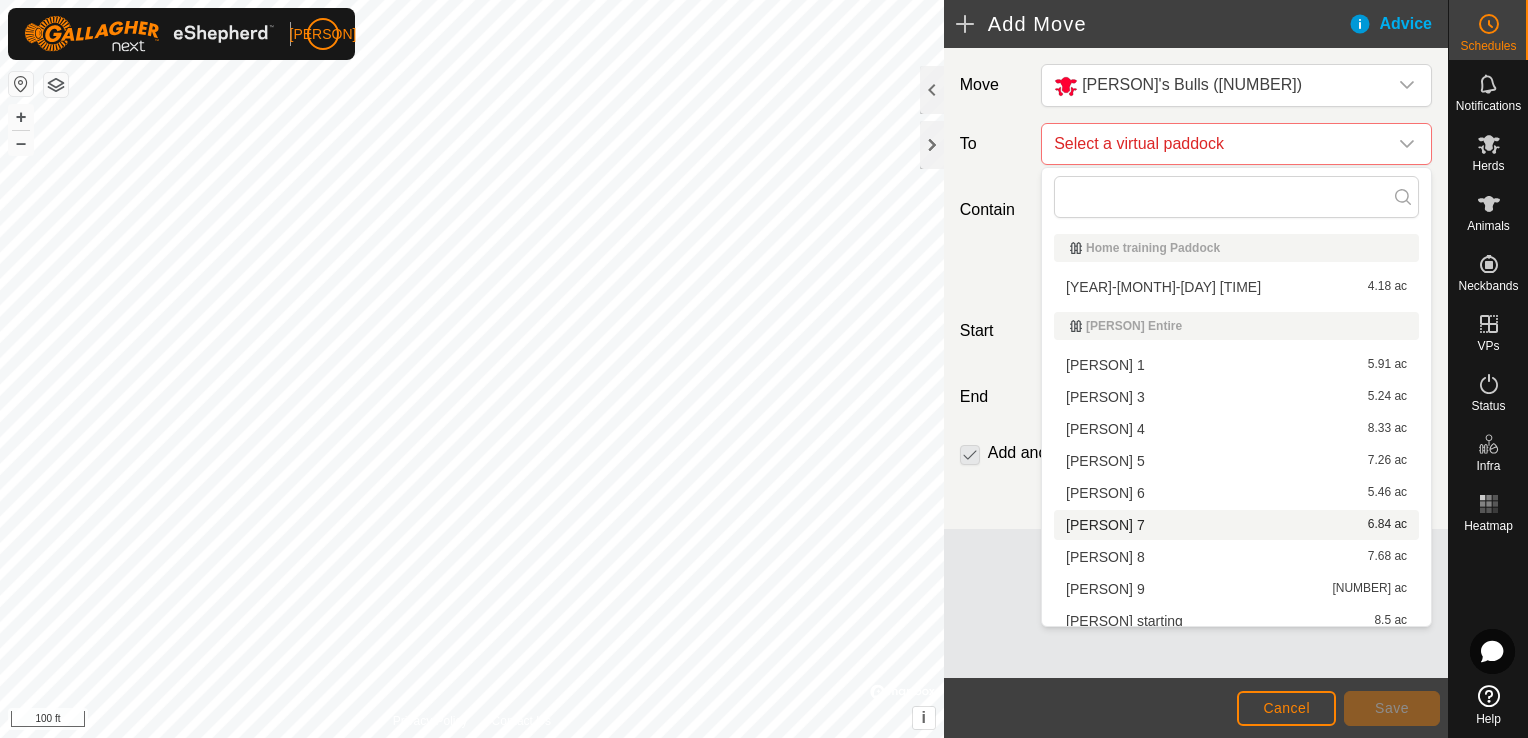 click on "[PERSON] [NUMBER] [ACREAGE]" at bounding box center [1236, 525] 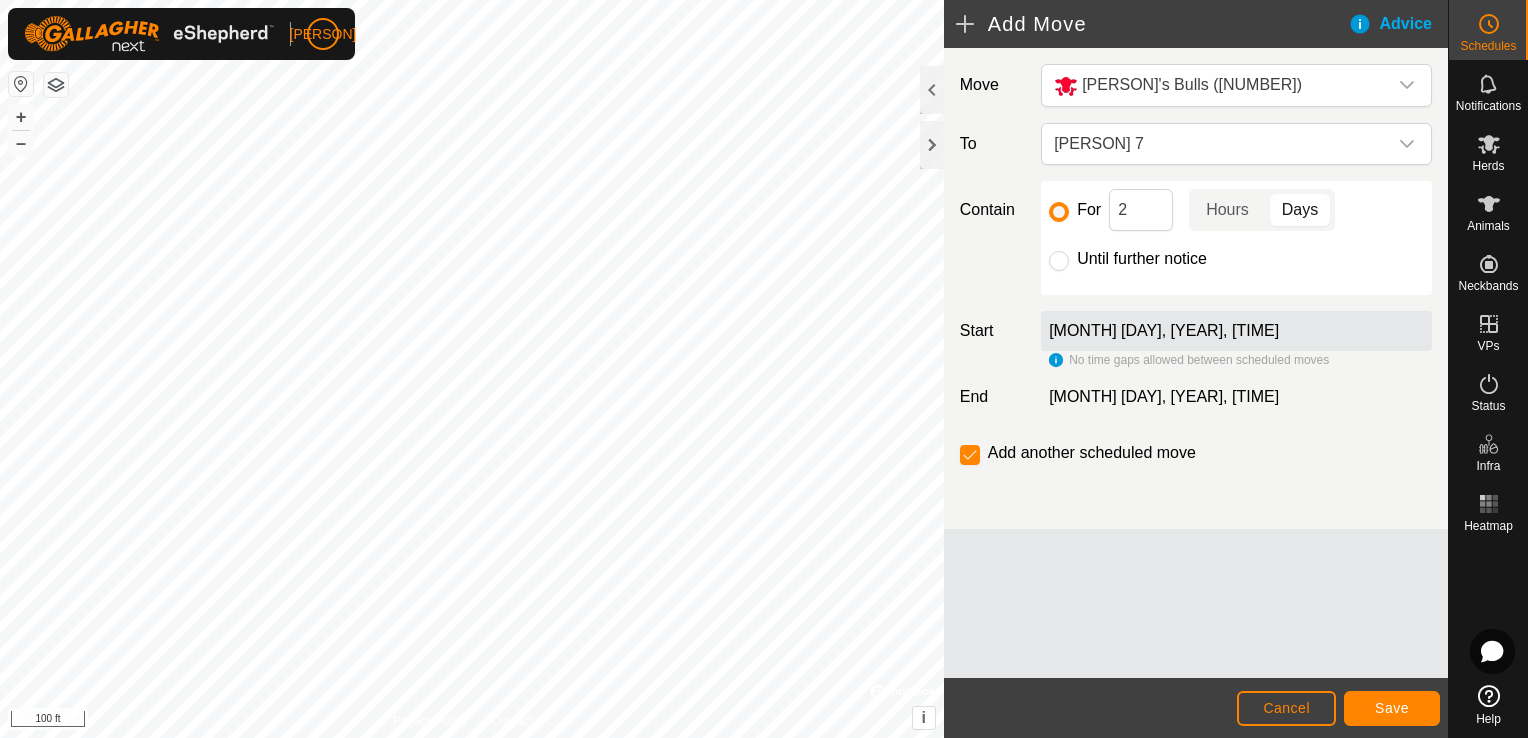click on "[MONTH] [DAY], [YEAR], [TIME]" 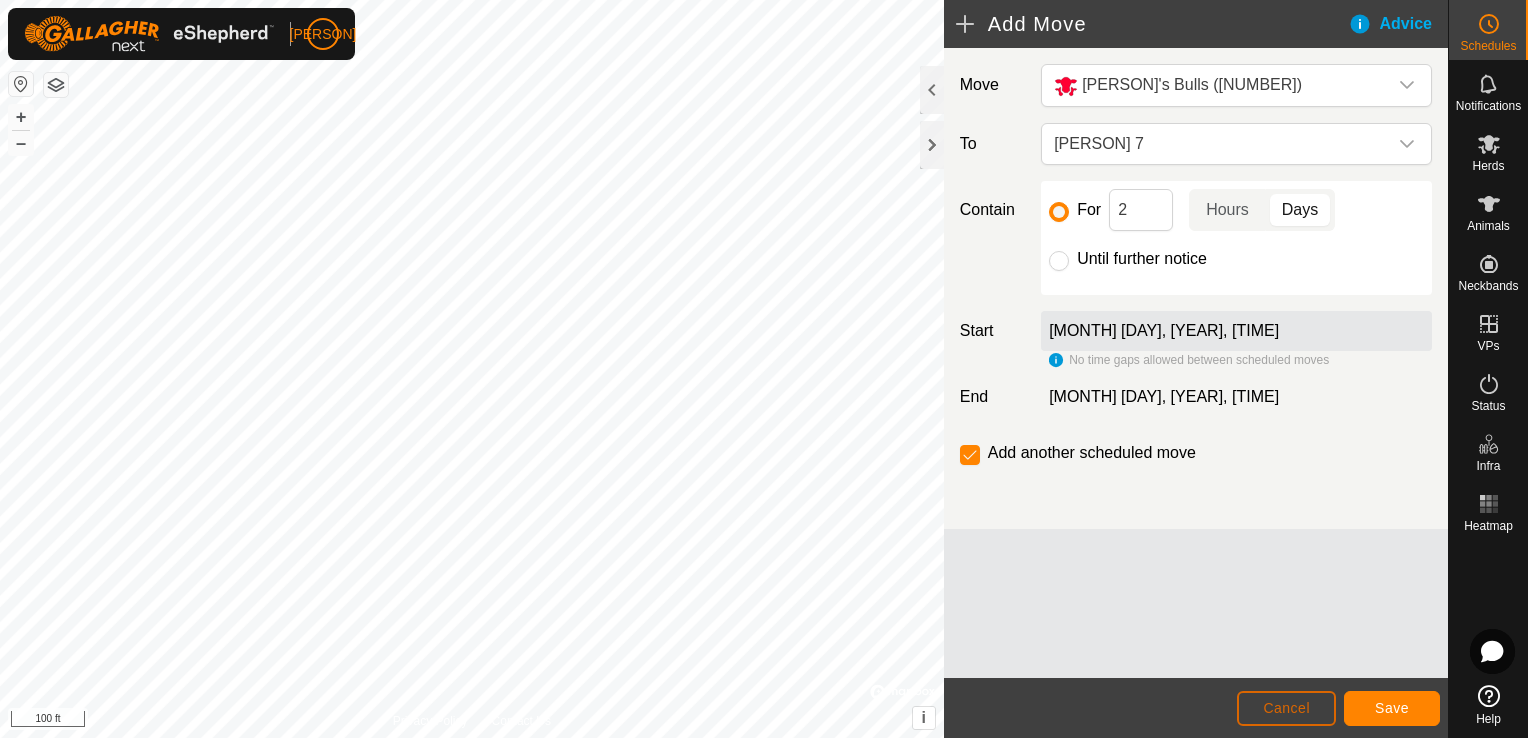 click on "Cancel" 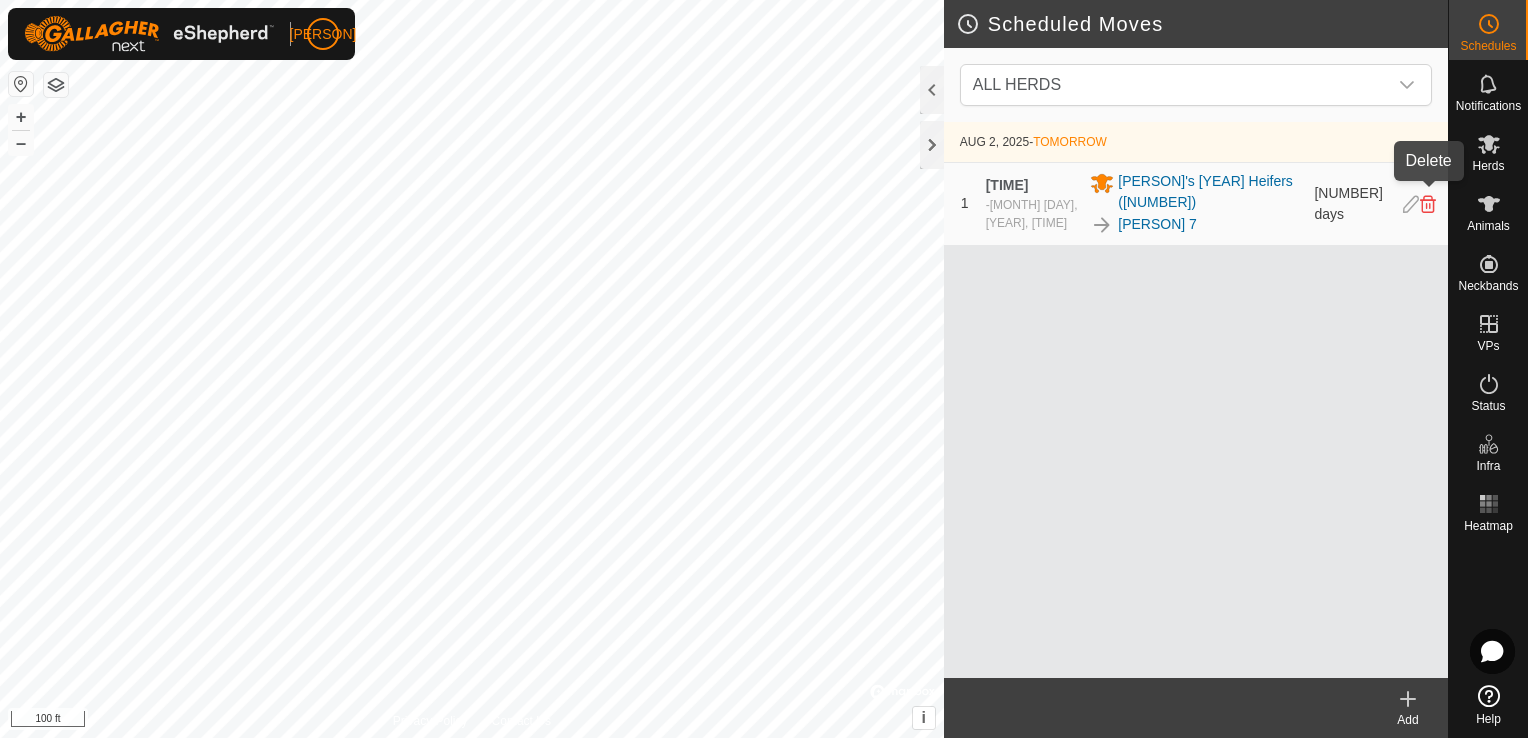 click at bounding box center (1428, 204) 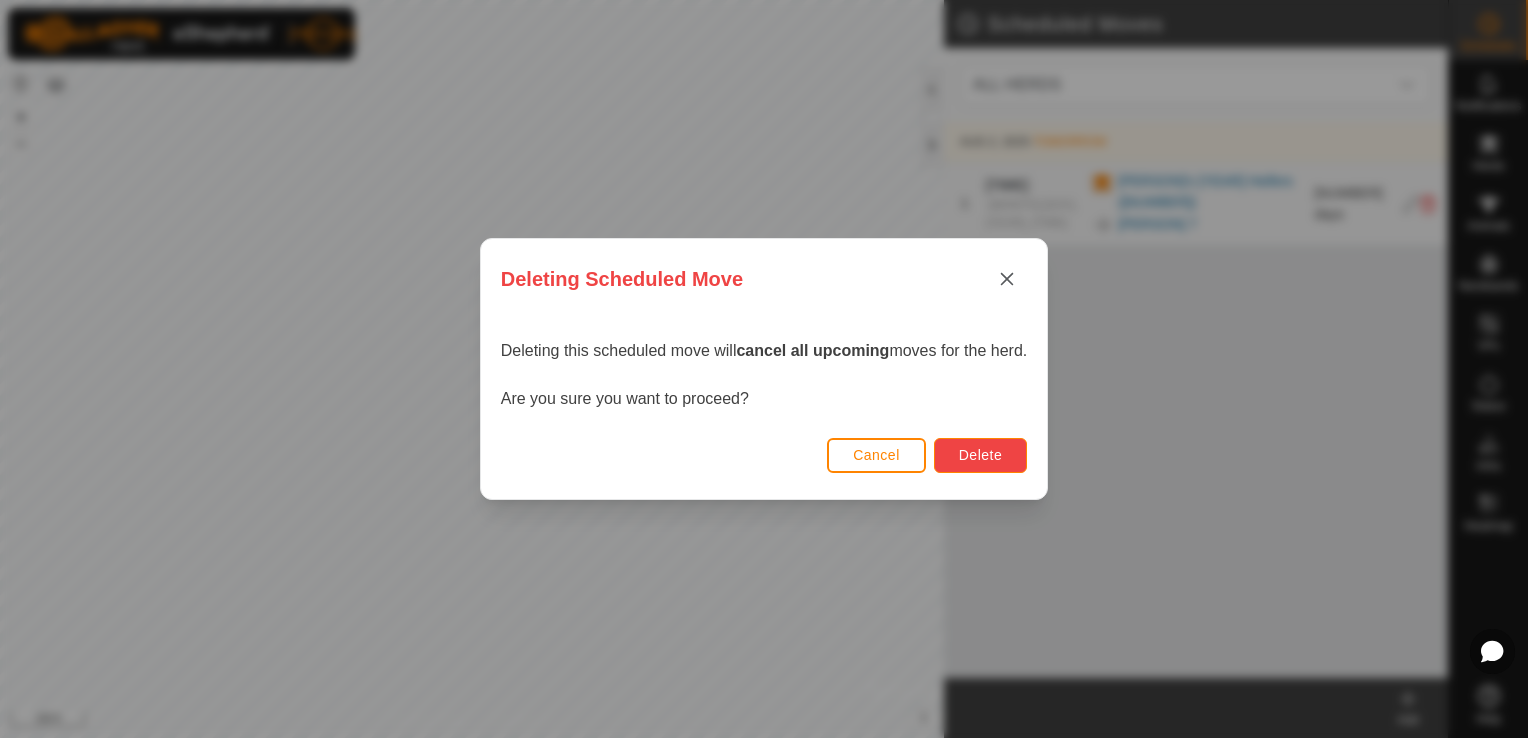 click on "Delete" at bounding box center (980, 455) 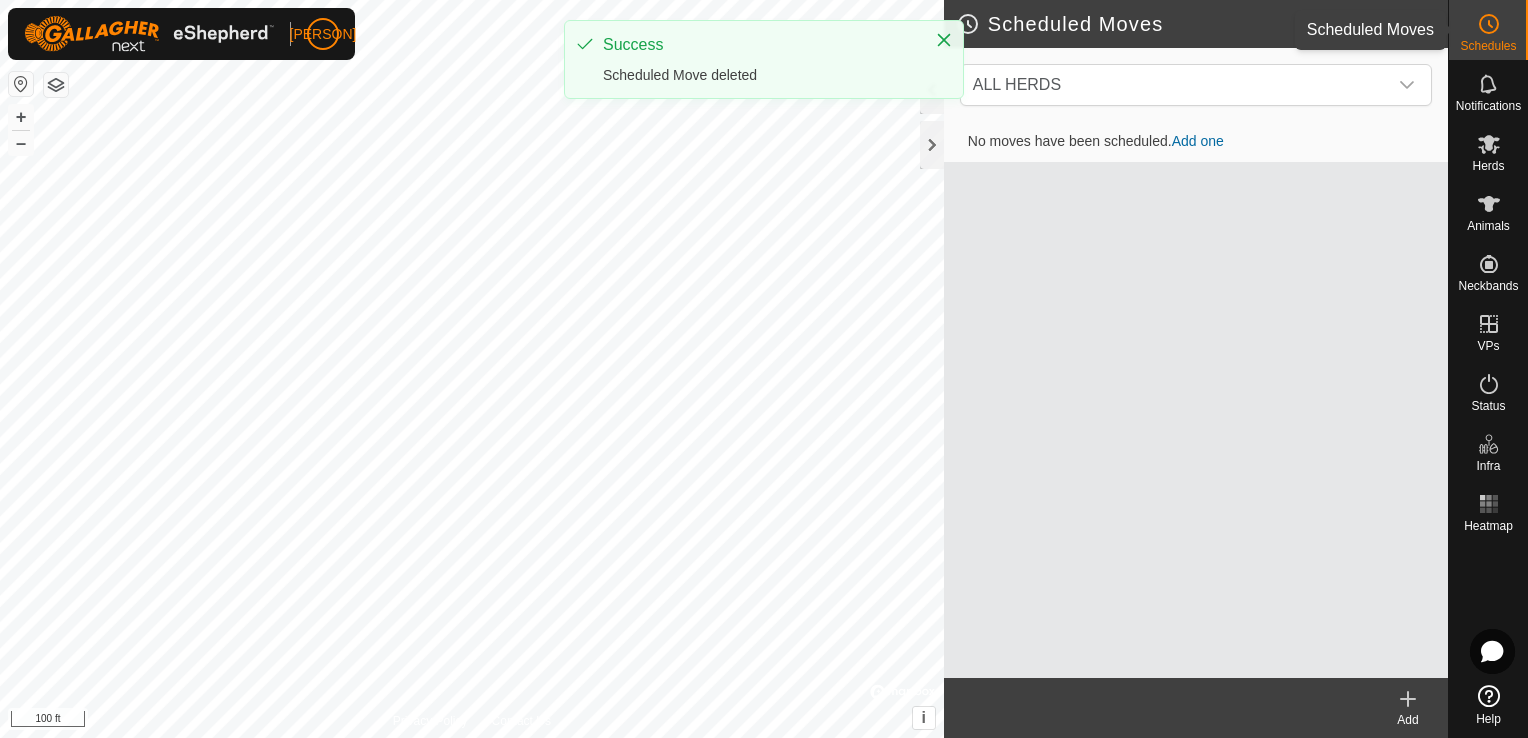 click 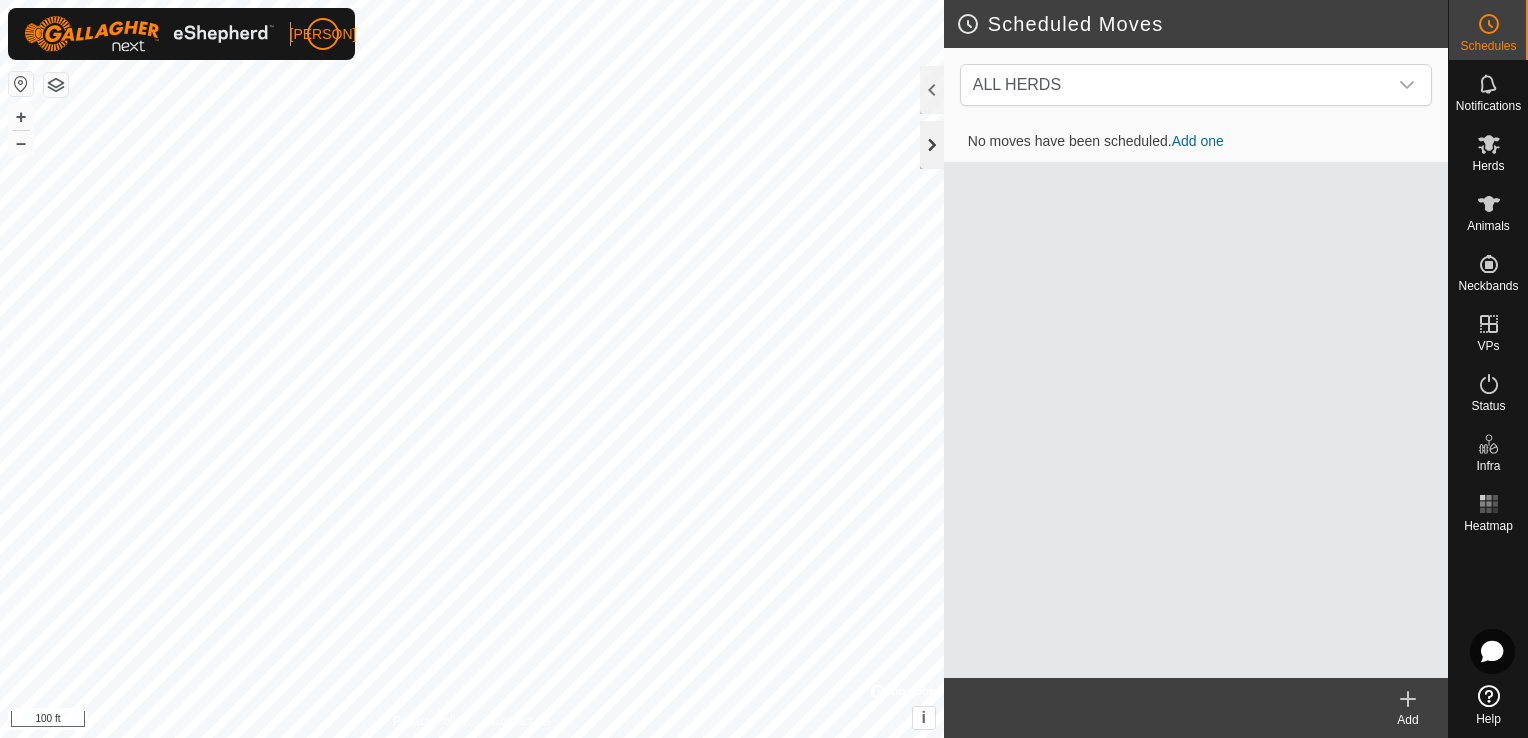 click 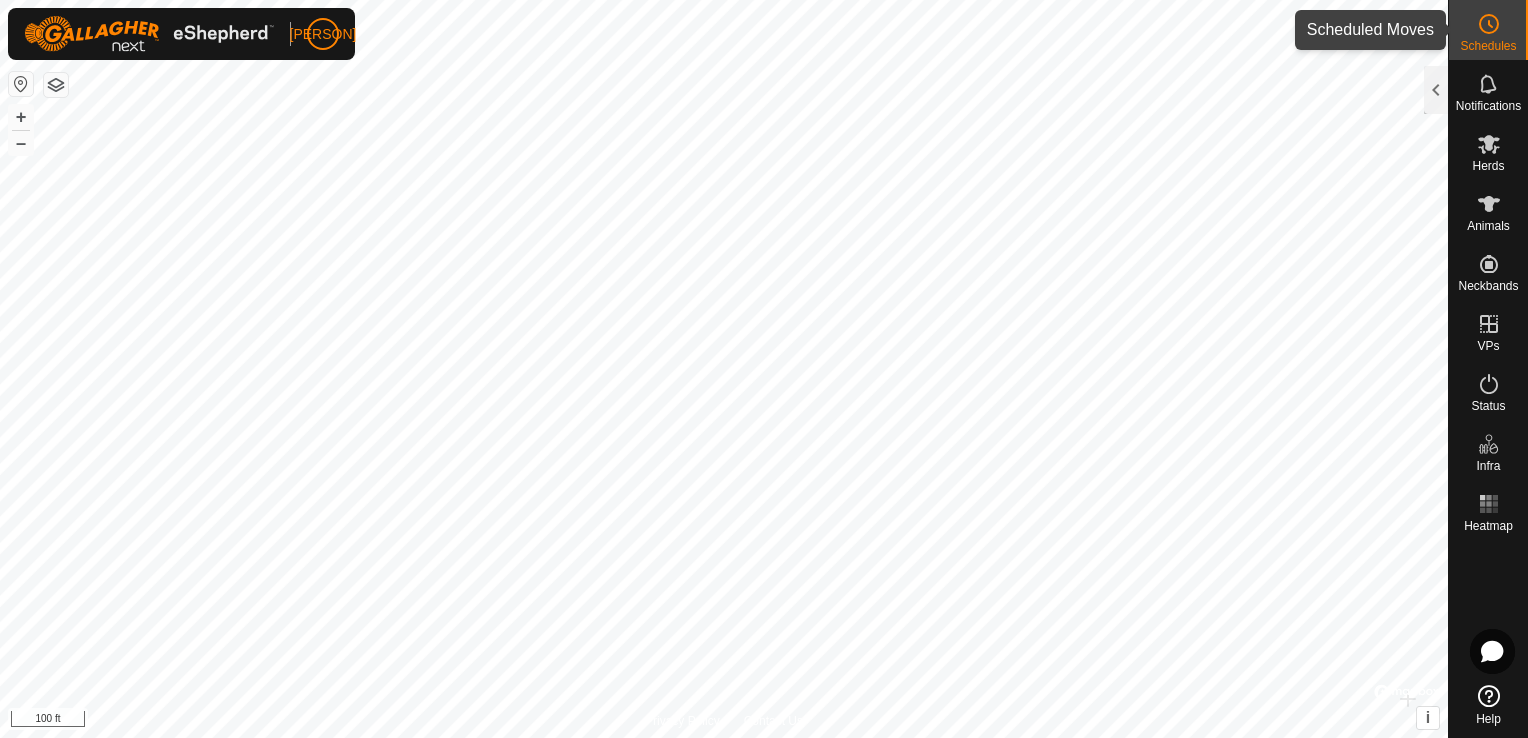 click 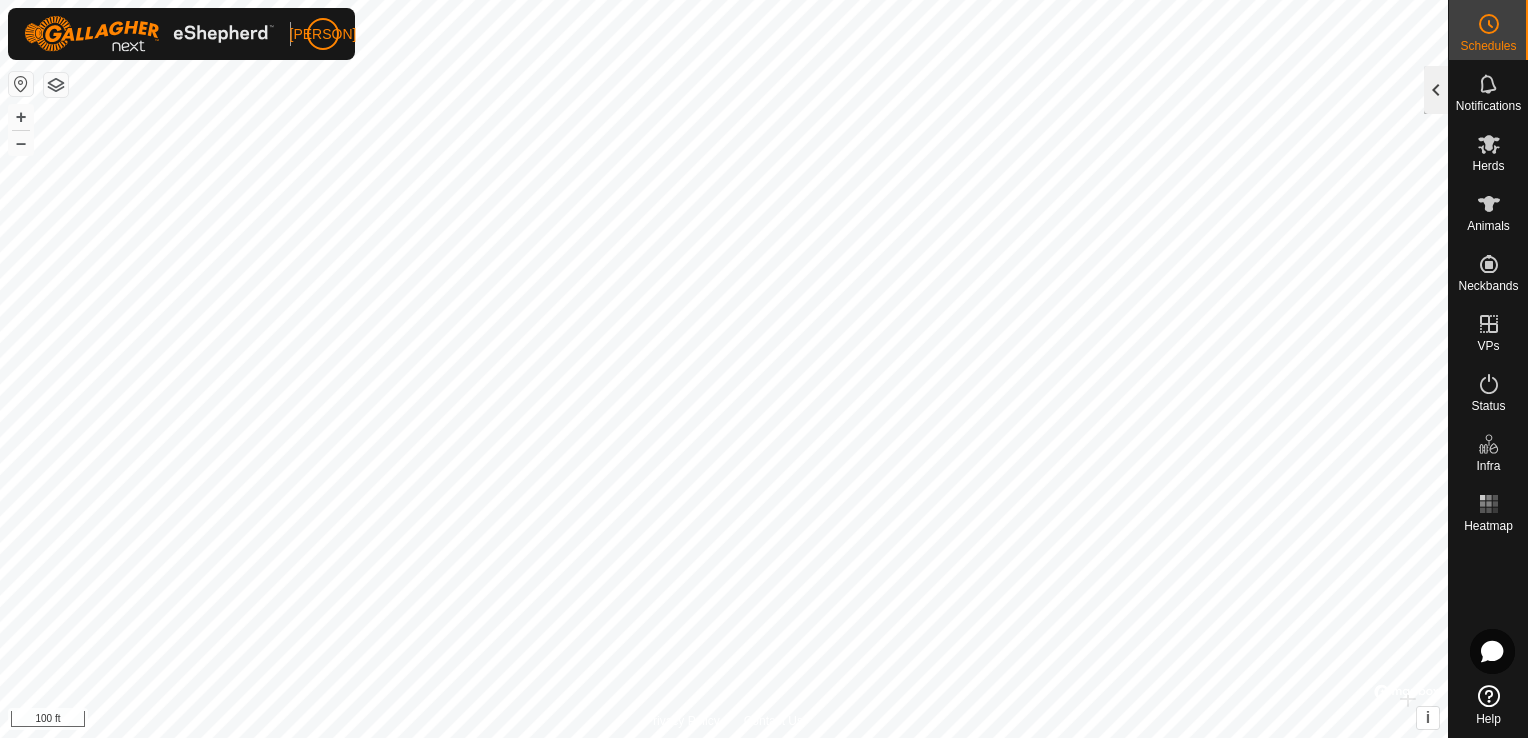 click 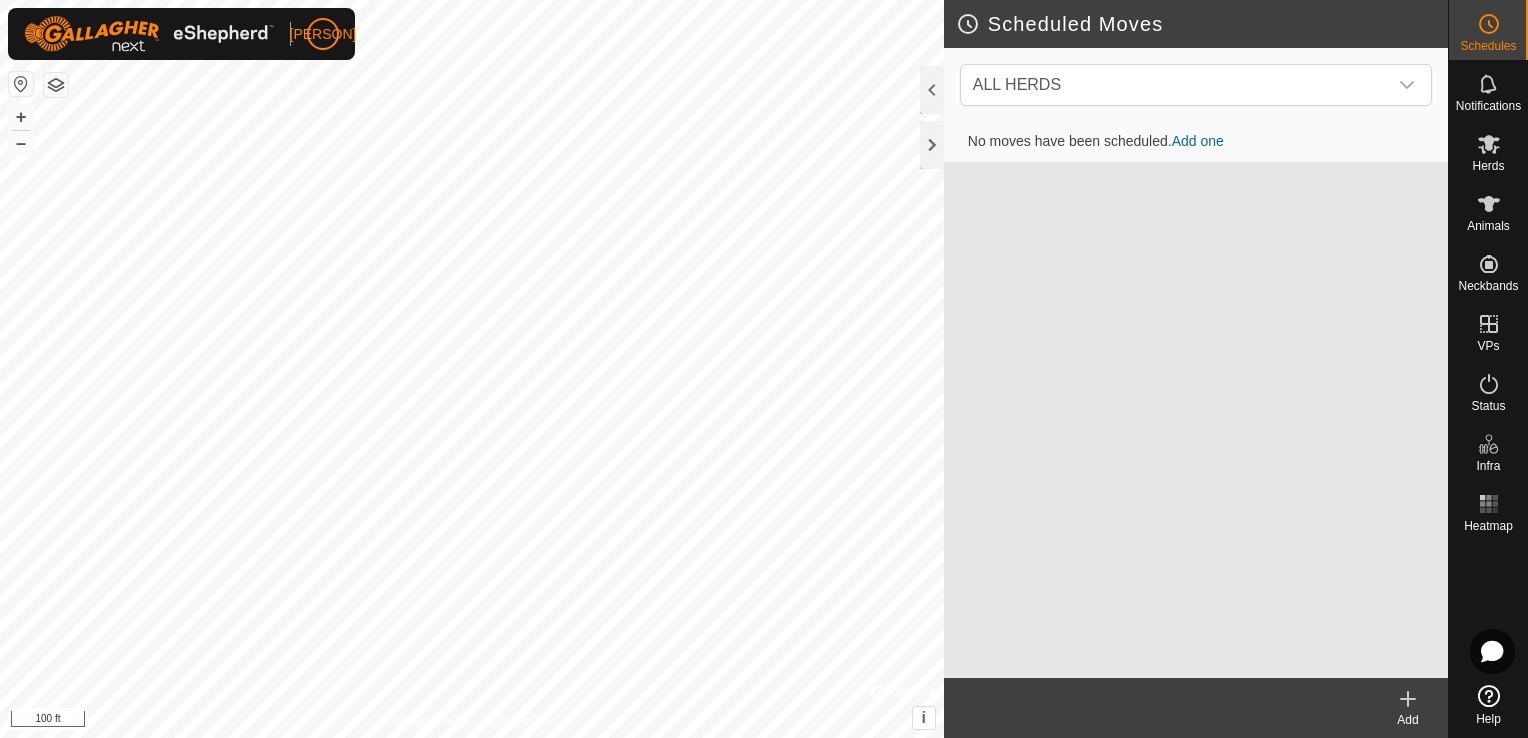 click 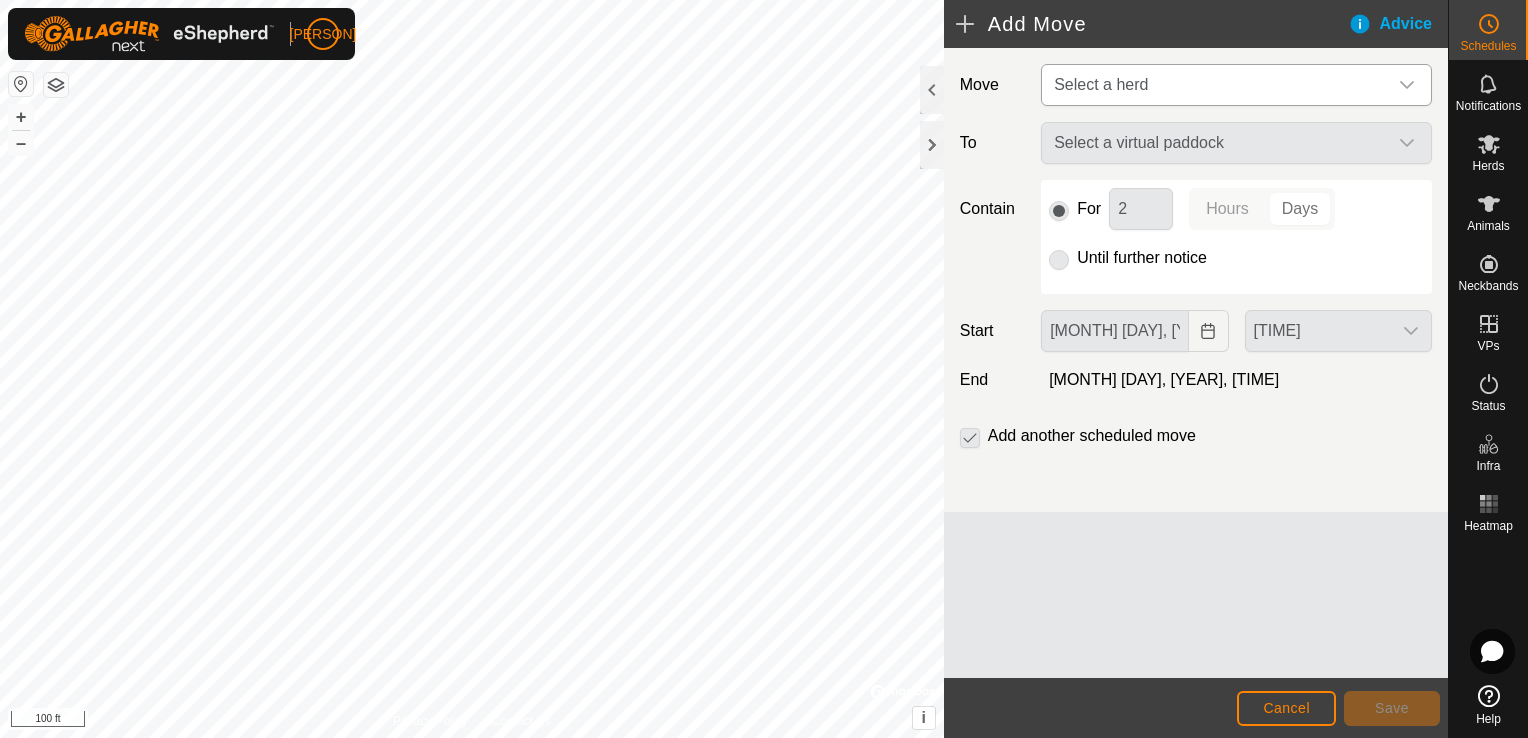 click 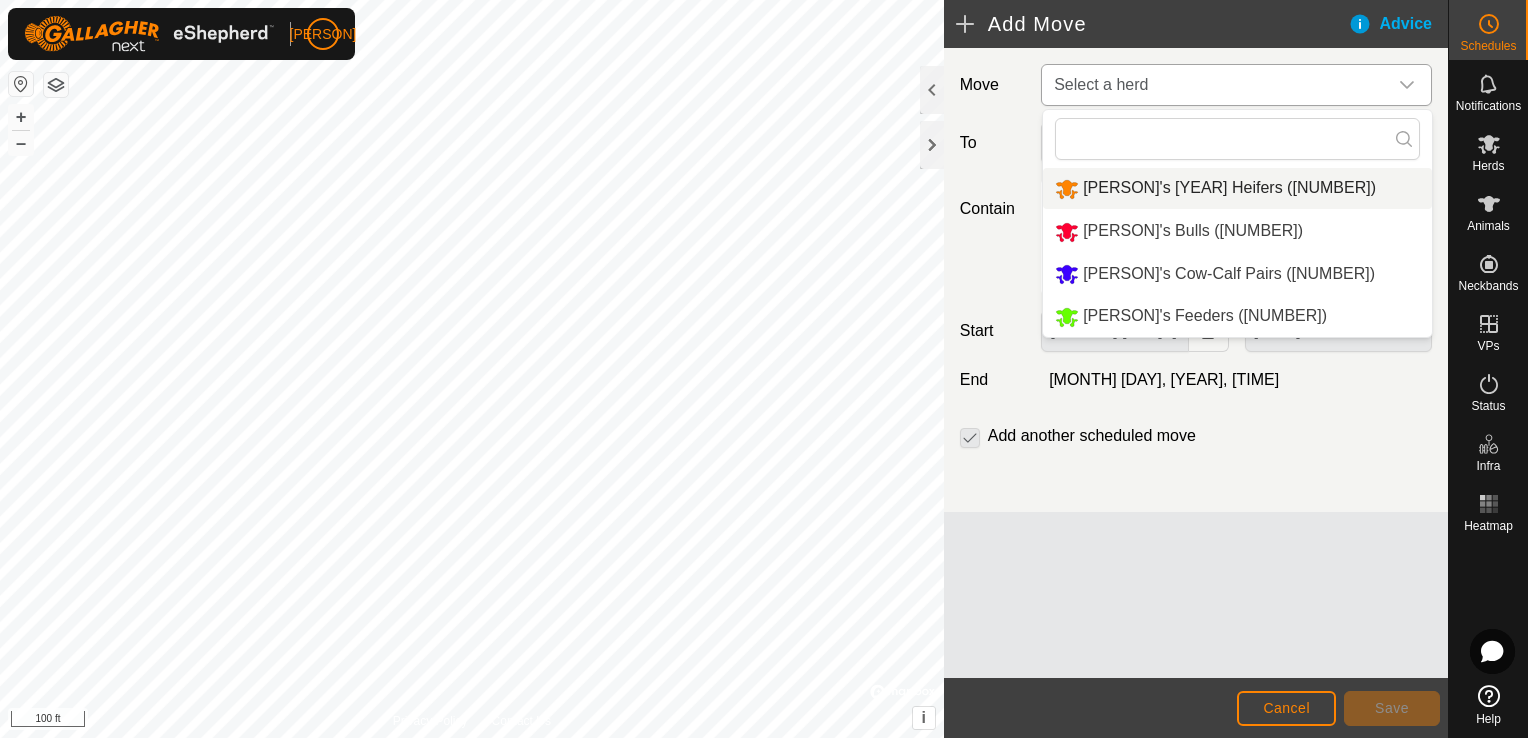 click on "[PERSON]'s [YEAR] Heifers ([NUMBER])" at bounding box center [1237, 188] 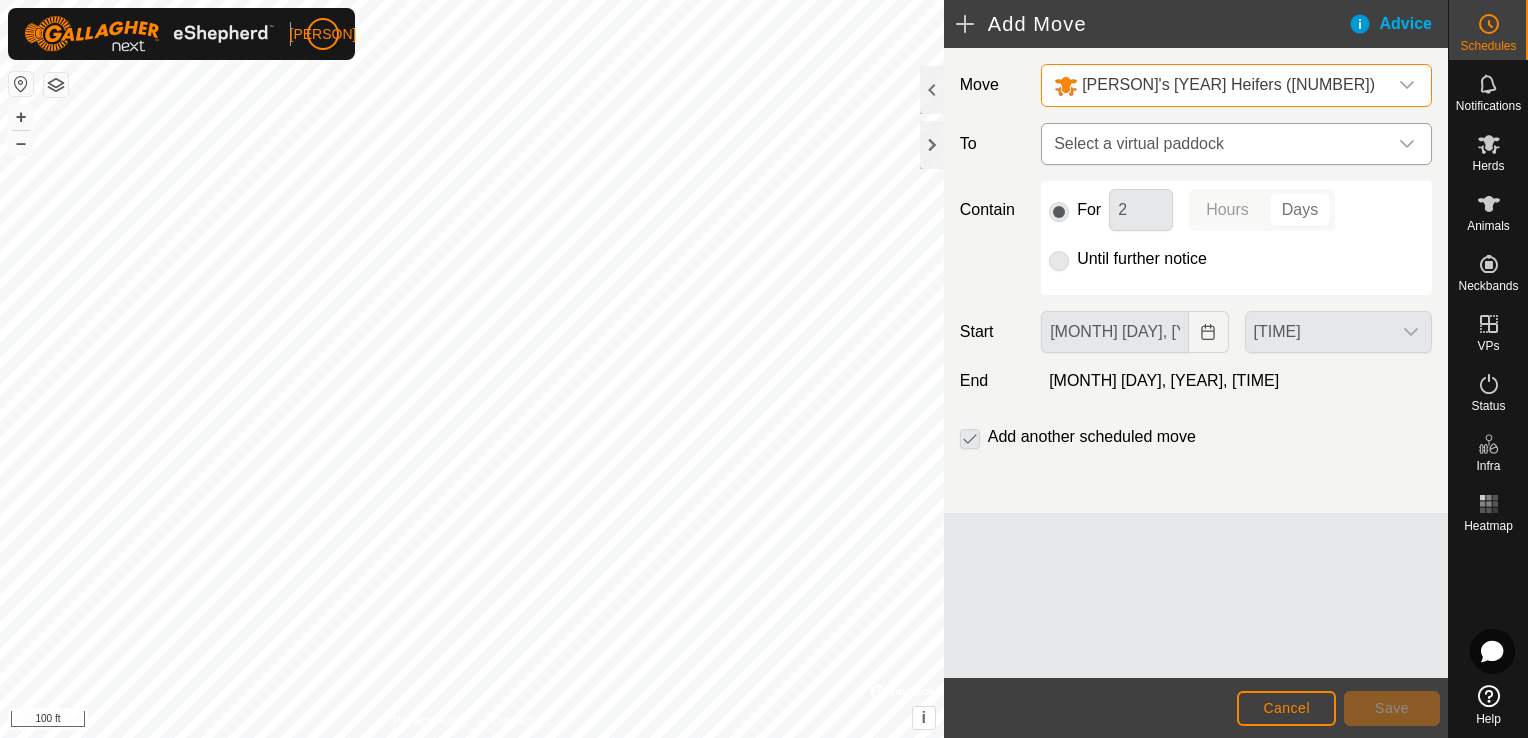 click 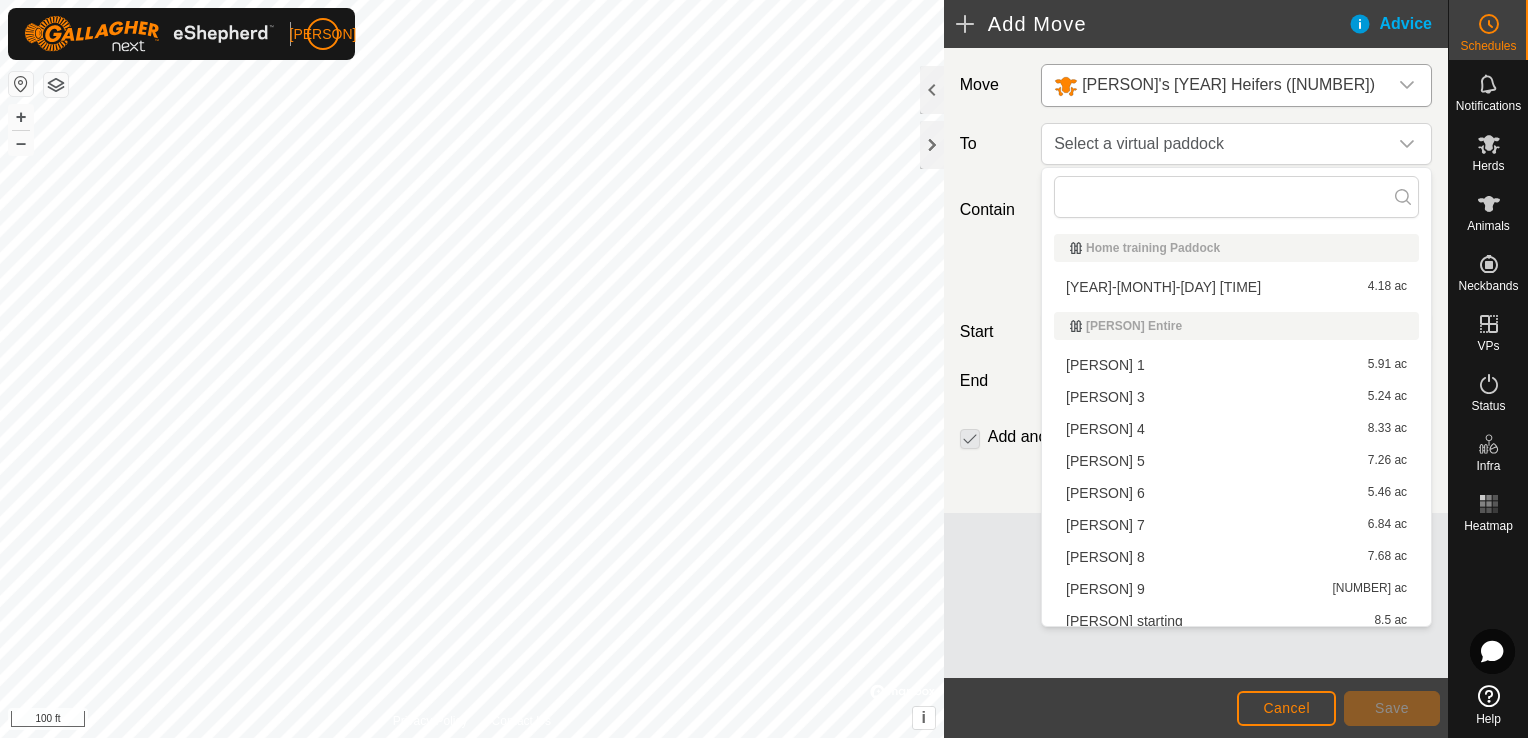 click on "[PERSON] [NUMBER] [ACREAGE]" at bounding box center [1236, 525] 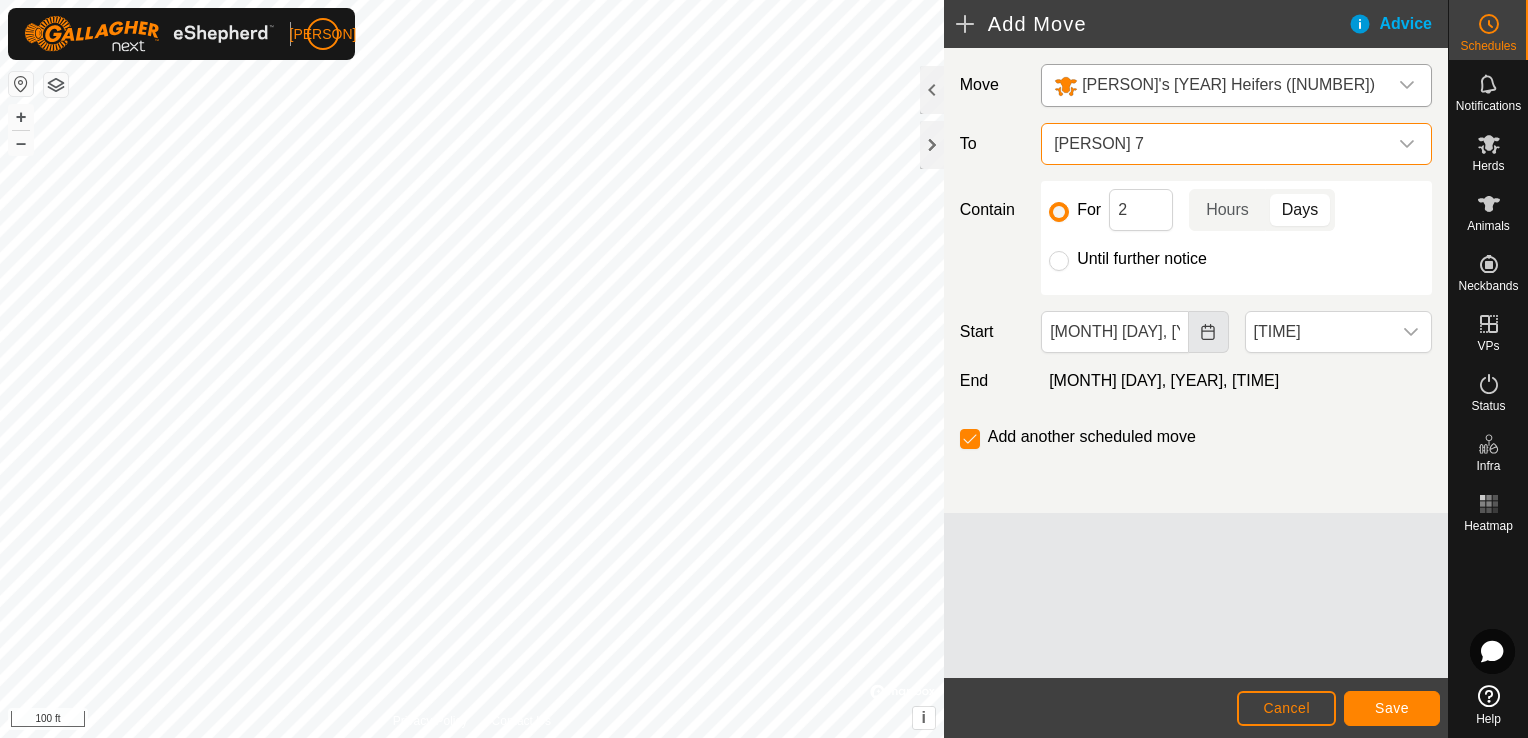 click 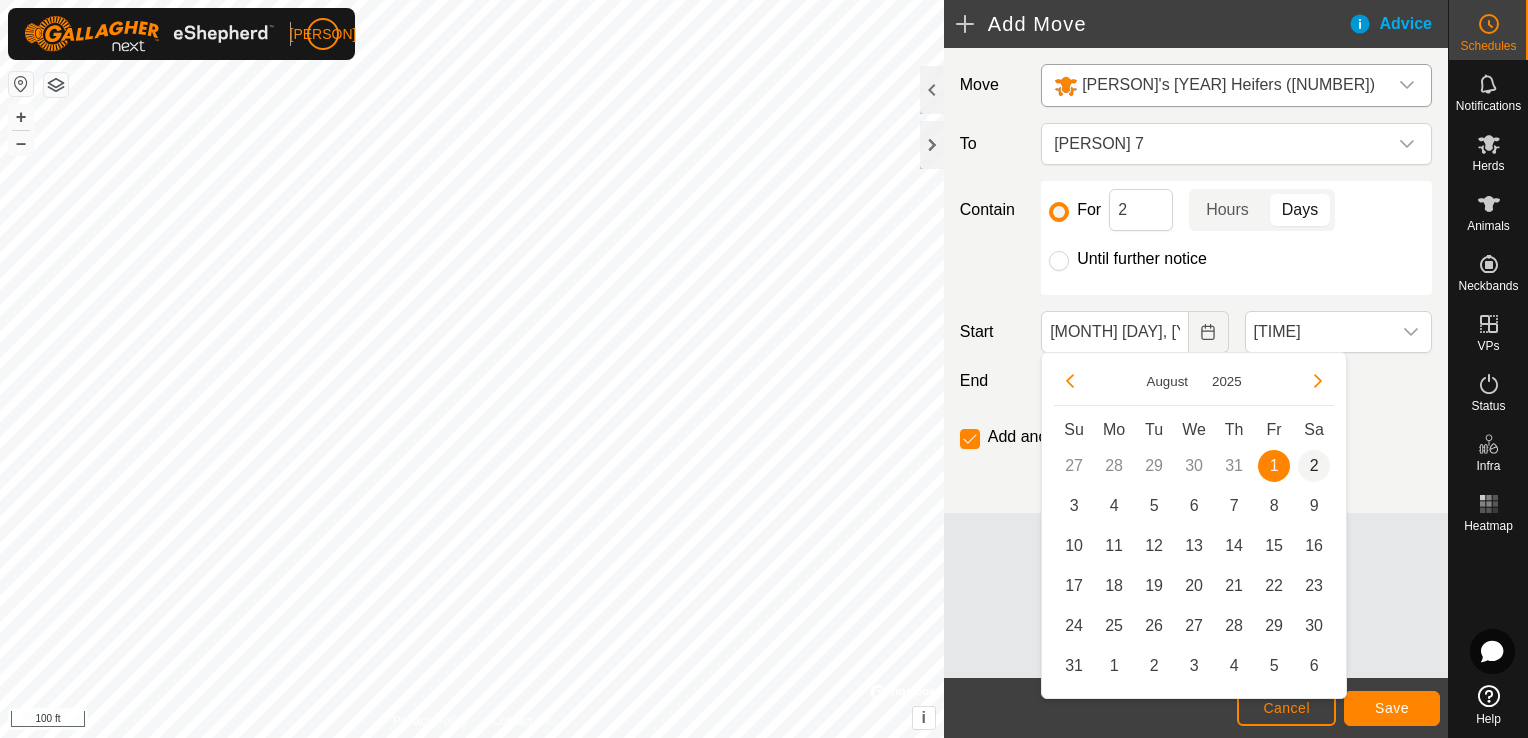 click on "2" at bounding box center (1314, 466) 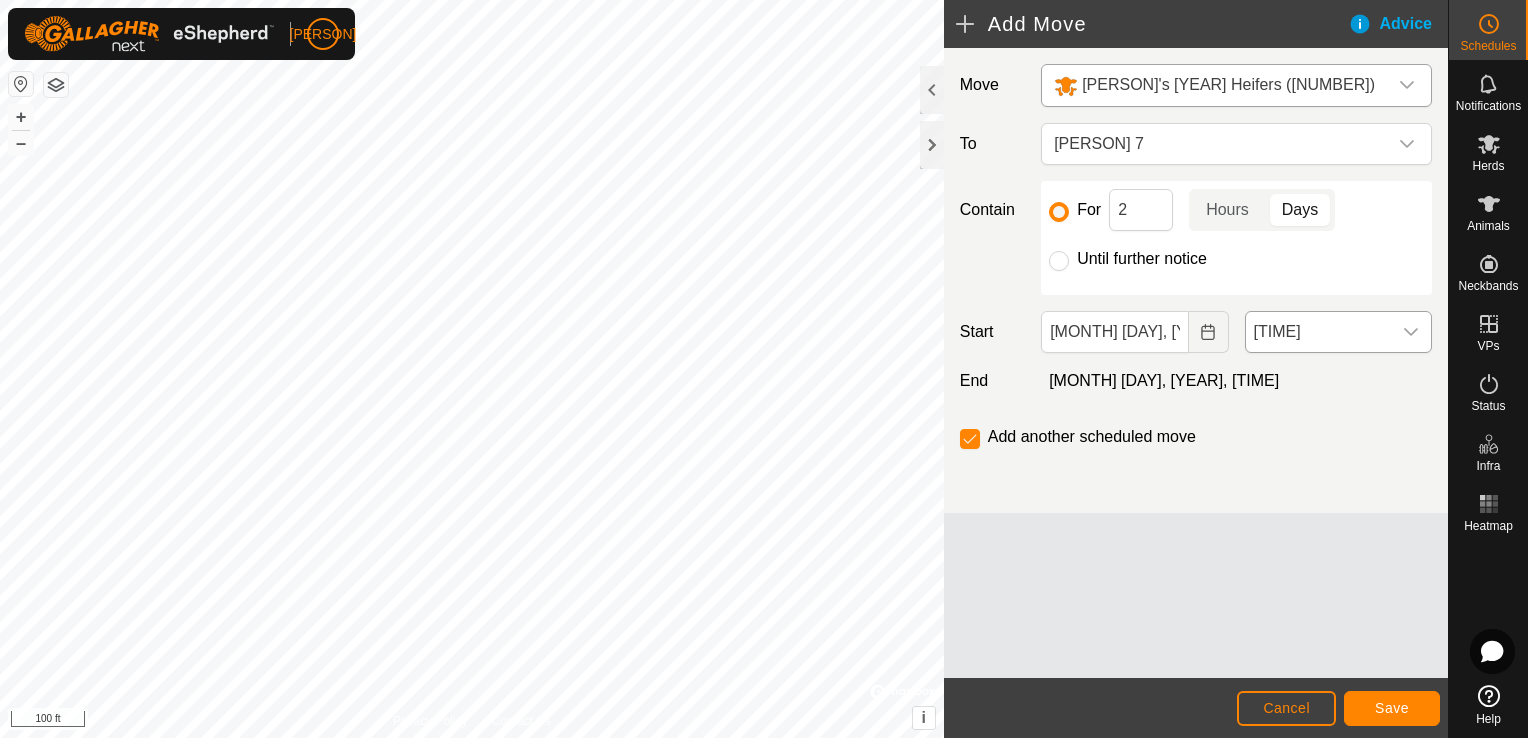 click 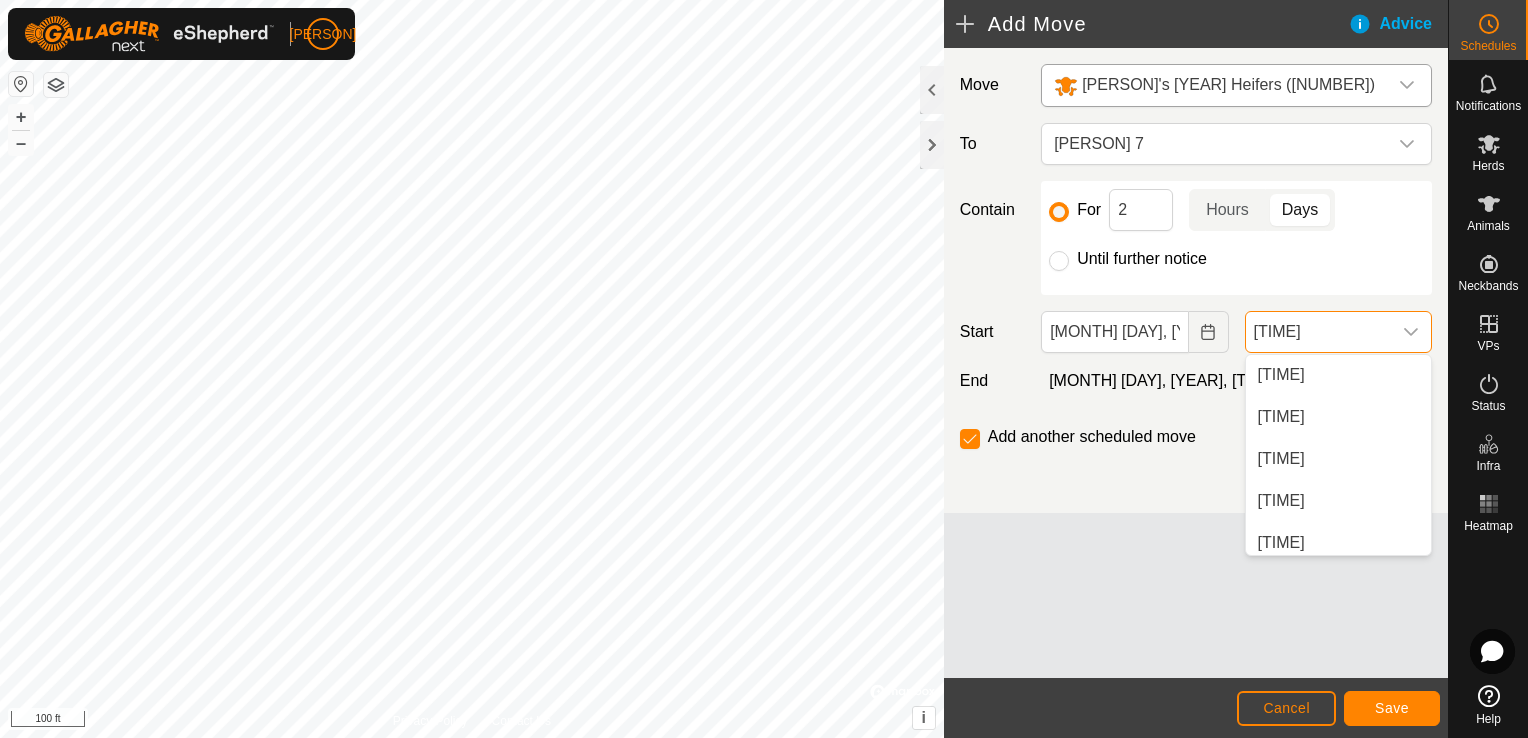 scroll, scrollTop: 1352, scrollLeft: 0, axis: vertical 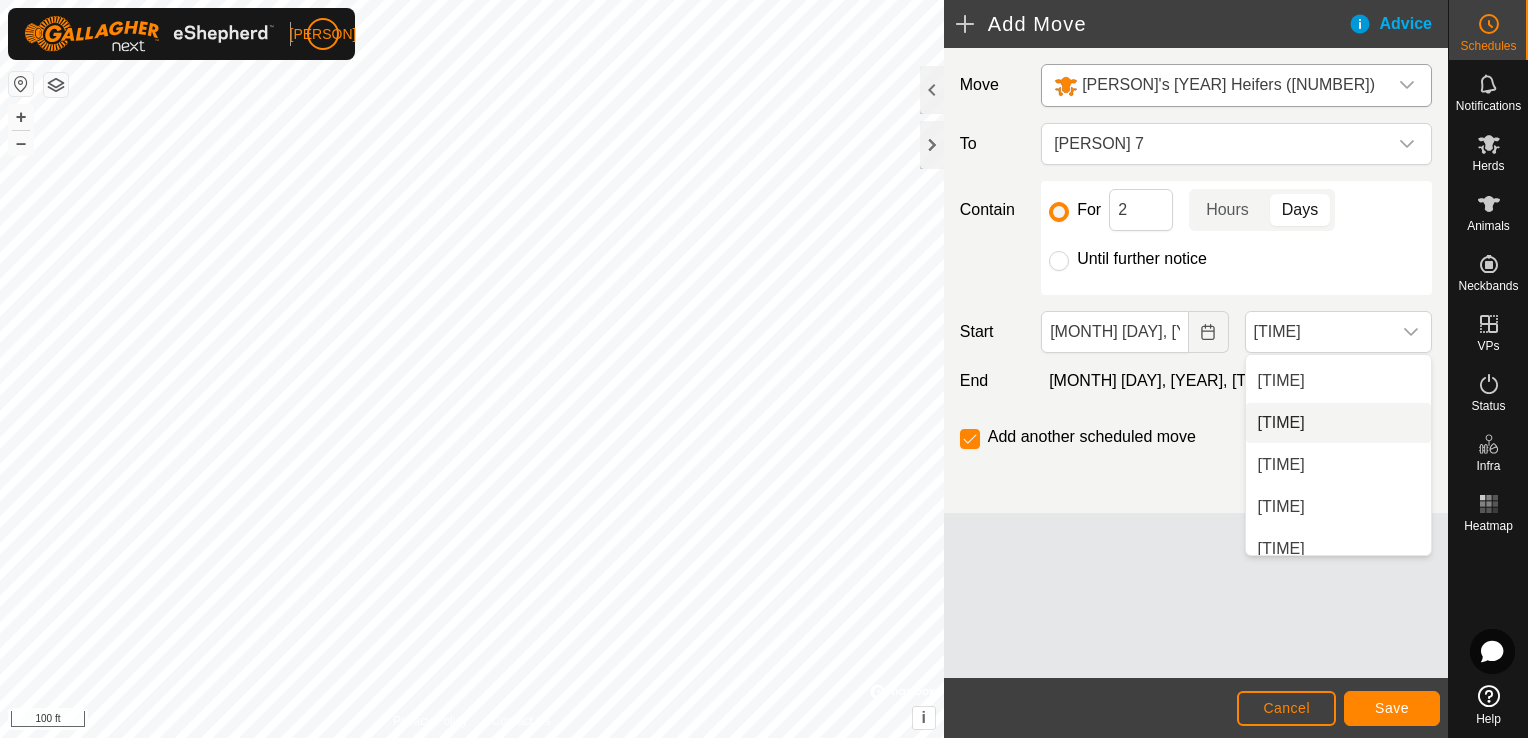 click on "[TIME]" at bounding box center (1338, 423) 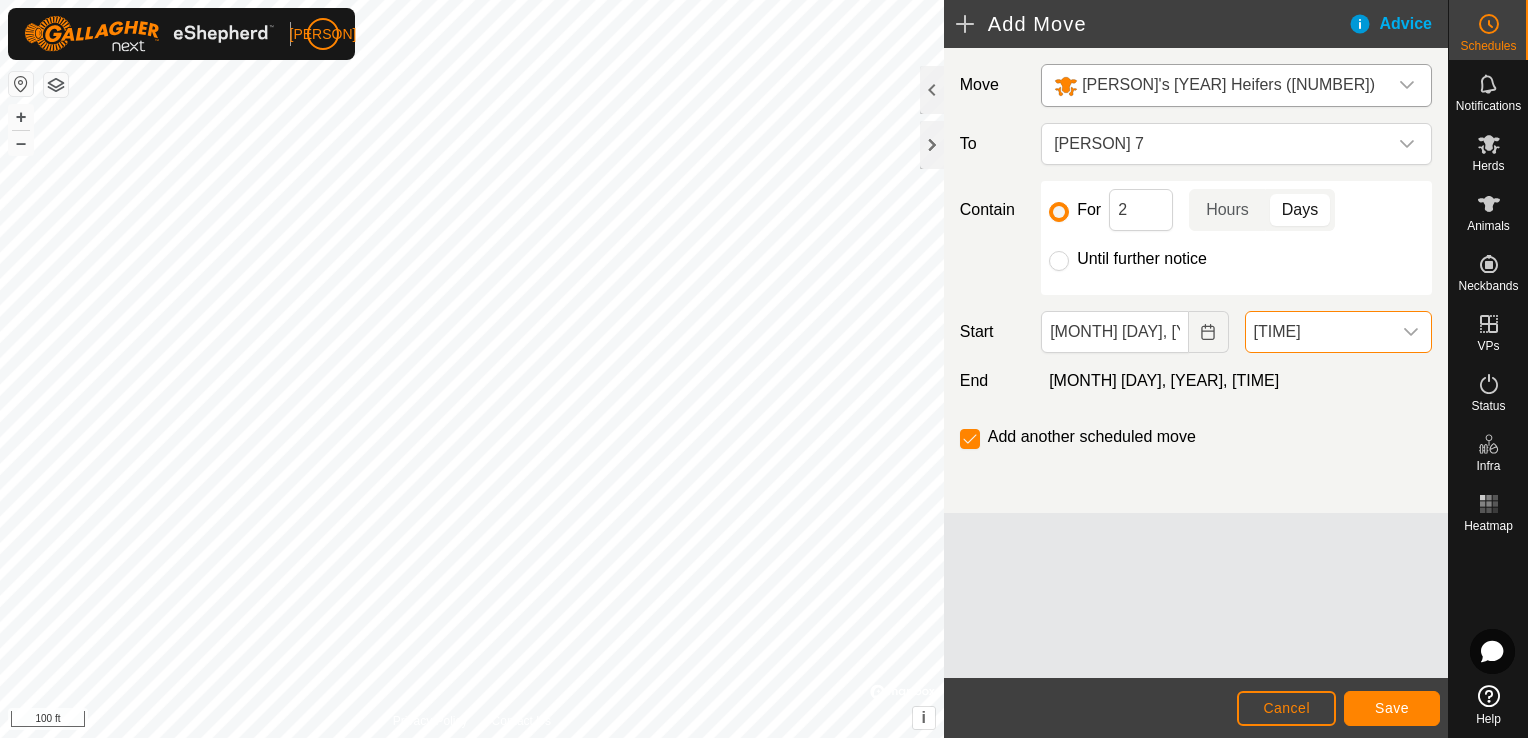scroll, scrollTop: 1352, scrollLeft: 0, axis: vertical 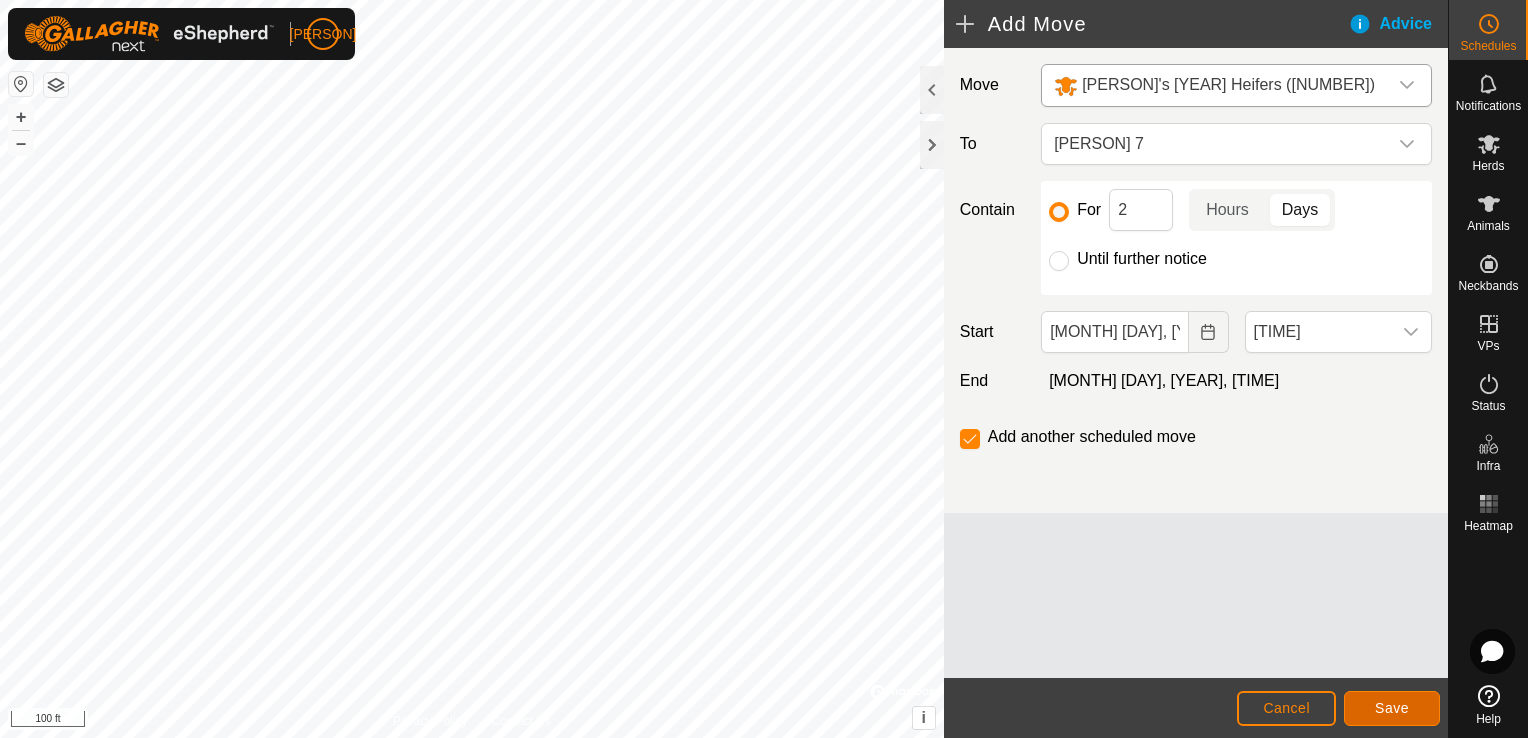 click on "Save" 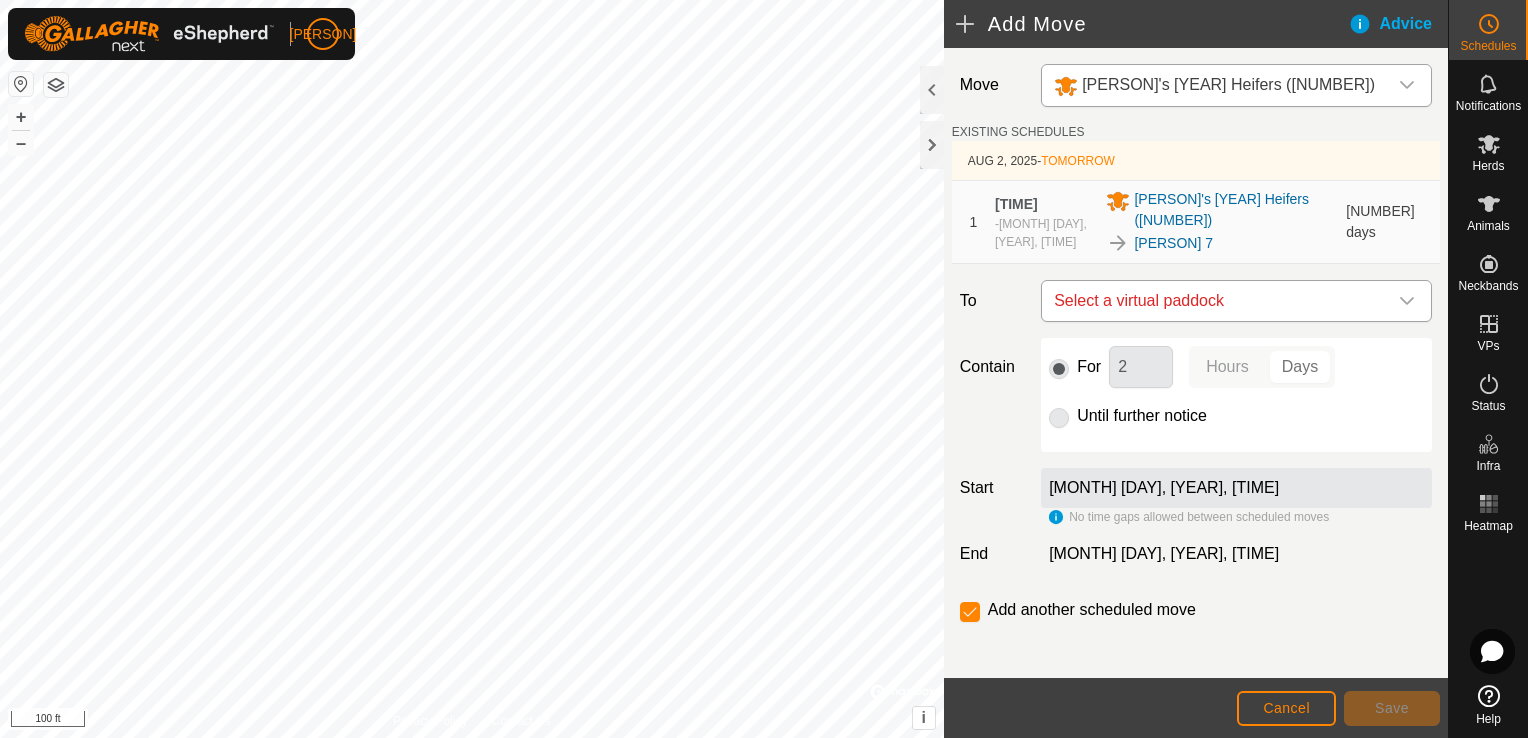 click 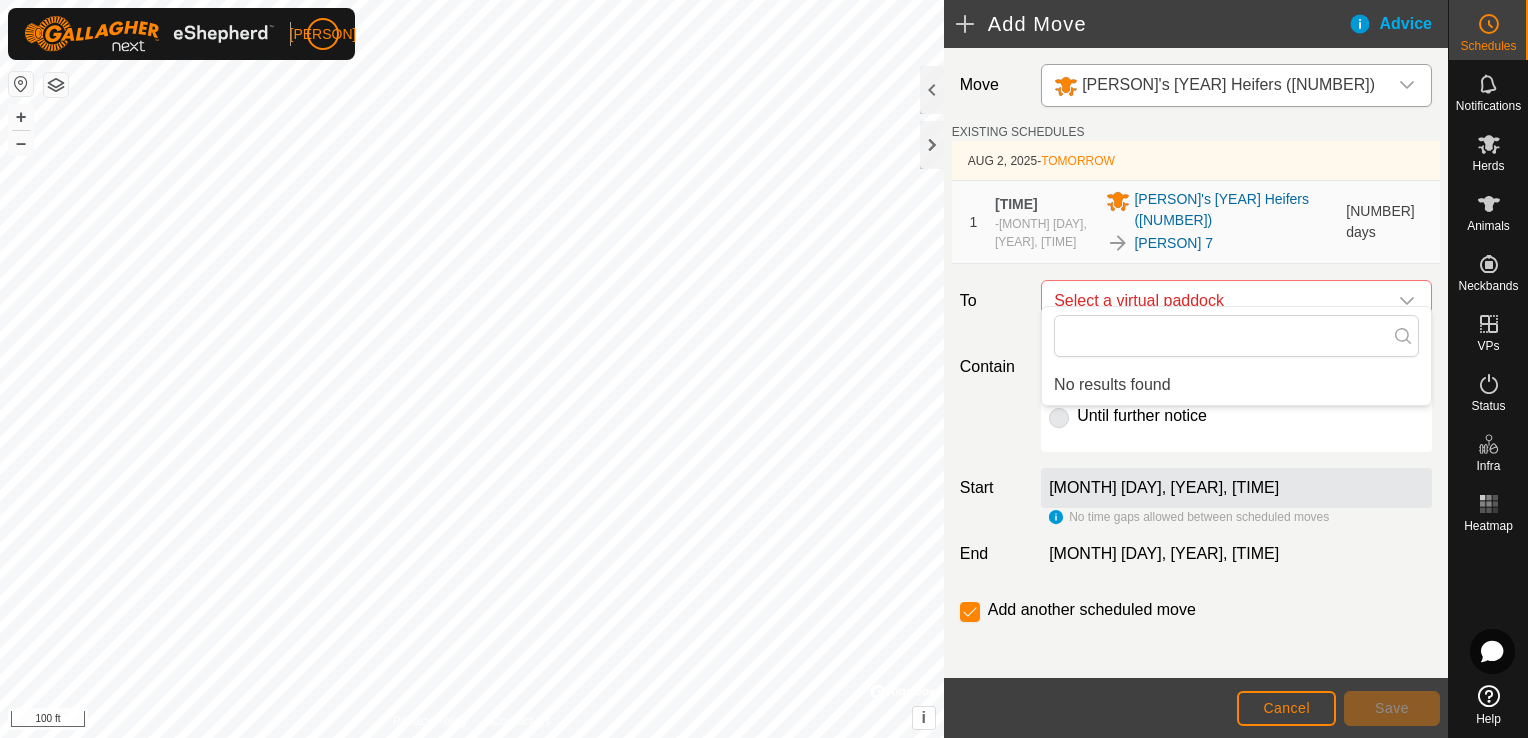 click on "Move [PERSON]'s [YEAR] Heifers ([NUMBER]) EXISTING SCHEDULES [MONTH] [DAY], [YEAR] - Tomorrow [NUMBER] [TIME] - [MONTH] [DAY], [YEAR], [TIME] [PERSON]'s [YEAR] Heifers [PERSON] [NUMBER] [NUMBER] days To Select a virtual paddock Contain For [NUMBER] Hours Days Until further notice Start [MONTH] [DAY], [YEAR], [TIME] No time gaps allowed between scheduled moves End [MONTH] [DAY], [YEAR], [TIME] Add another scheduled move" 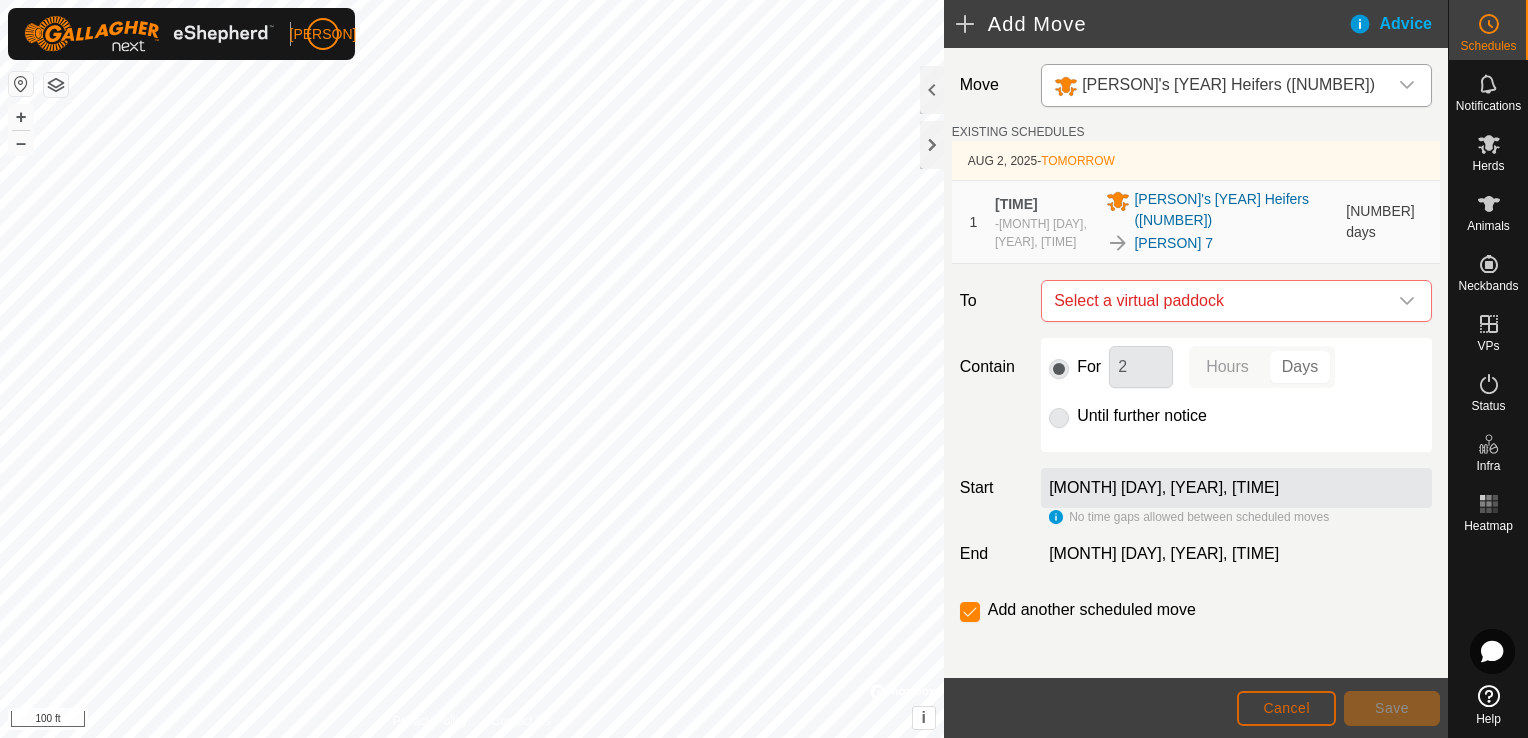 click on "Cancel" 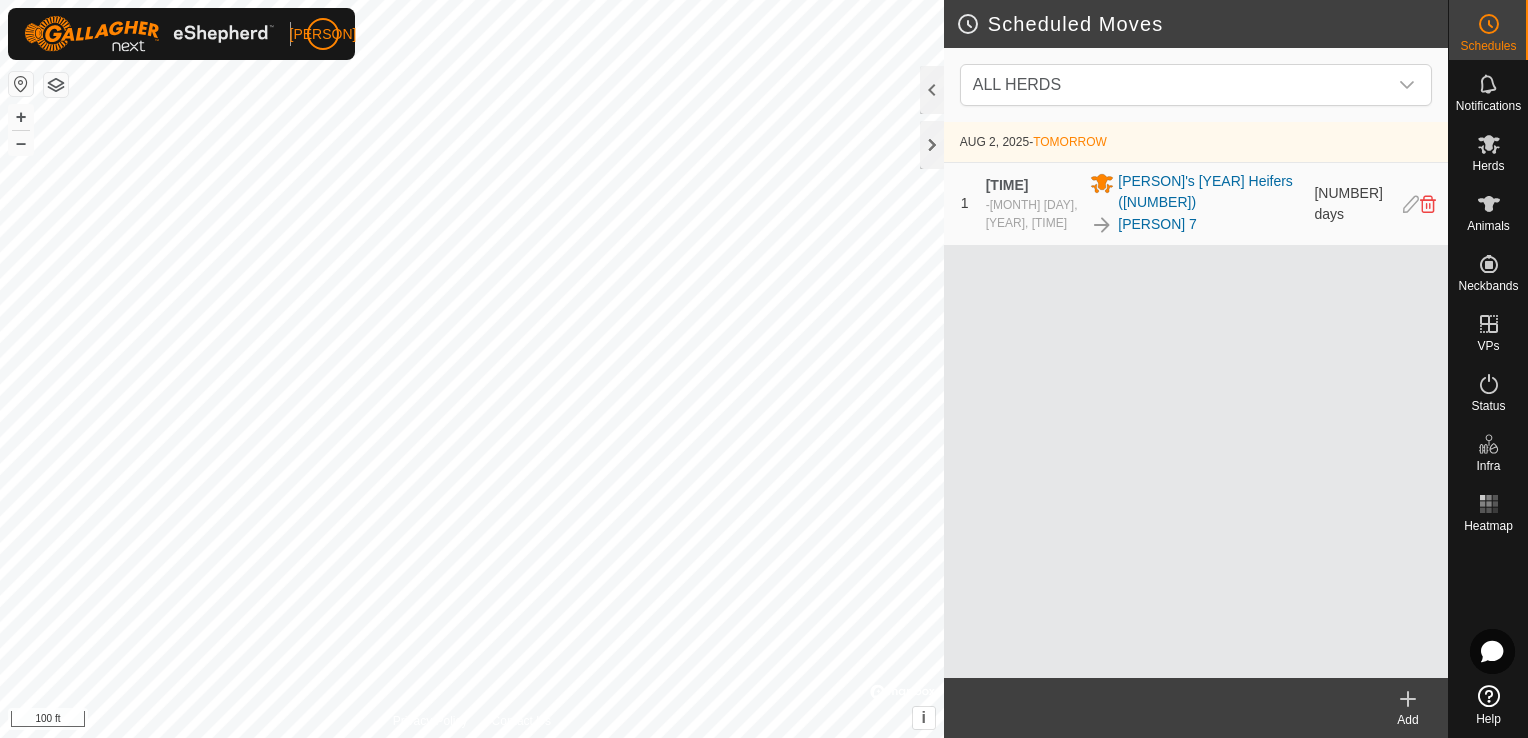 click 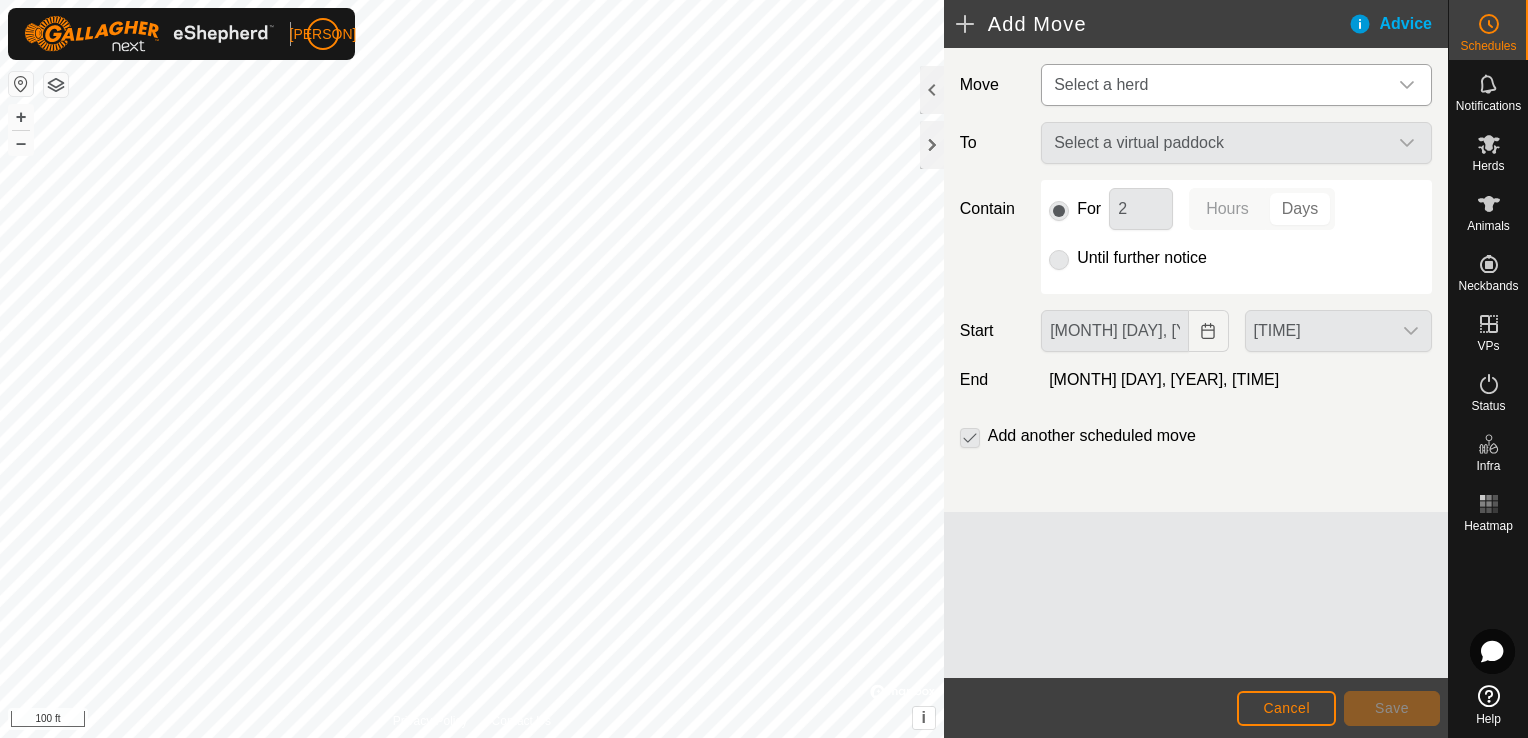 click 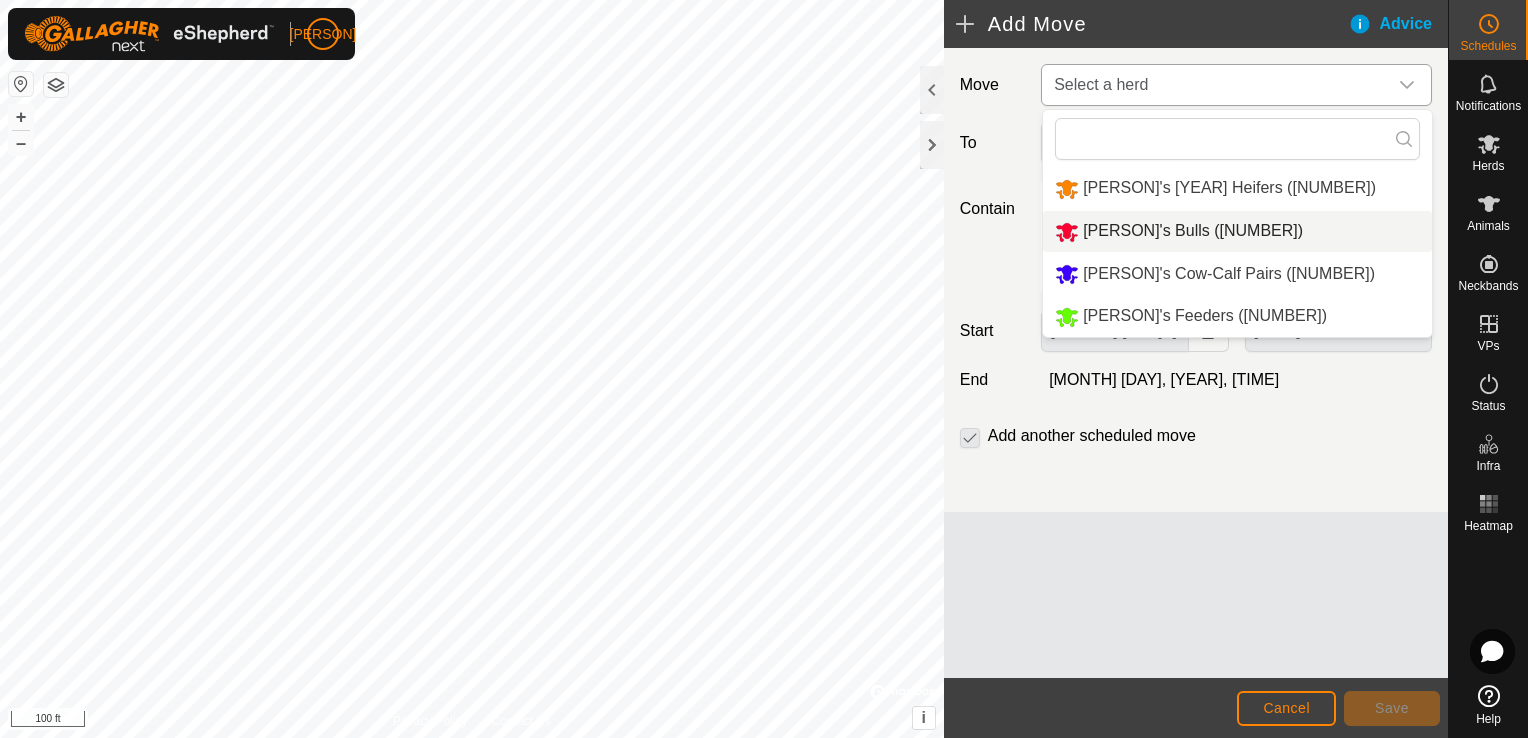 click on "[PERSON]'s Bulls ([NUMBER])" at bounding box center [1237, 231] 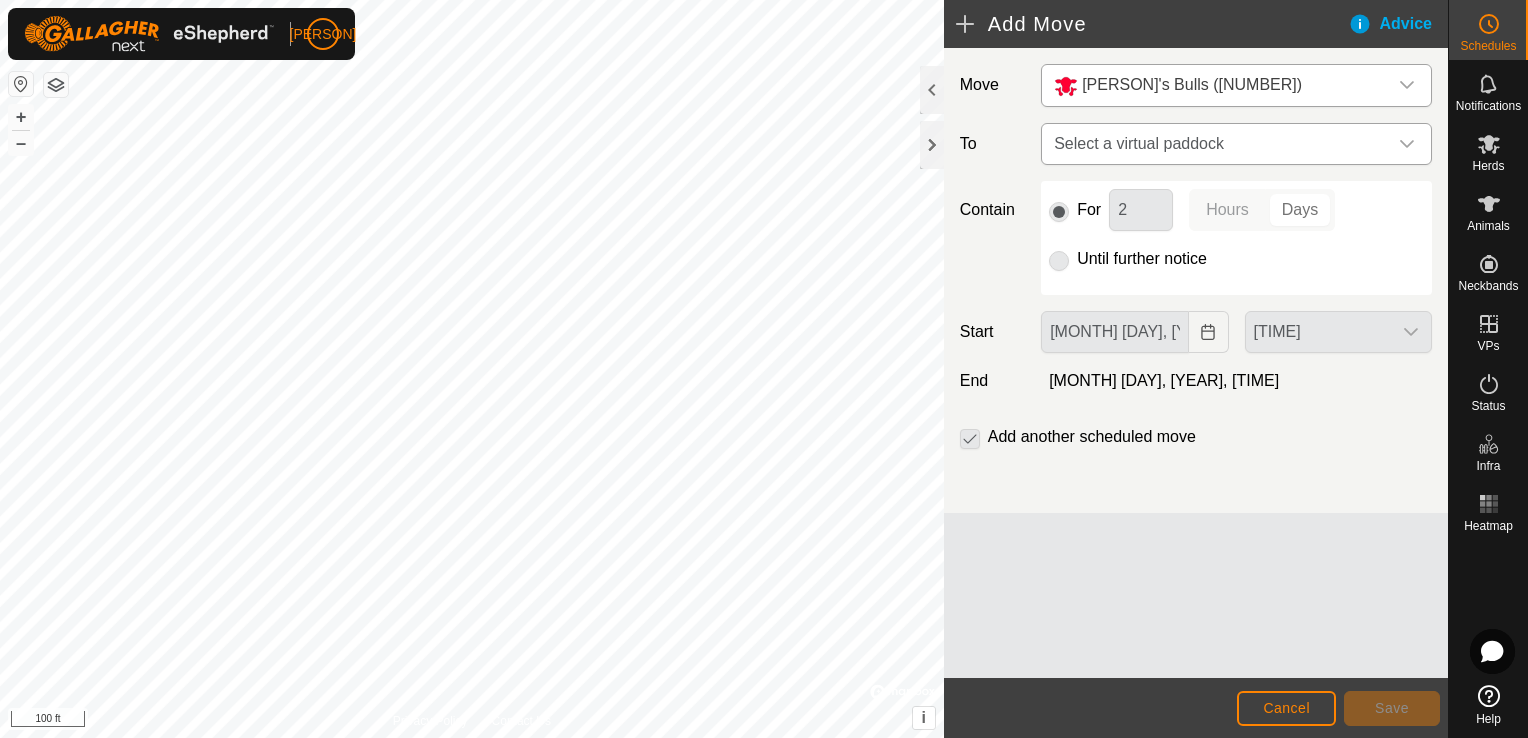 click 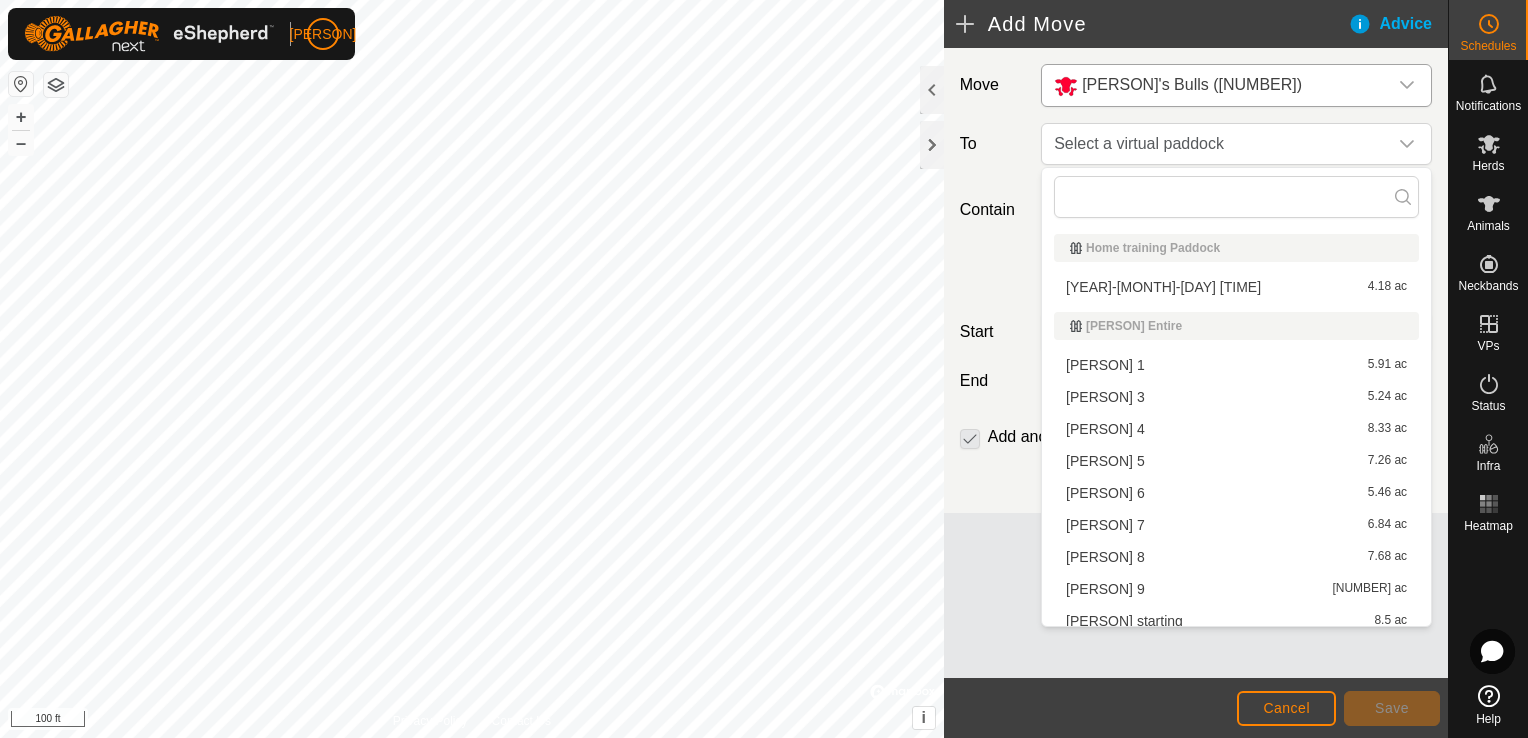 click on "[PERSON] [NUMBER] [ACREAGE]" at bounding box center (1236, 525) 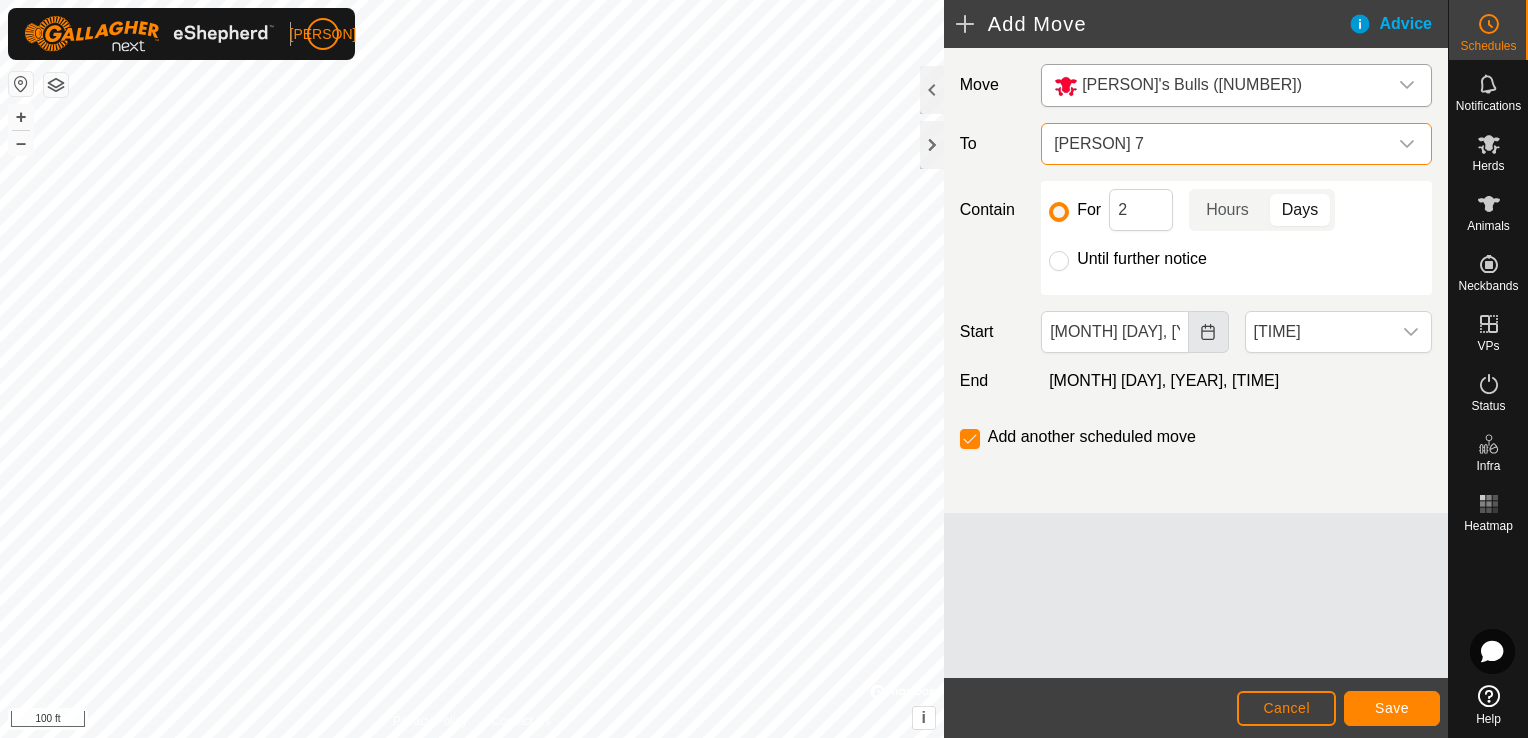 click 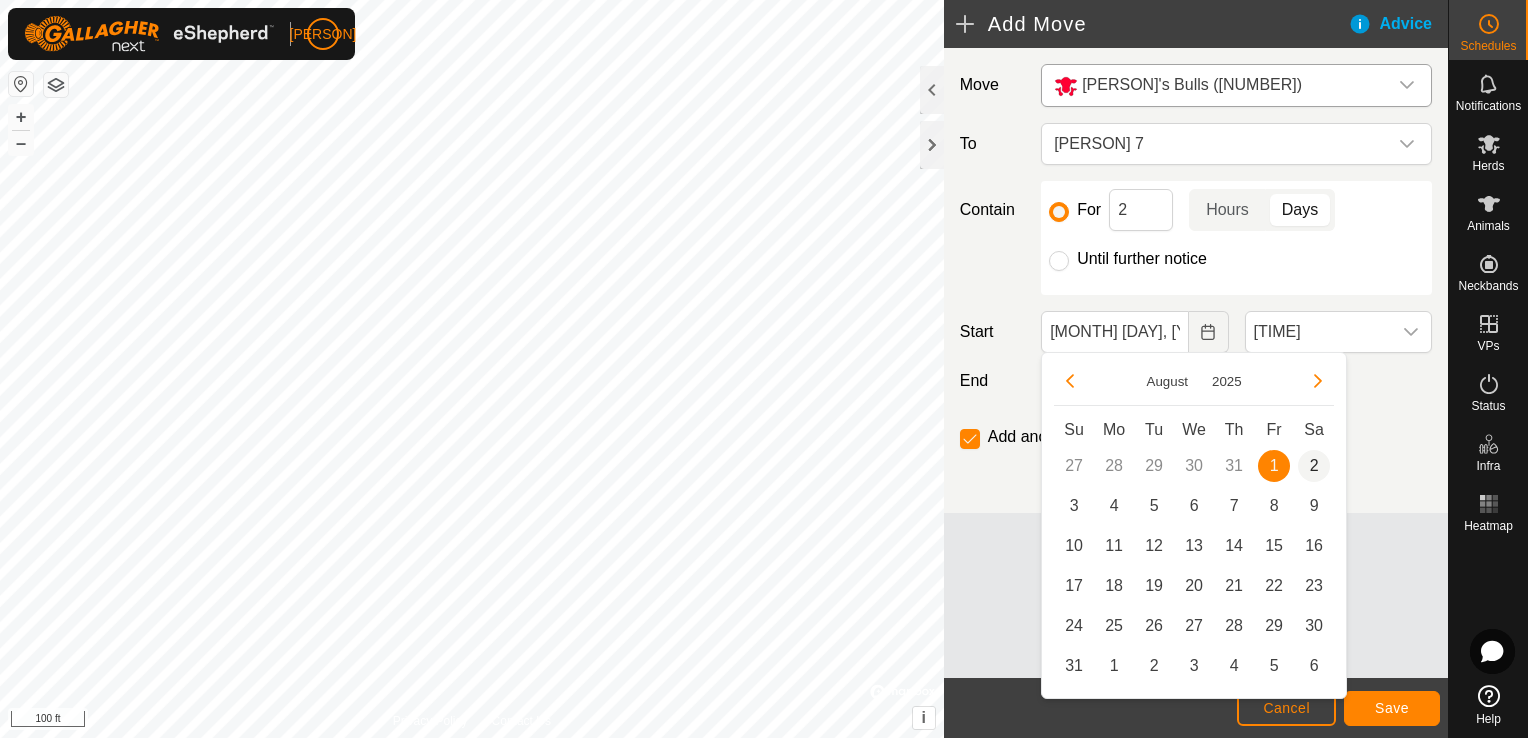 click on "2" at bounding box center [1314, 466] 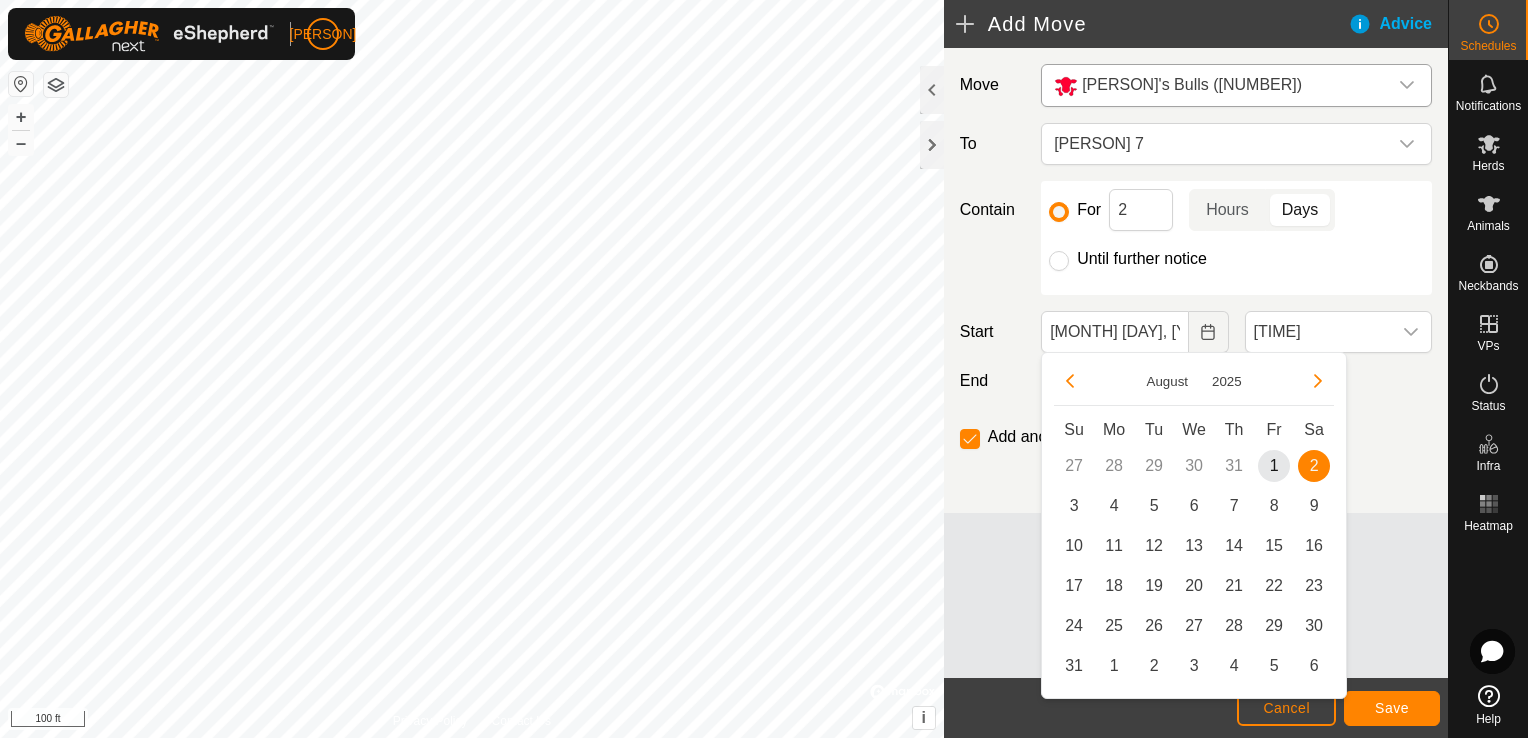 type on "[MONTH] [DAY], [YEAR]" 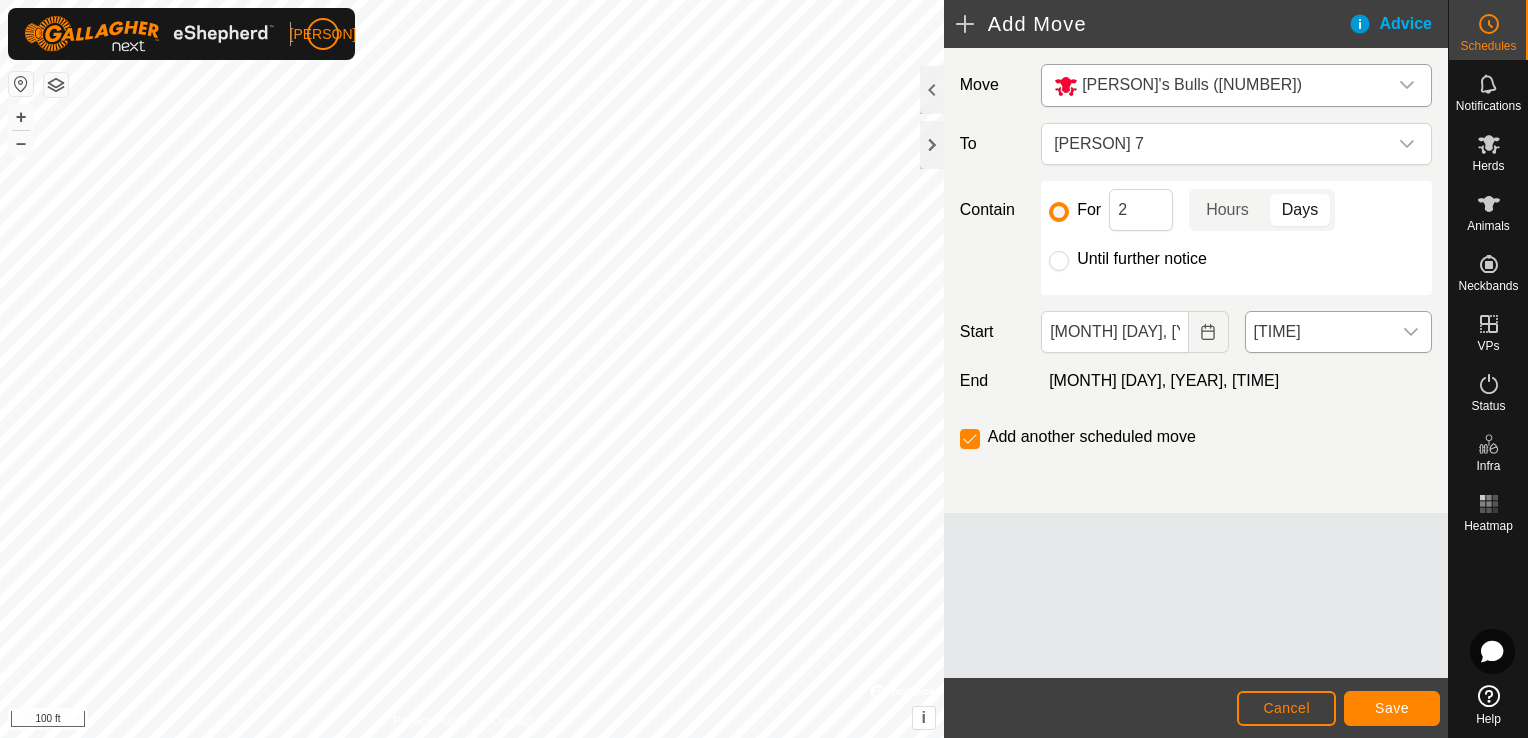 click 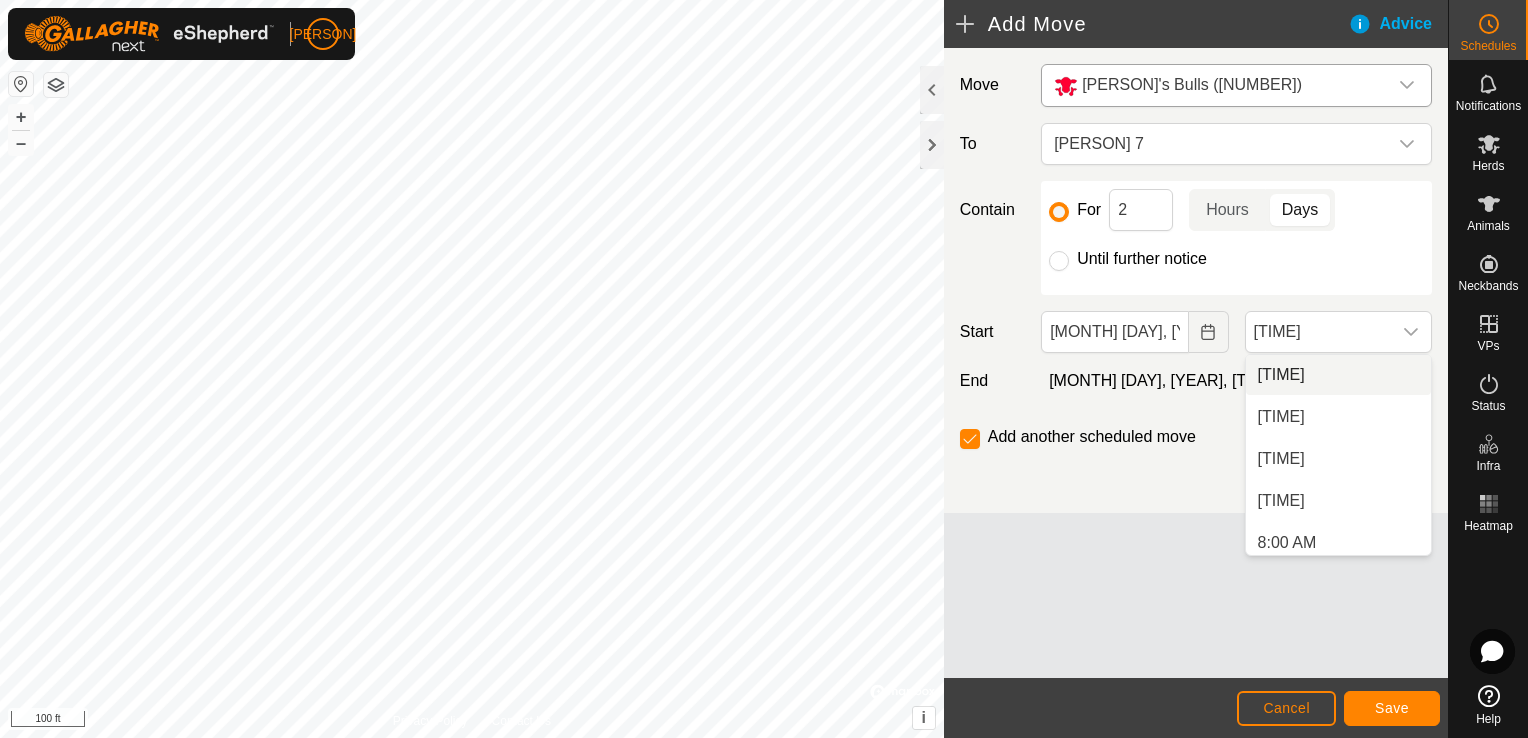 click on "[TIME]" at bounding box center [1338, 375] 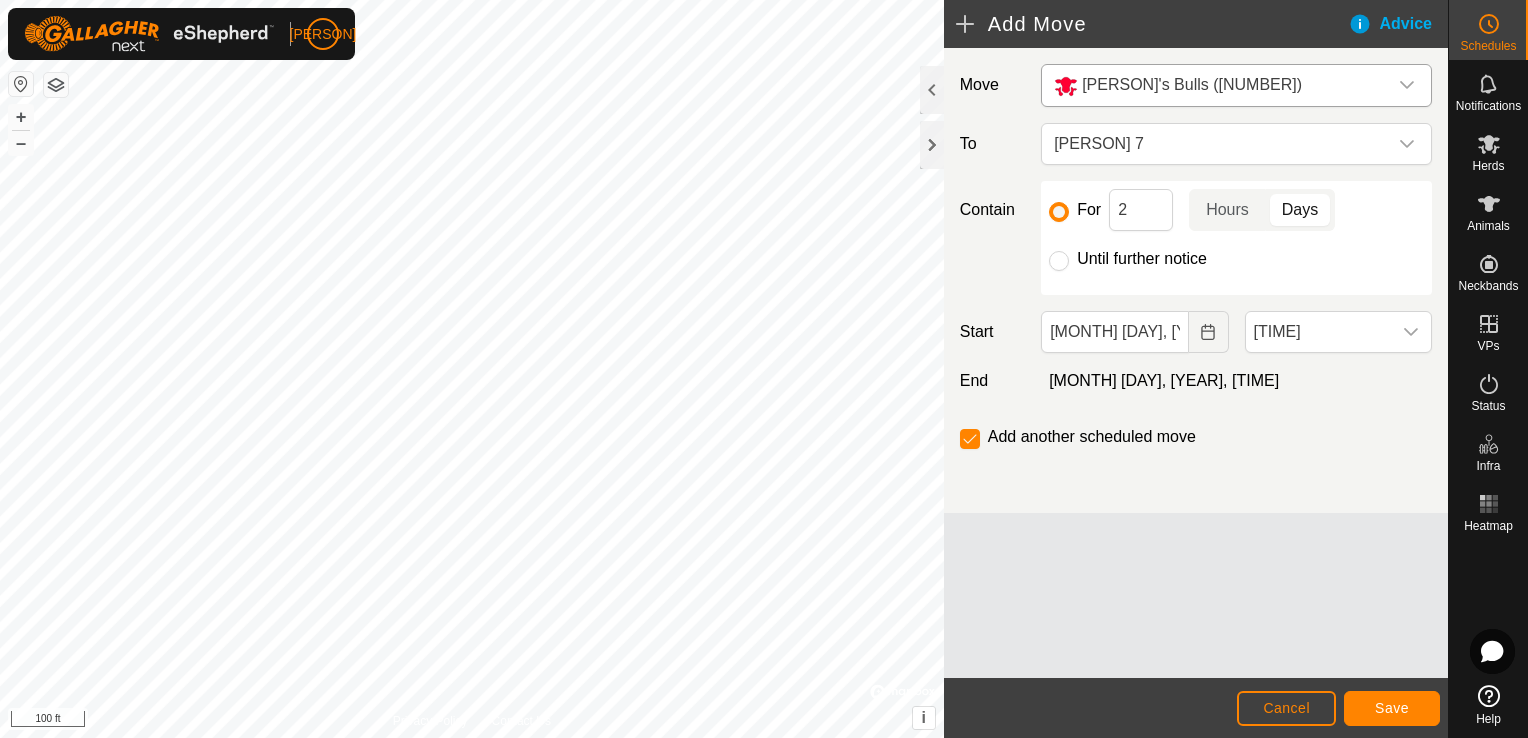 scroll, scrollTop: 1352, scrollLeft: 0, axis: vertical 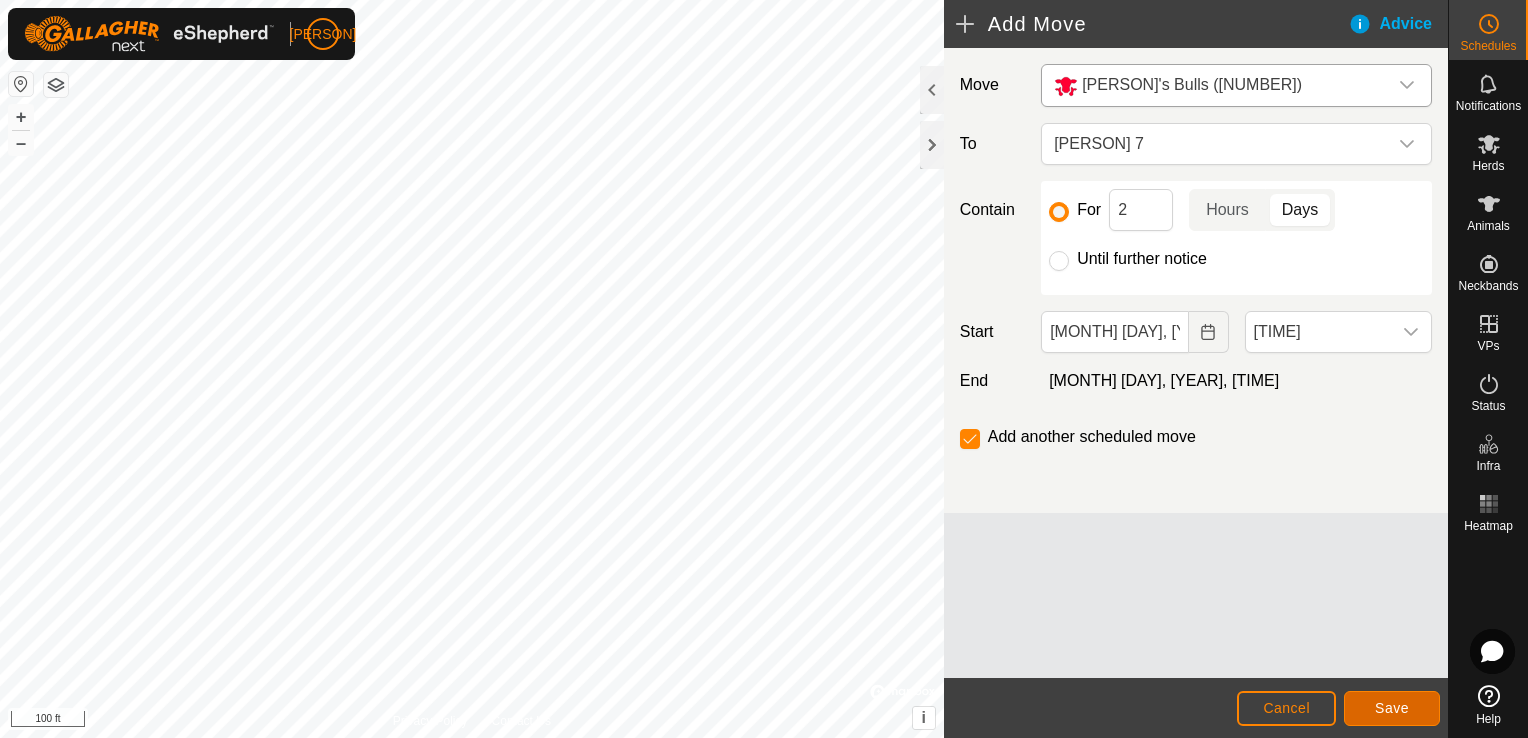 click on "Save" 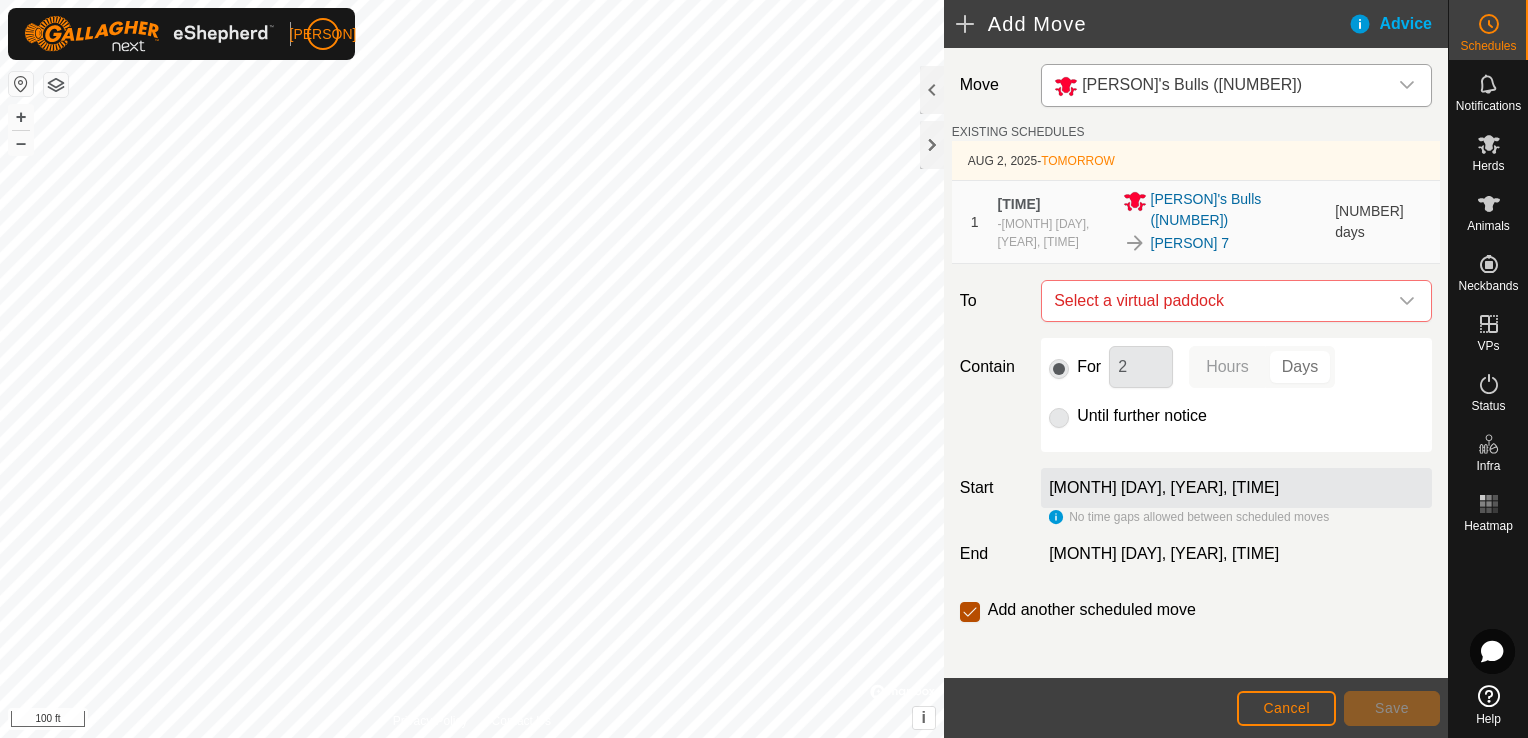 click at bounding box center (970, 612) 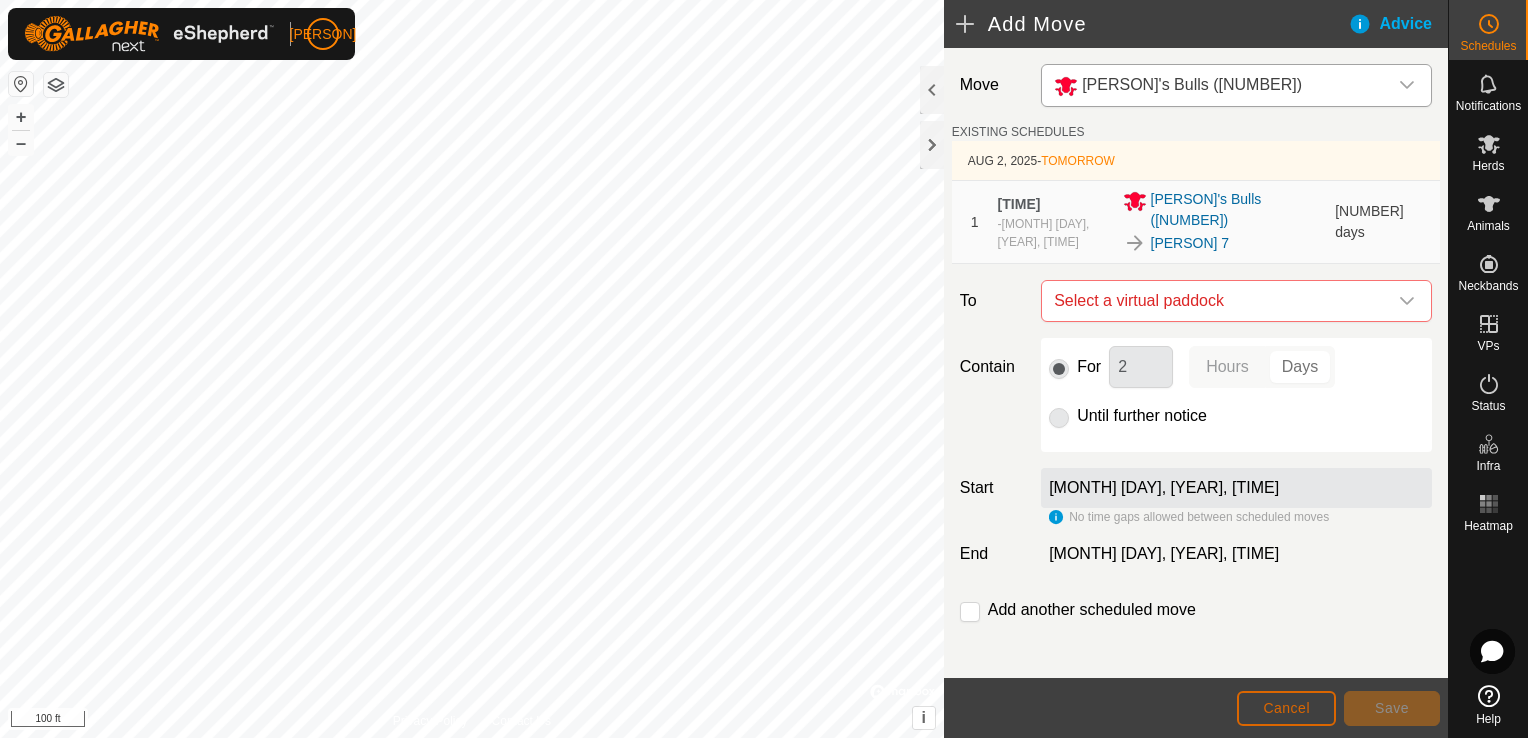 click on "Cancel" 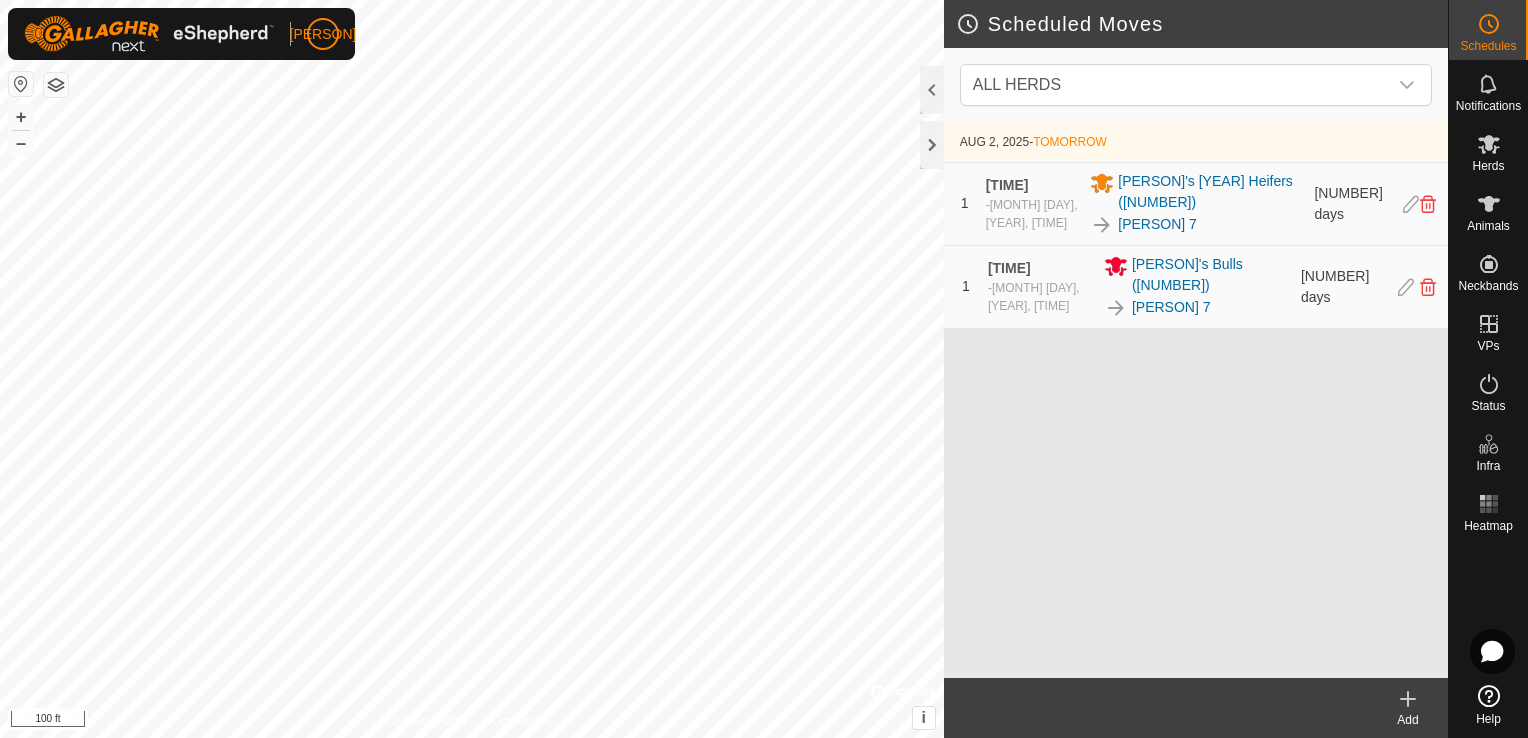 click 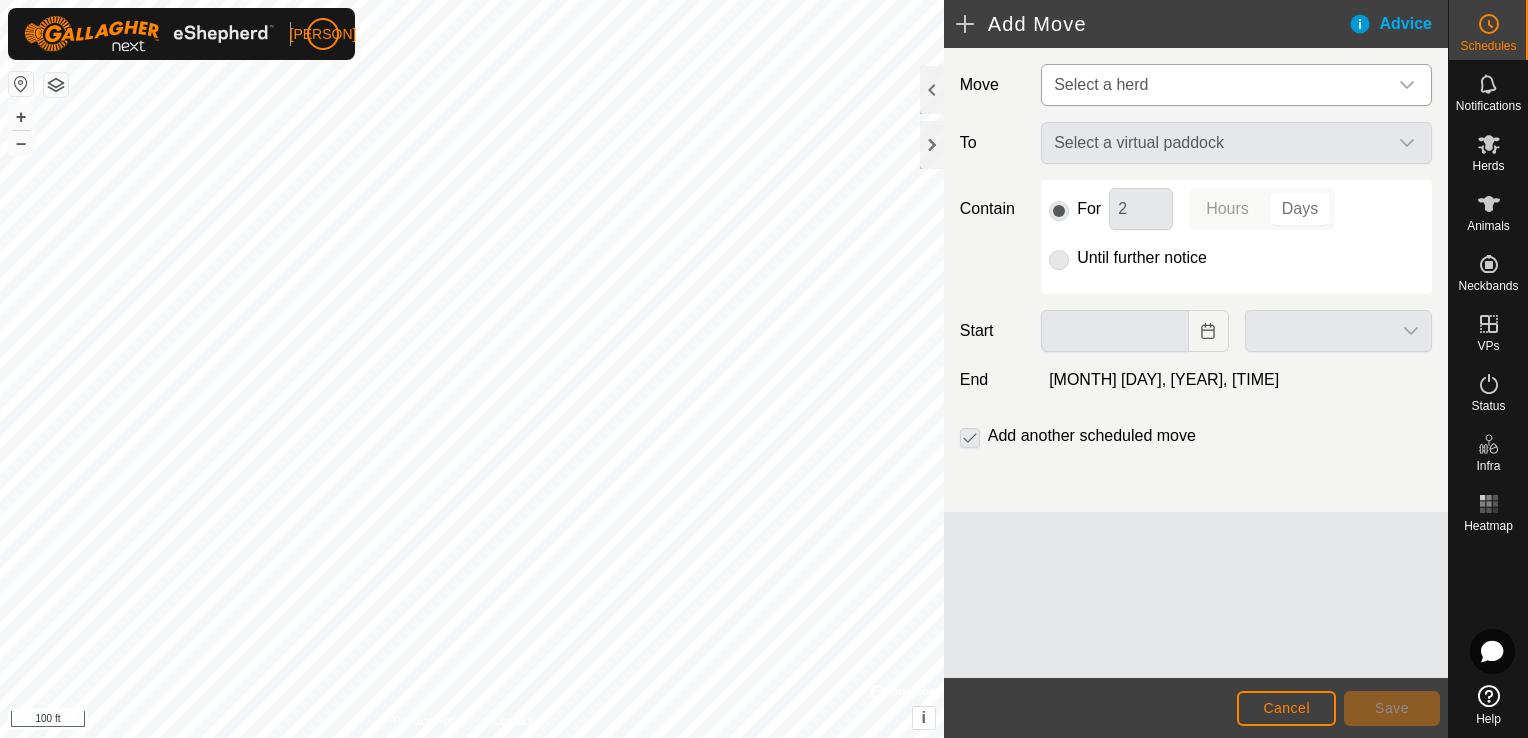 click 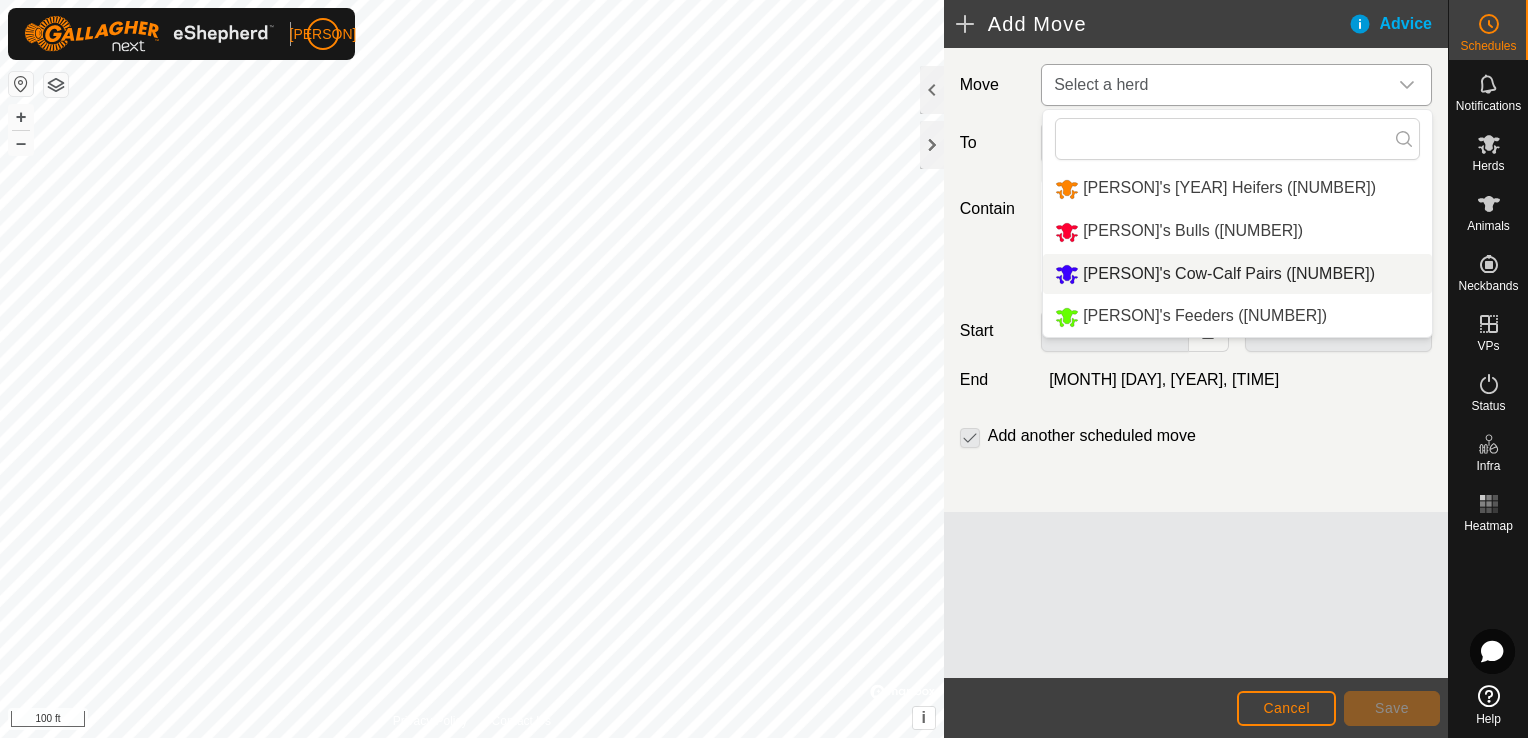 click on "[PERSON]'s Cow-Calf Pairs ([NUMBER])" at bounding box center [1237, 274] 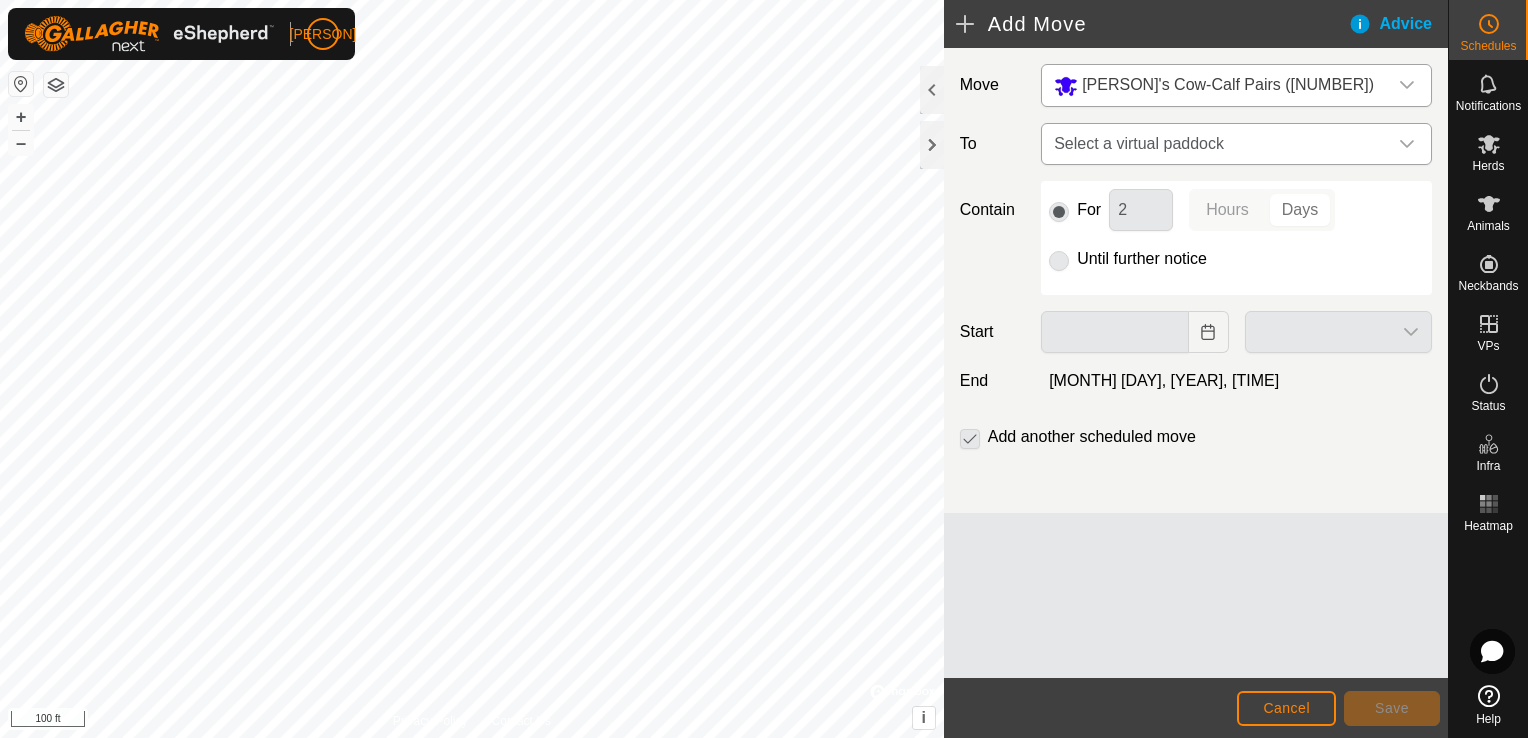 click 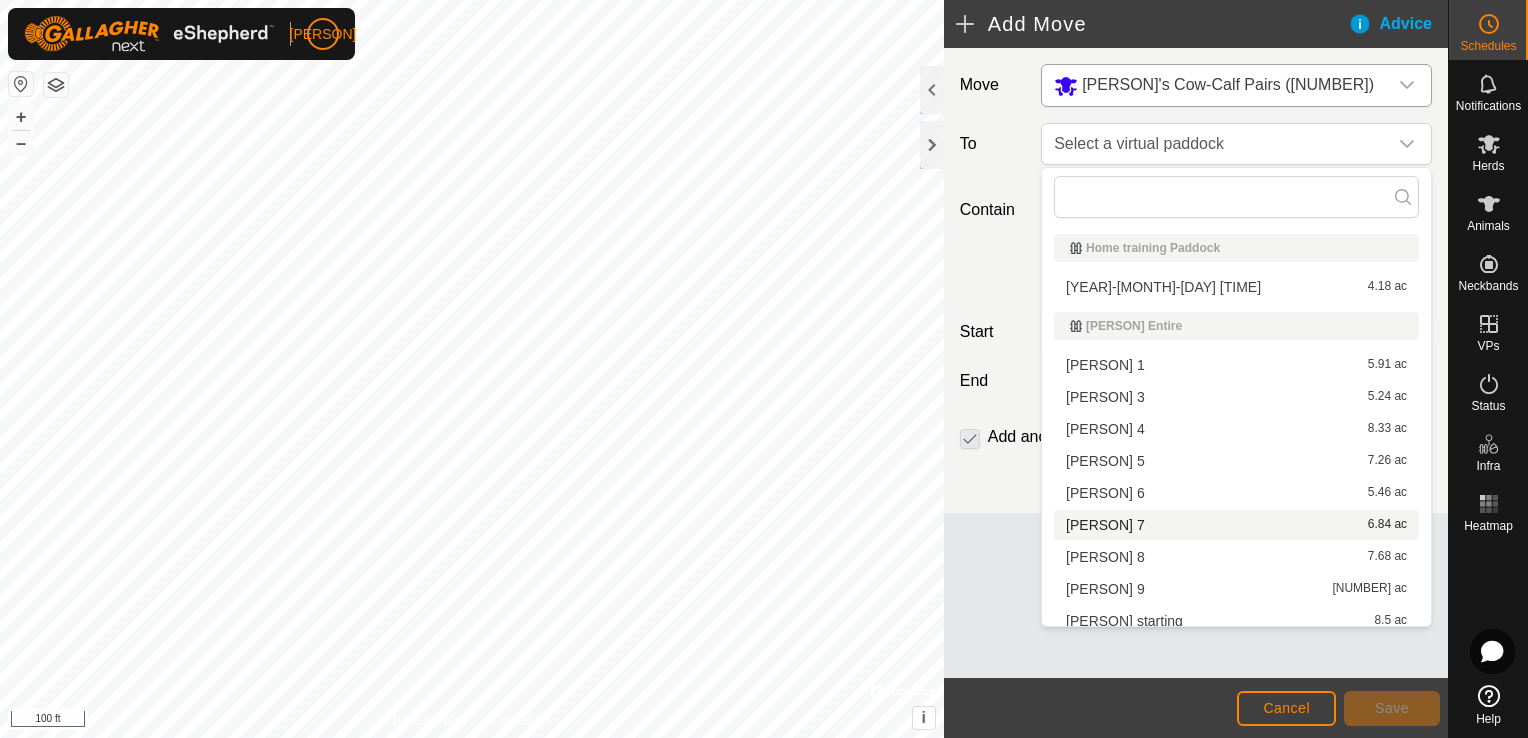 click on "[PERSON] [NUMBER] [ACREAGE]" at bounding box center (1236, 525) 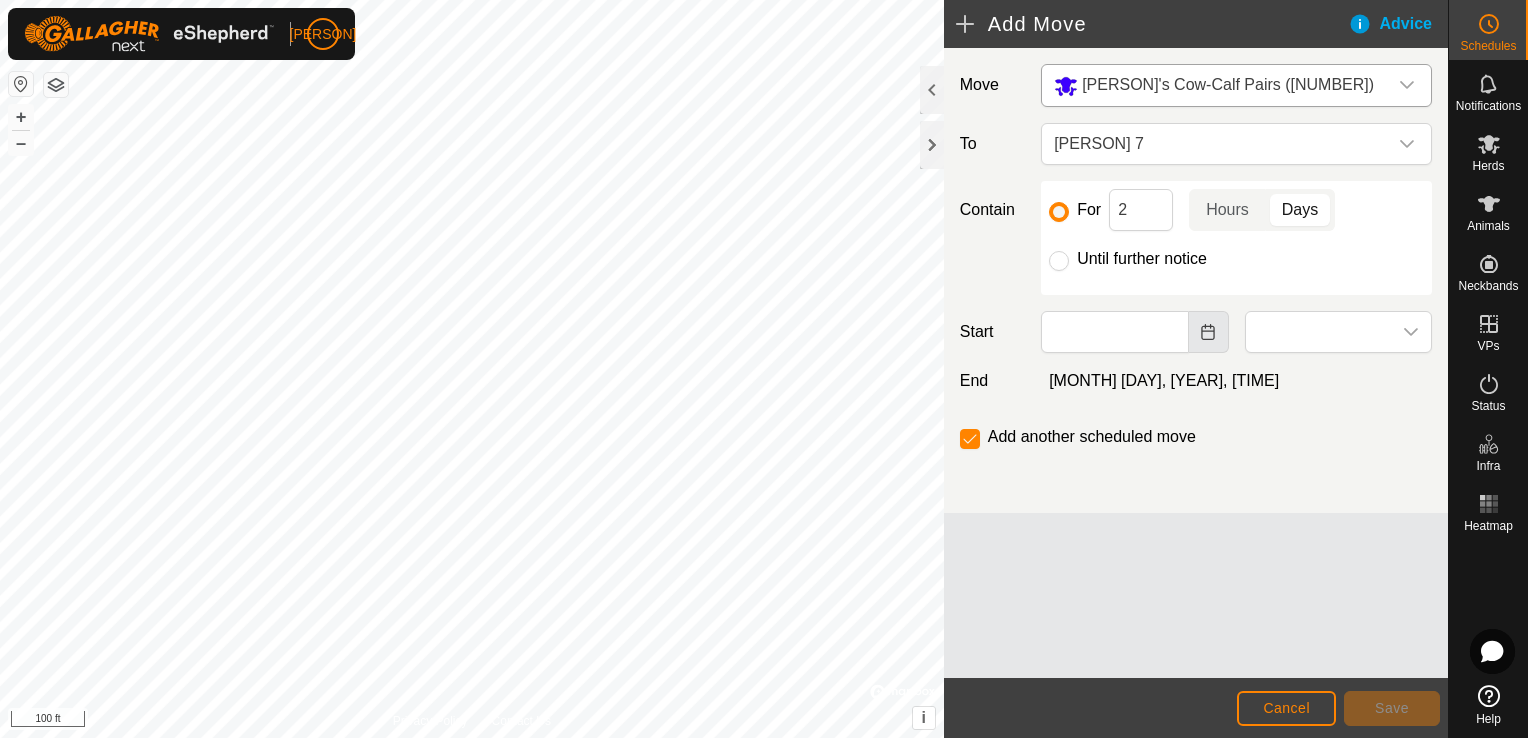 click 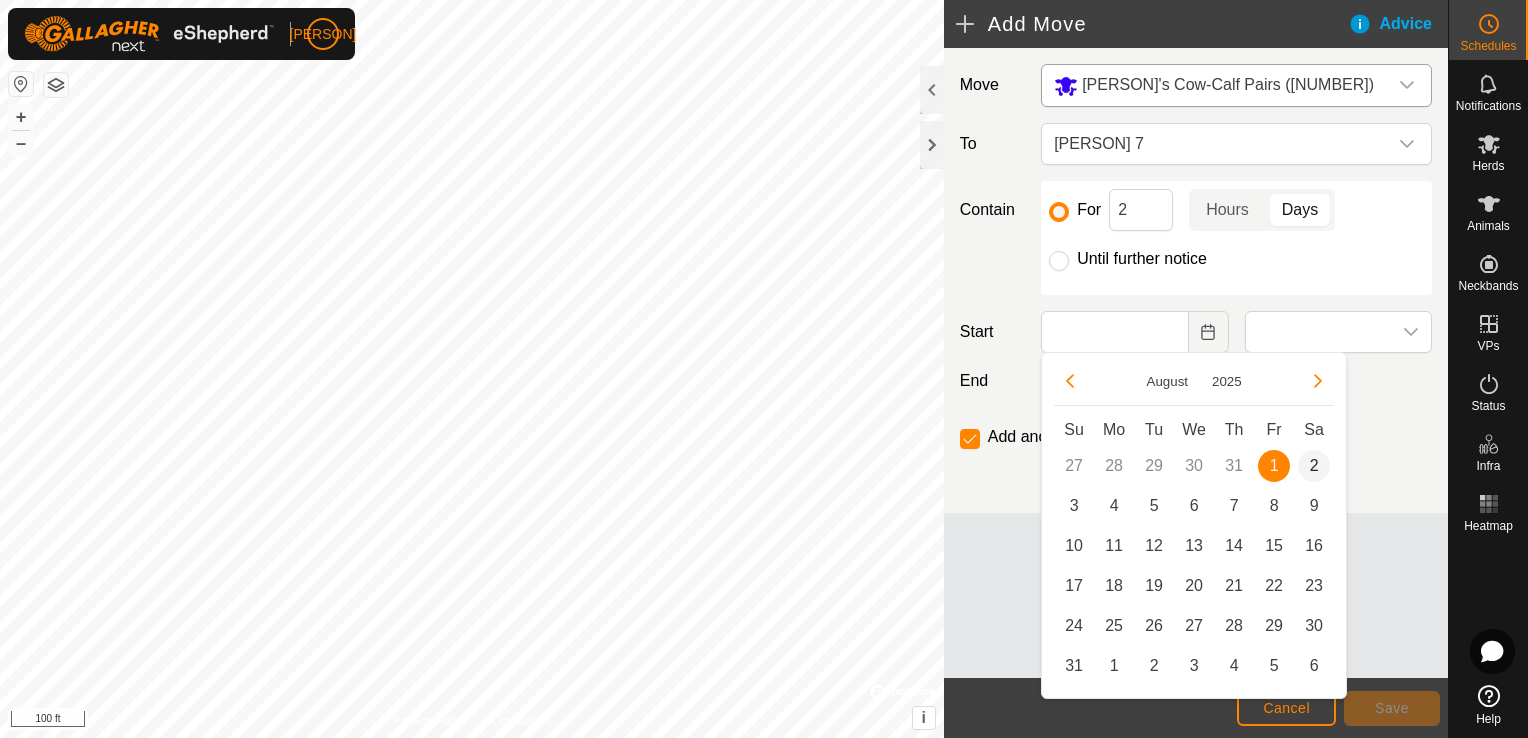 click on "2" at bounding box center [1314, 466] 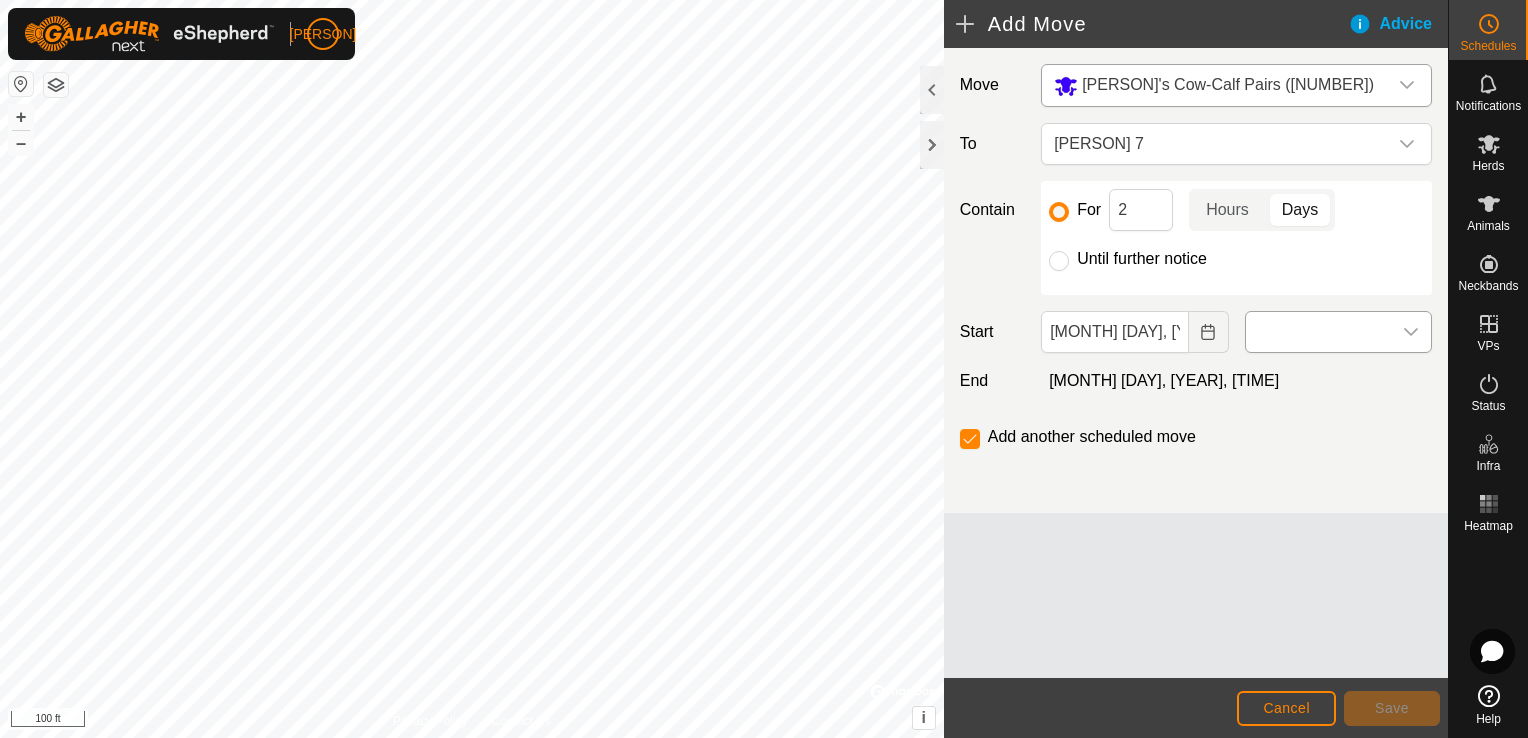 click 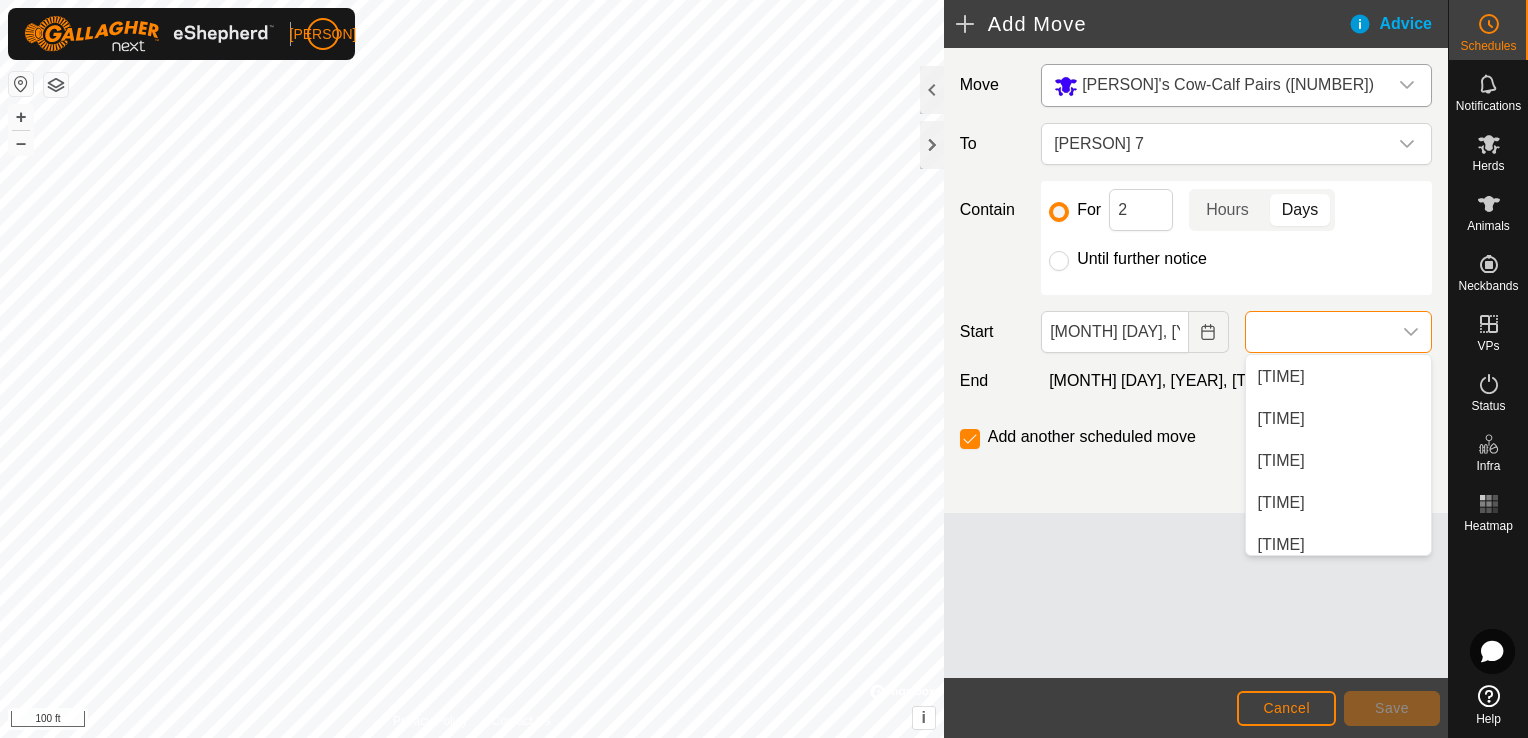 scroll, scrollTop: 365, scrollLeft: 0, axis: vertical 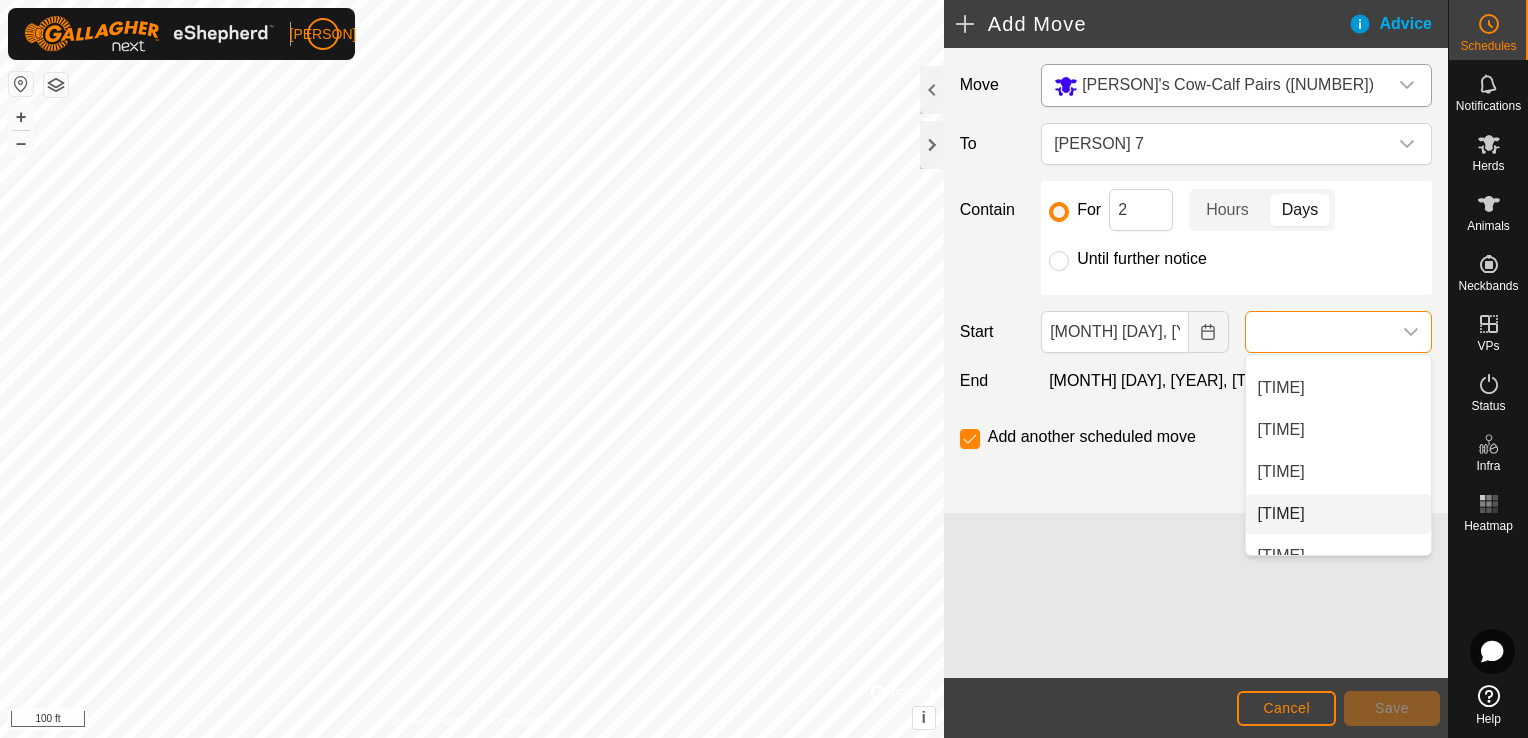 click on "[TIME]" at bounding box center (1338, 514) 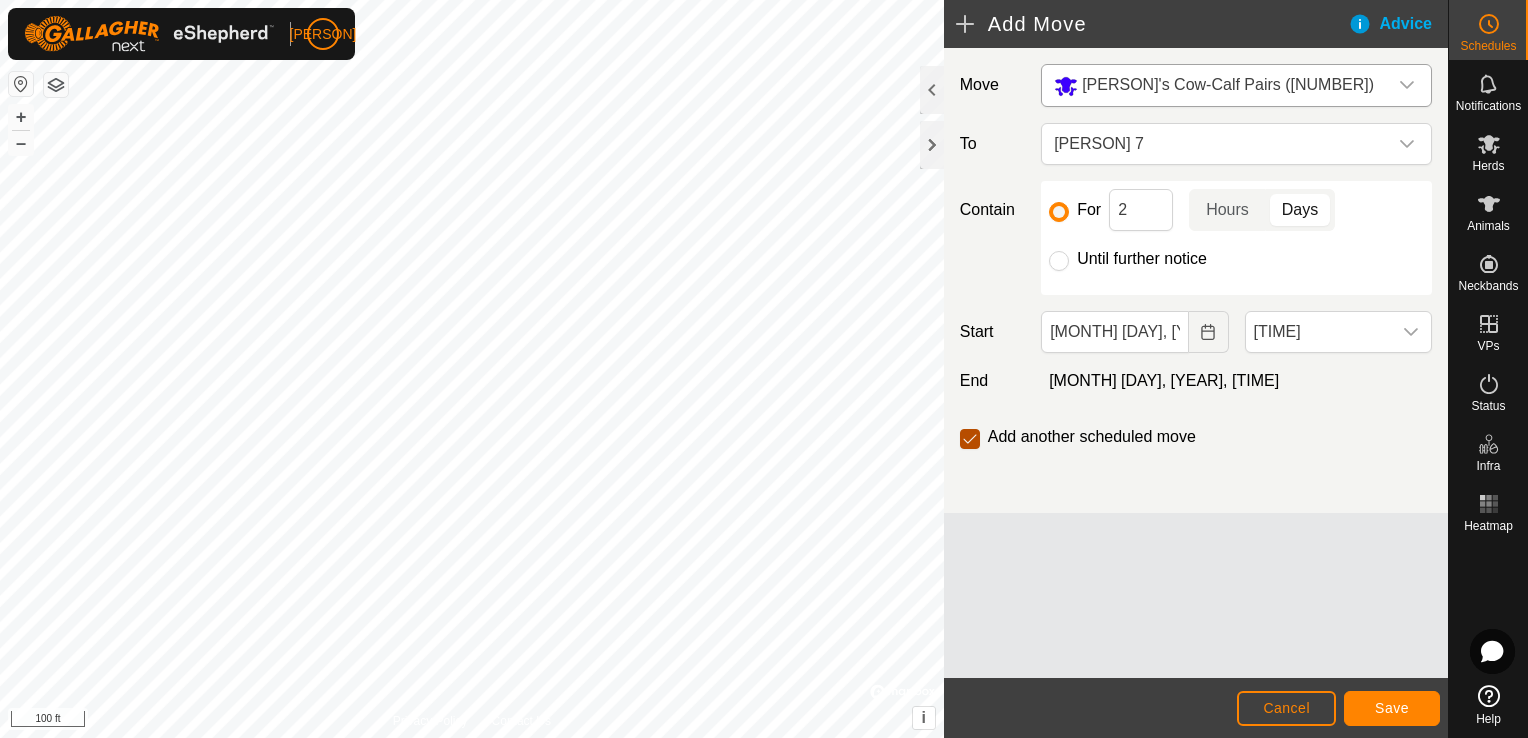 click at bounding box center [970, 439] 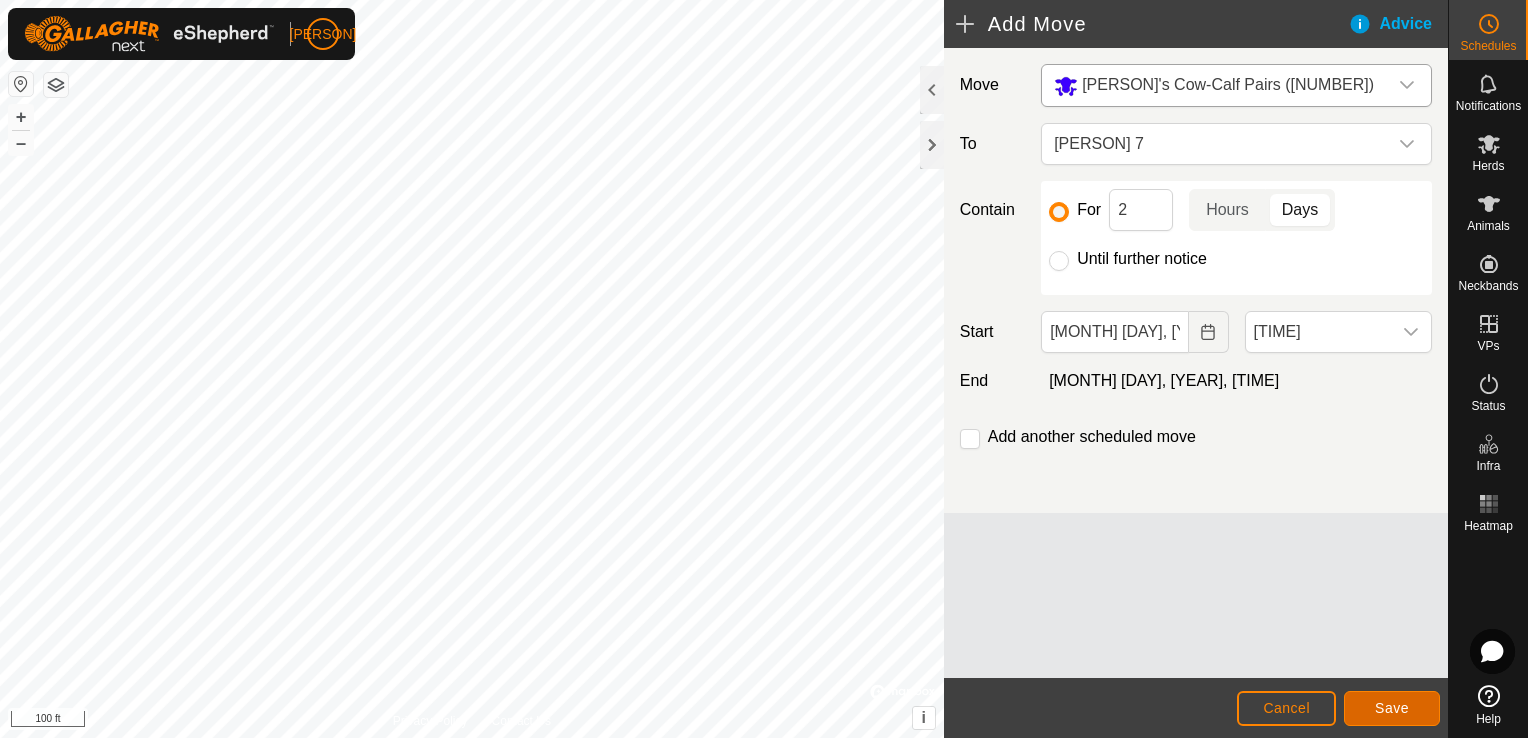 click on "Save" 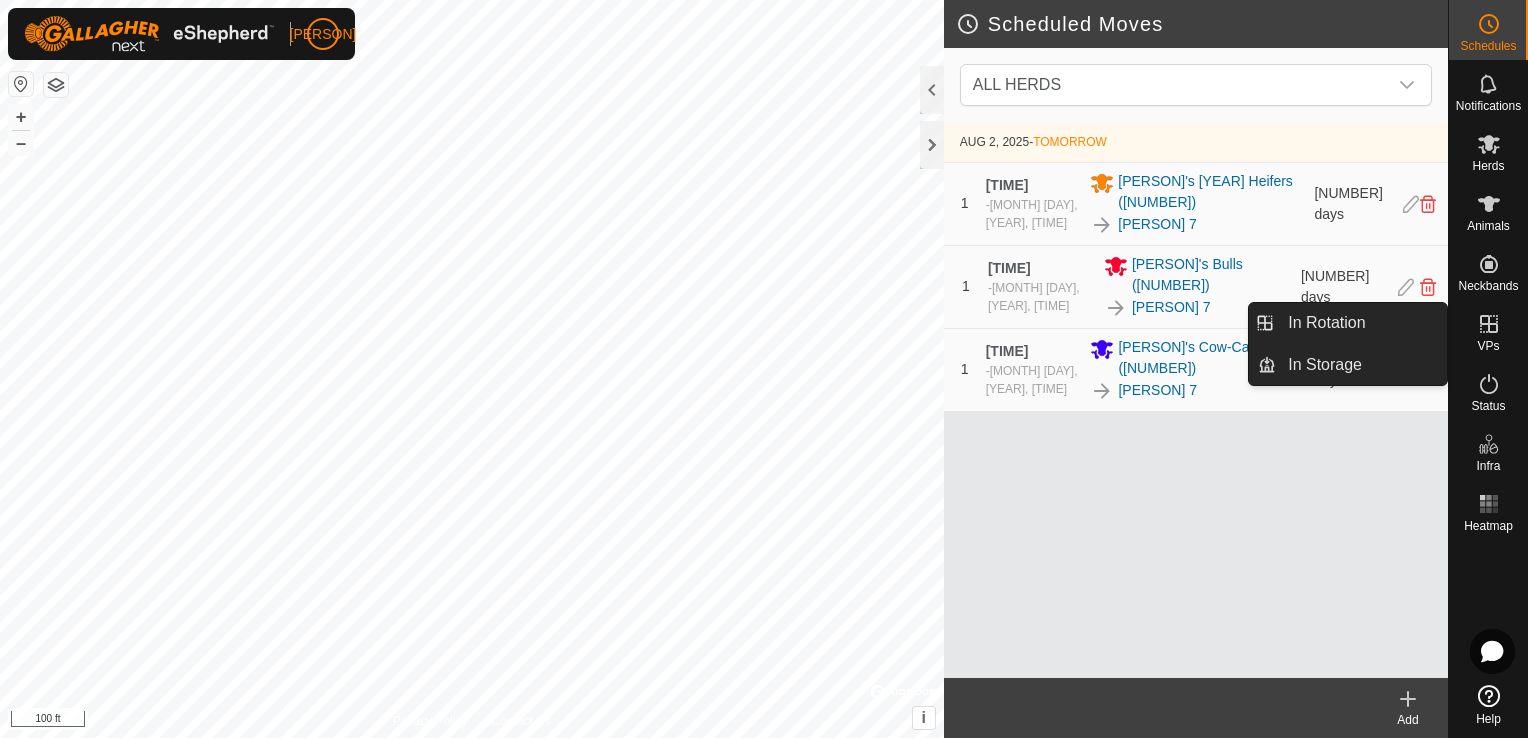 click 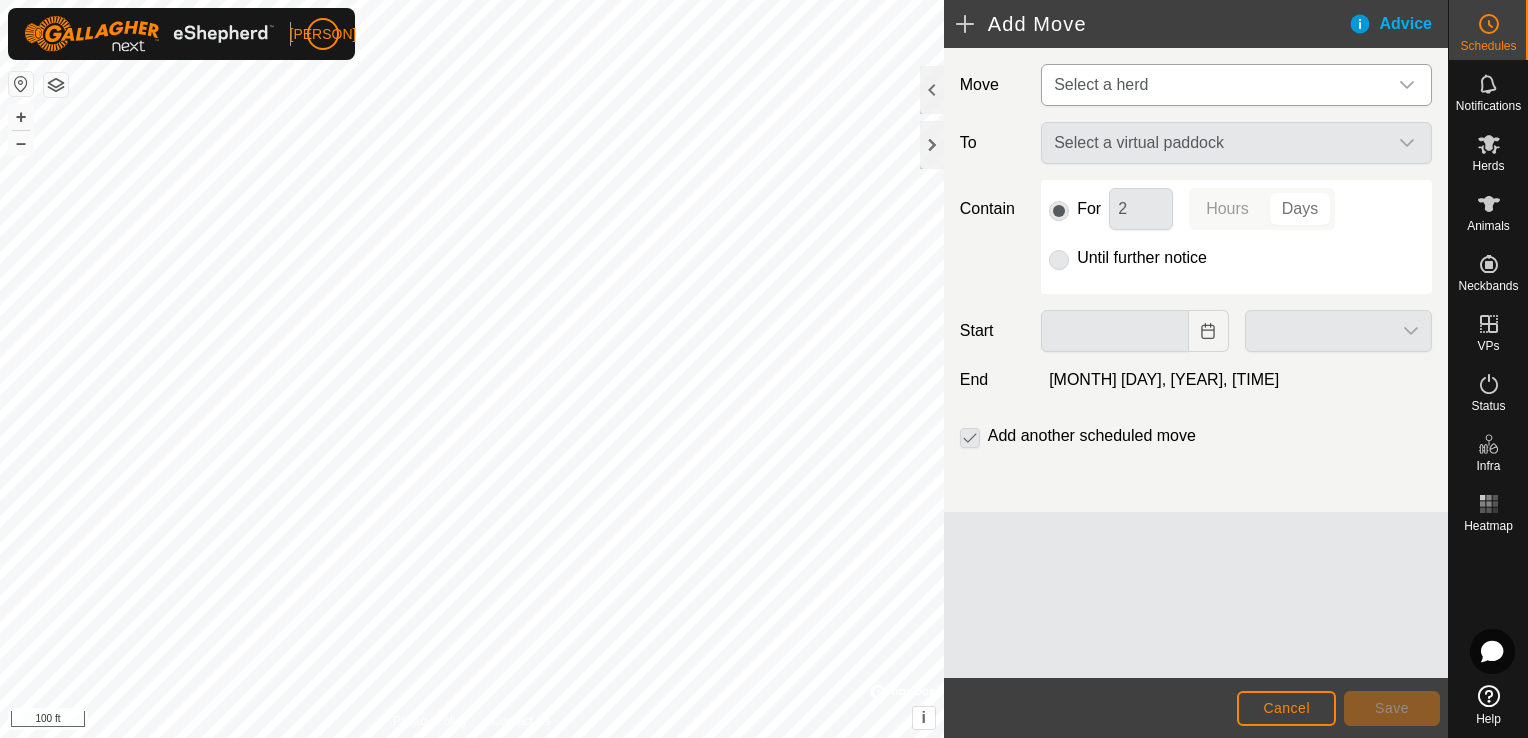 drag, startPoint x: 1409, startPoint y: 82, endPoint x: 1393, endPoint y: 85, distance: 16.27882 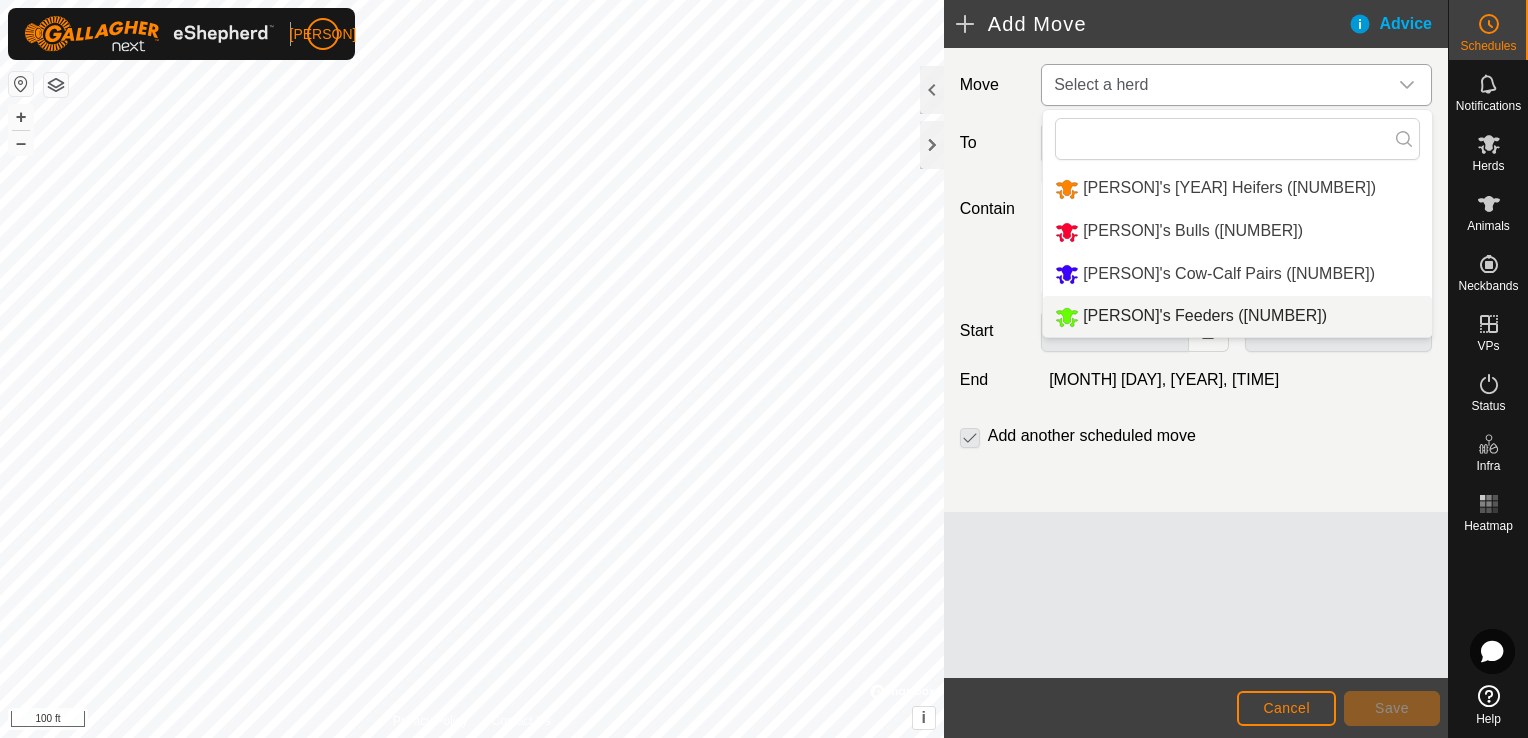 click on "[PERSON]'s Feeders ([NUMBER])" at bounding box center (1237, 316) 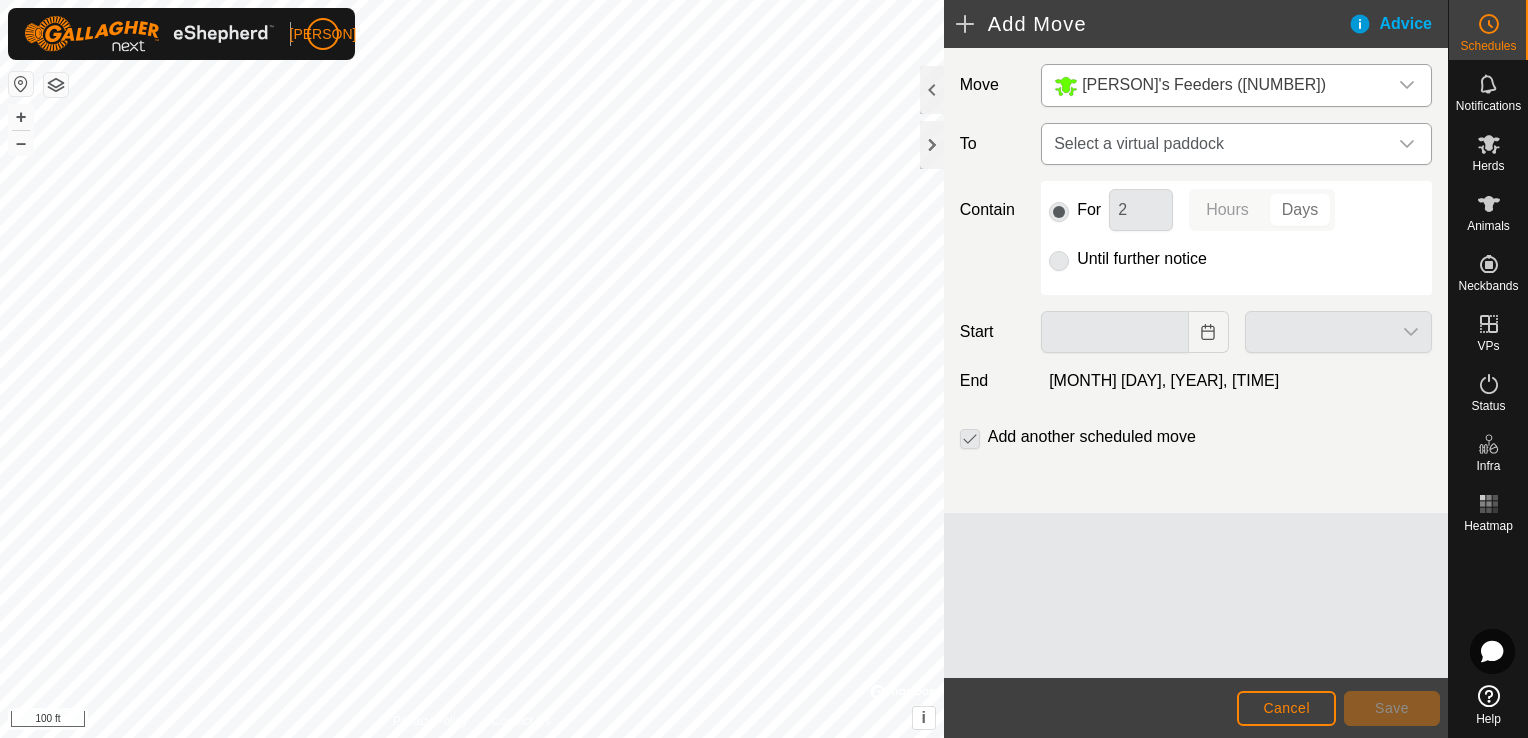 click at bounding box center [1407, 144] 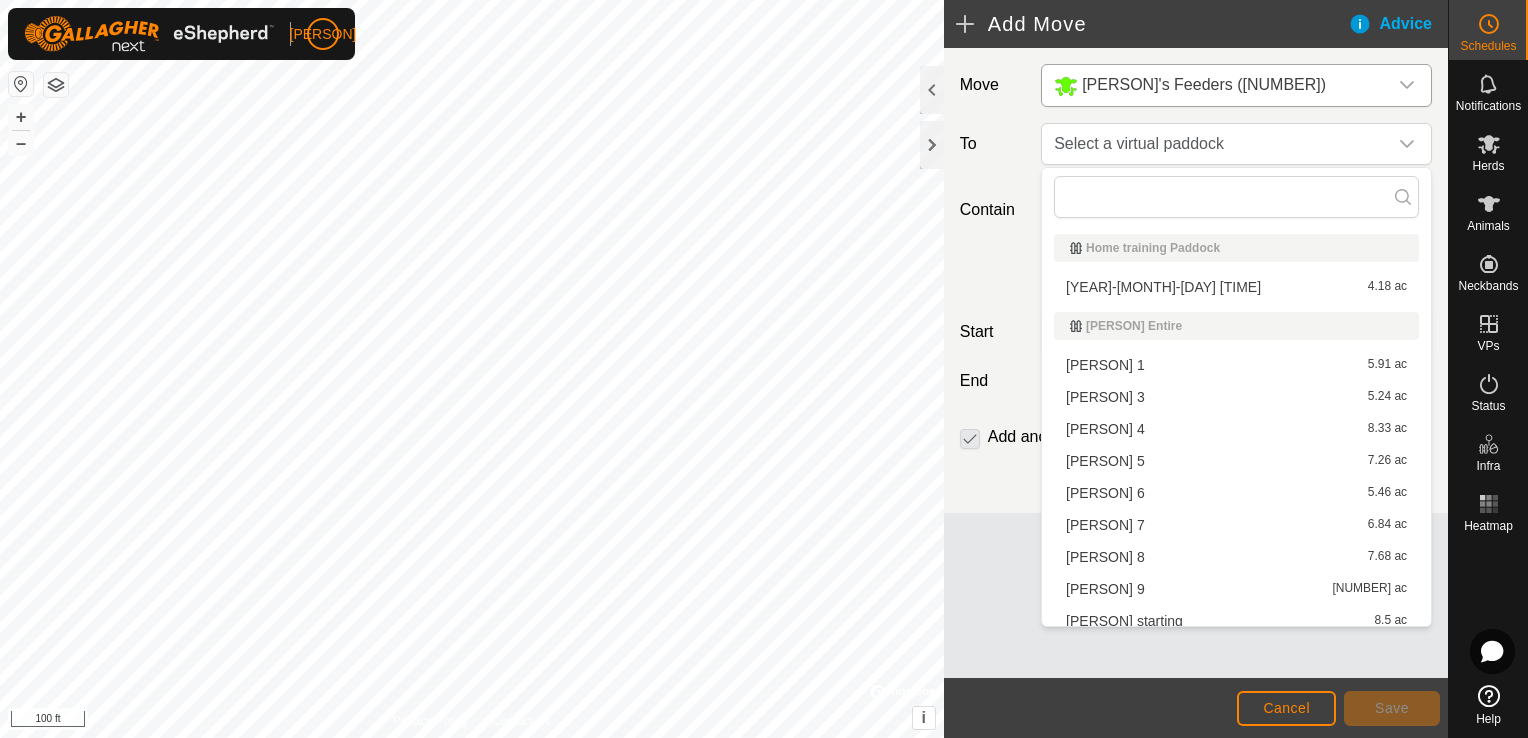 click on "[PERSON] [NUMBER] [ACREAGE]" at bounding box center [1236, 525] 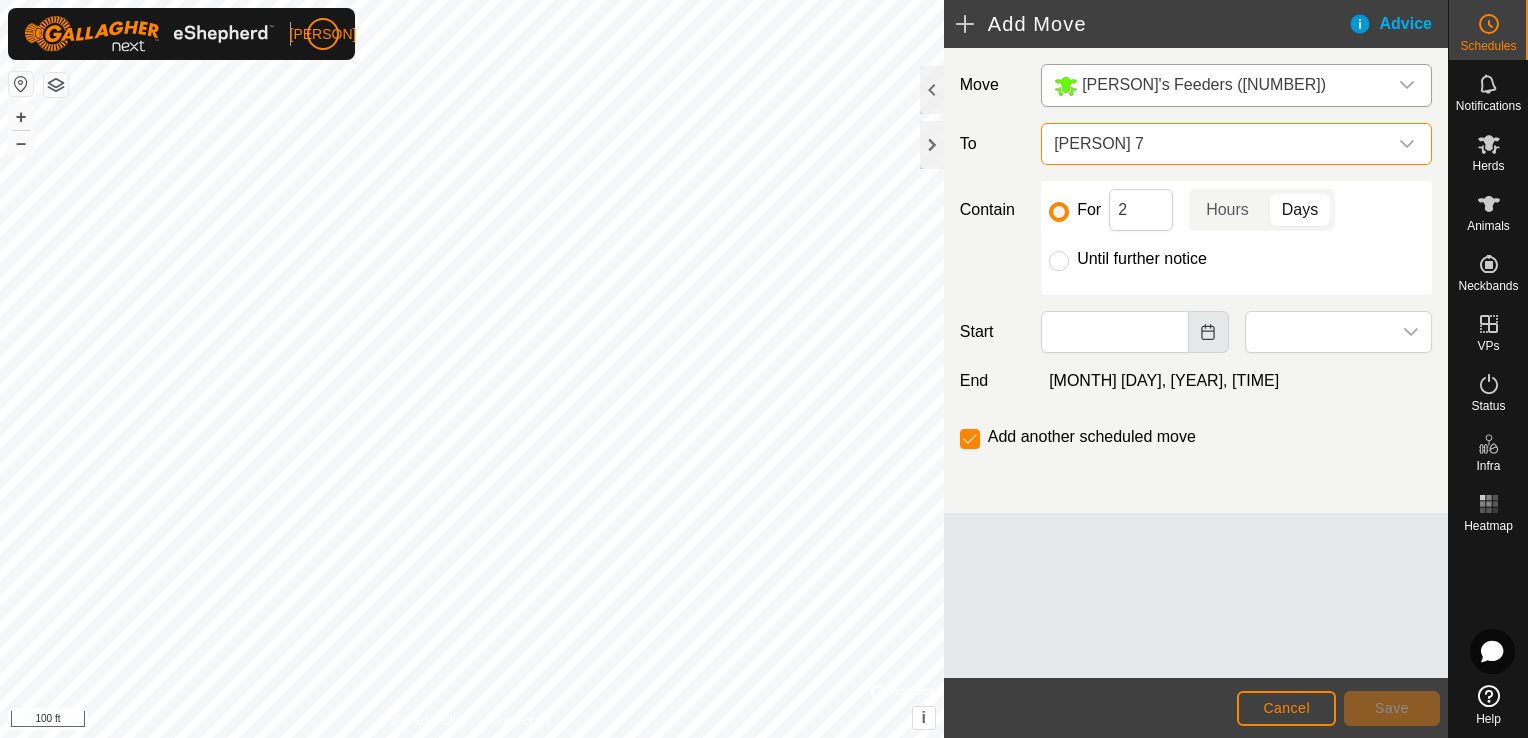 click 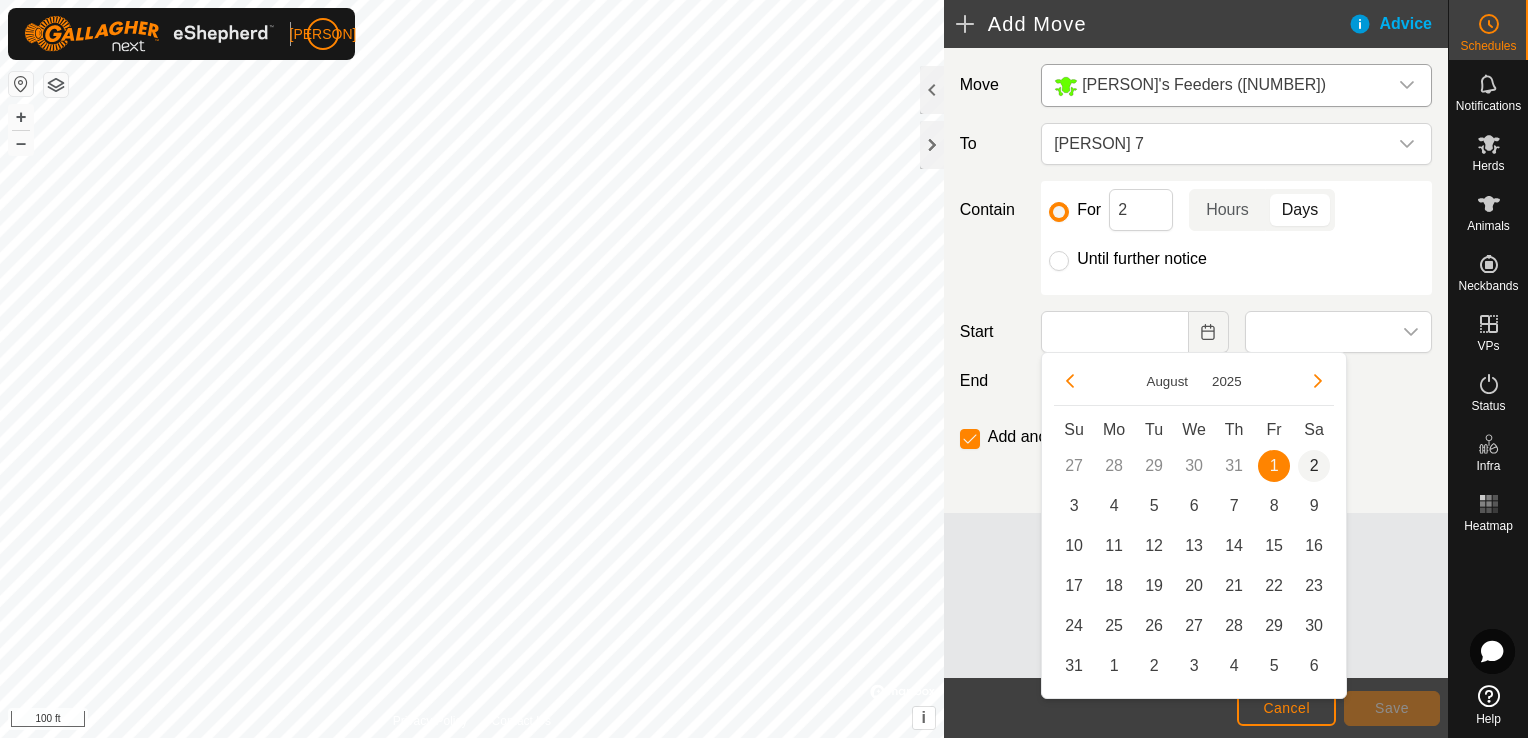 click on "2" at bounding box center [1314, 466] 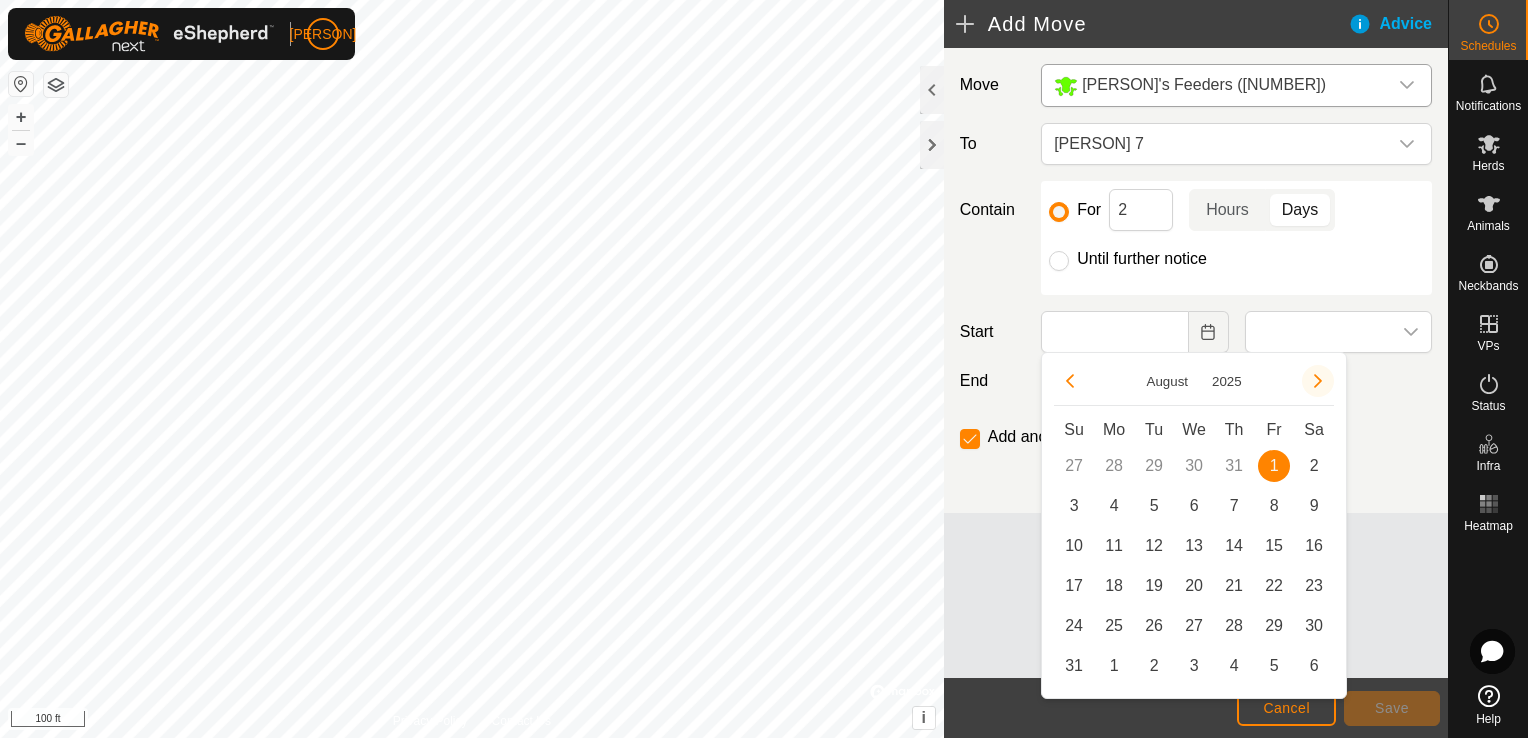 type on "[MONTH] [DAY], [YEAR]" 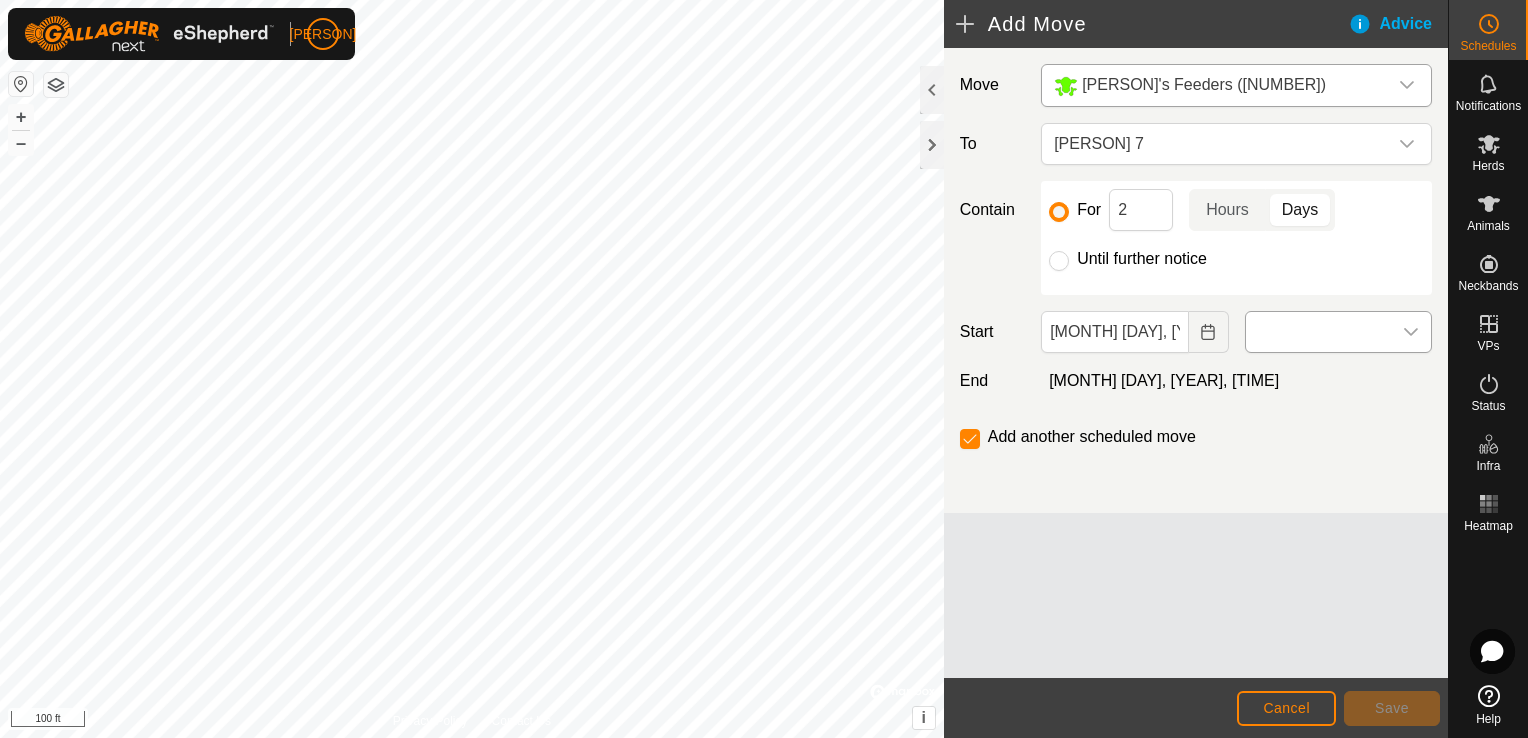 click 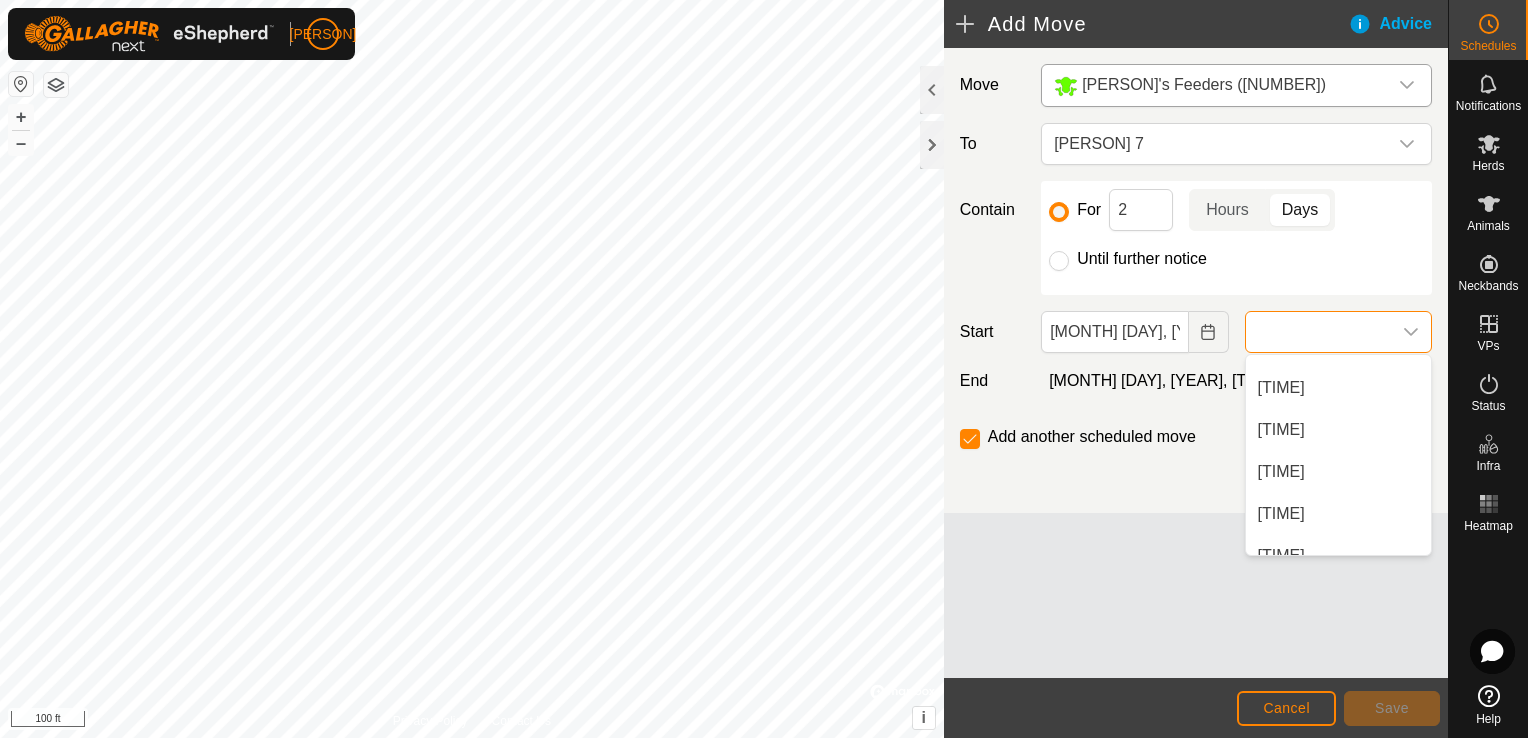 scroll, scrollTop: 440, scrollLeft: 0, axis: vertical 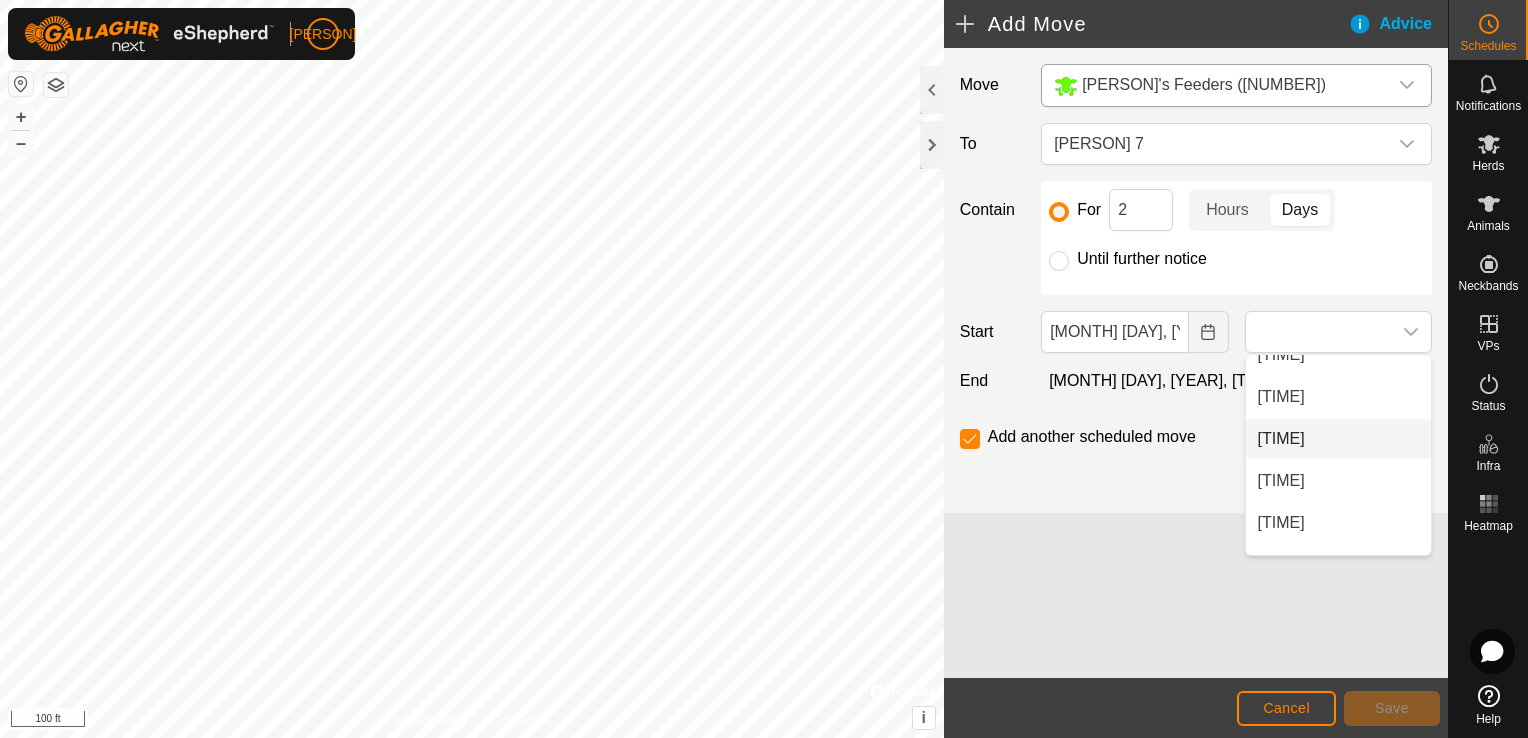 click on "[TIME]" at bounding box center [1338, 439] 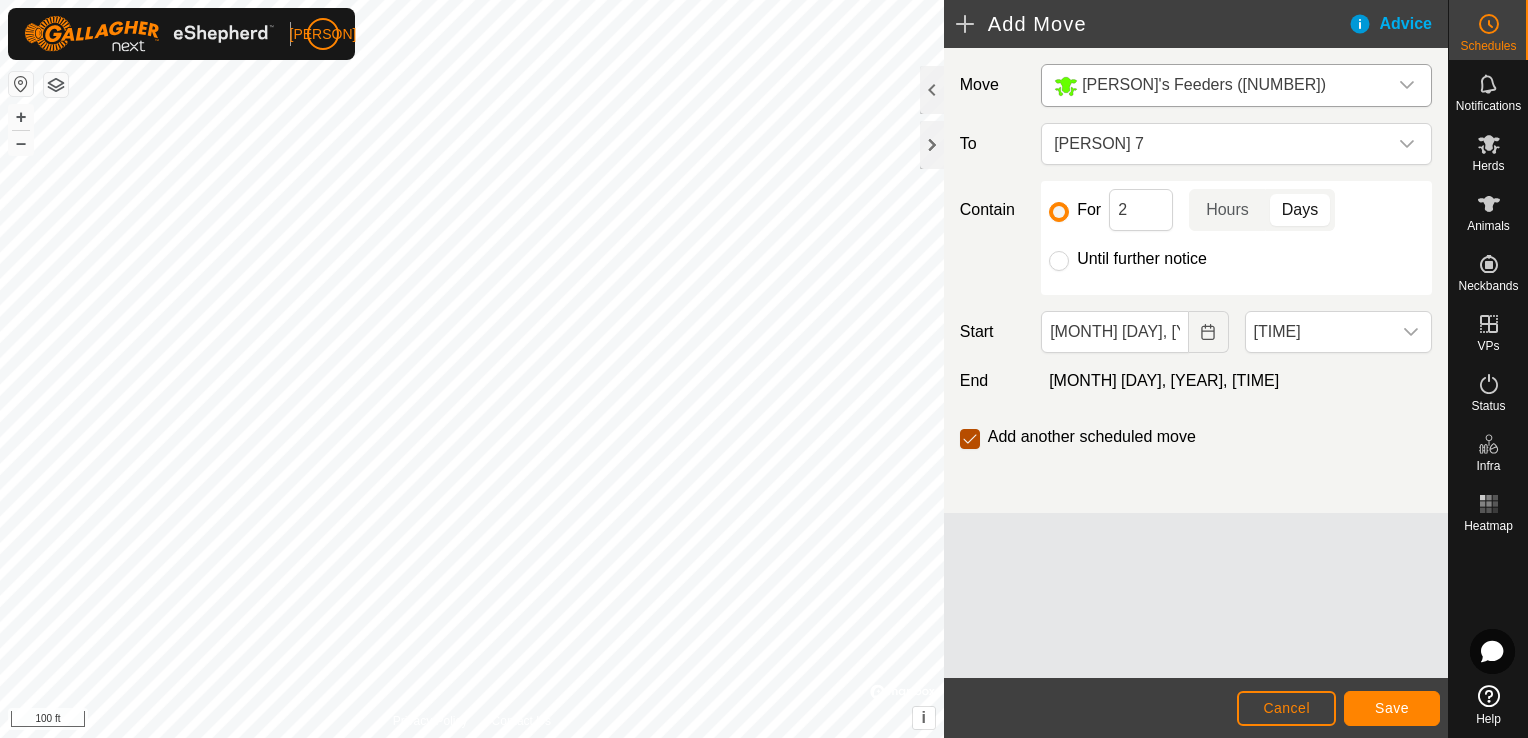 click at bounding box center [970, 439] 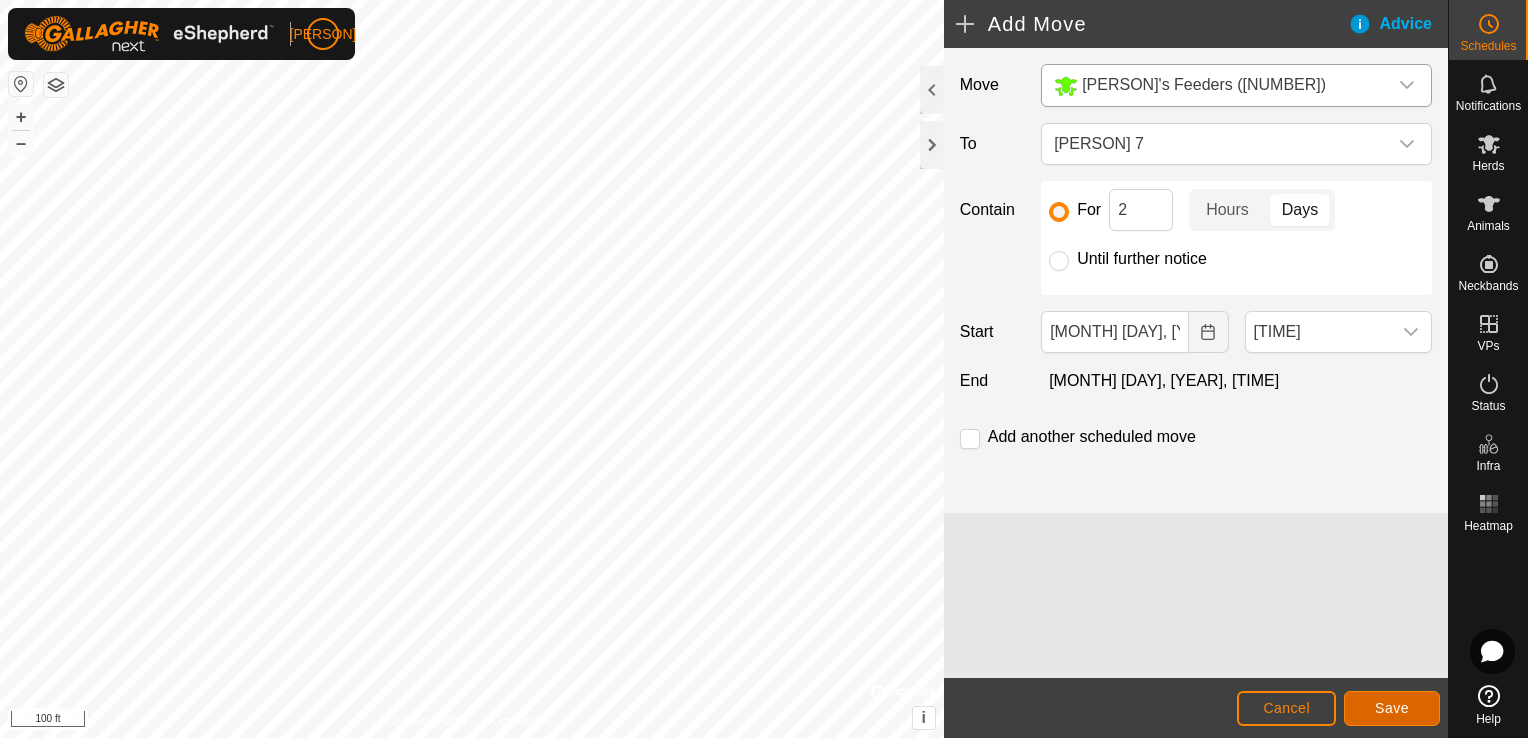click on "Save" 